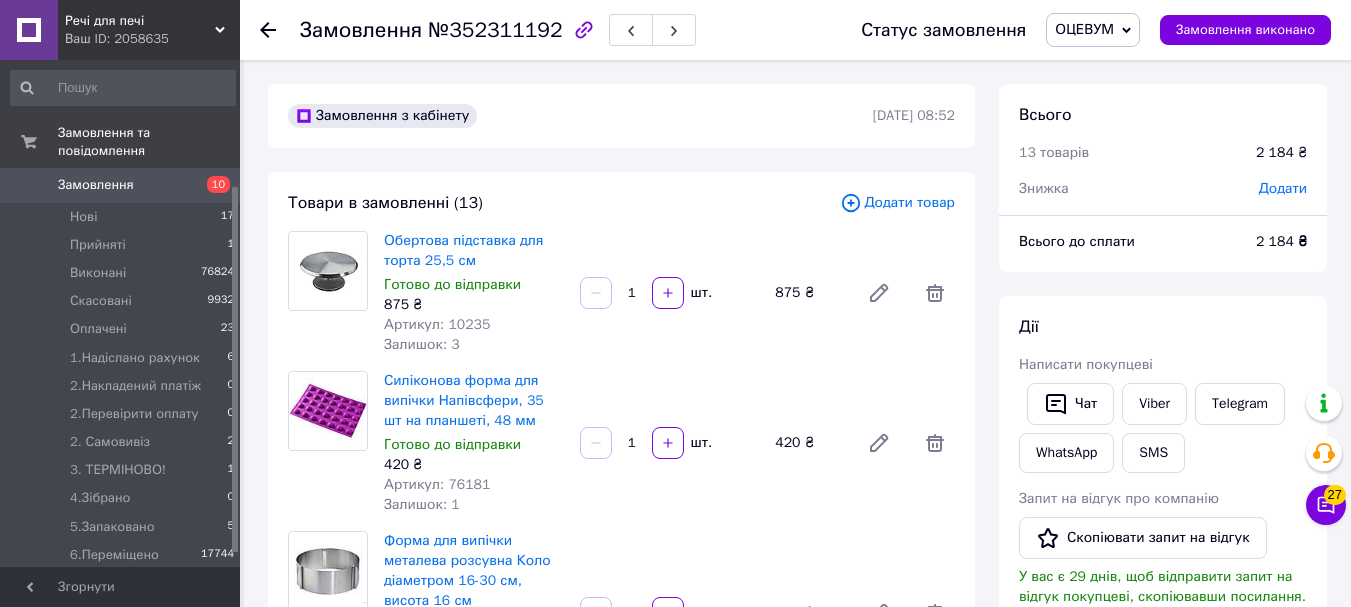 scroll, scrollTop: 2000, scrollLeft: 0, axis: vertical 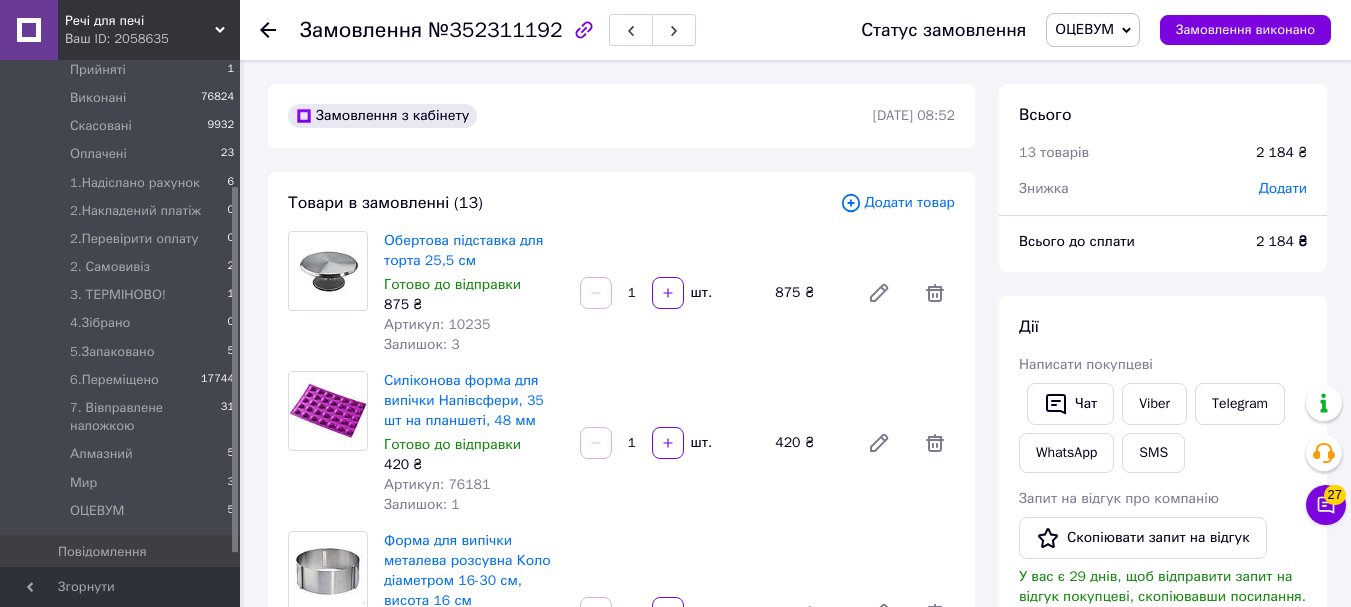 click 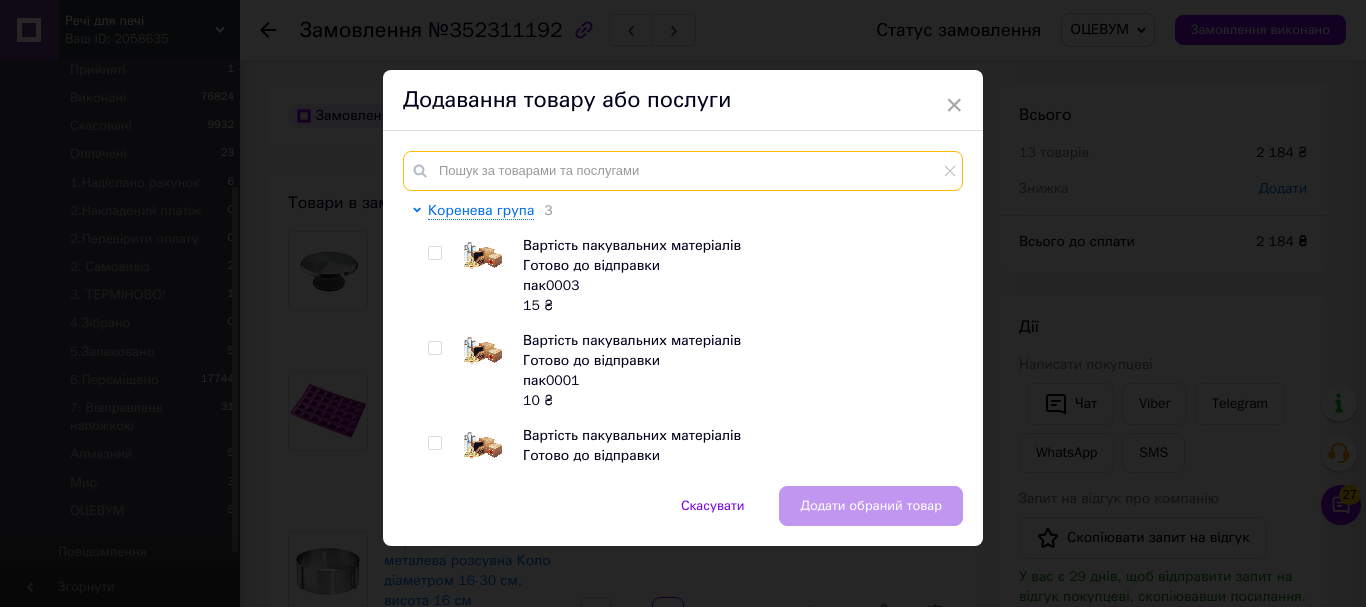 click at bounding box center [683, 171] 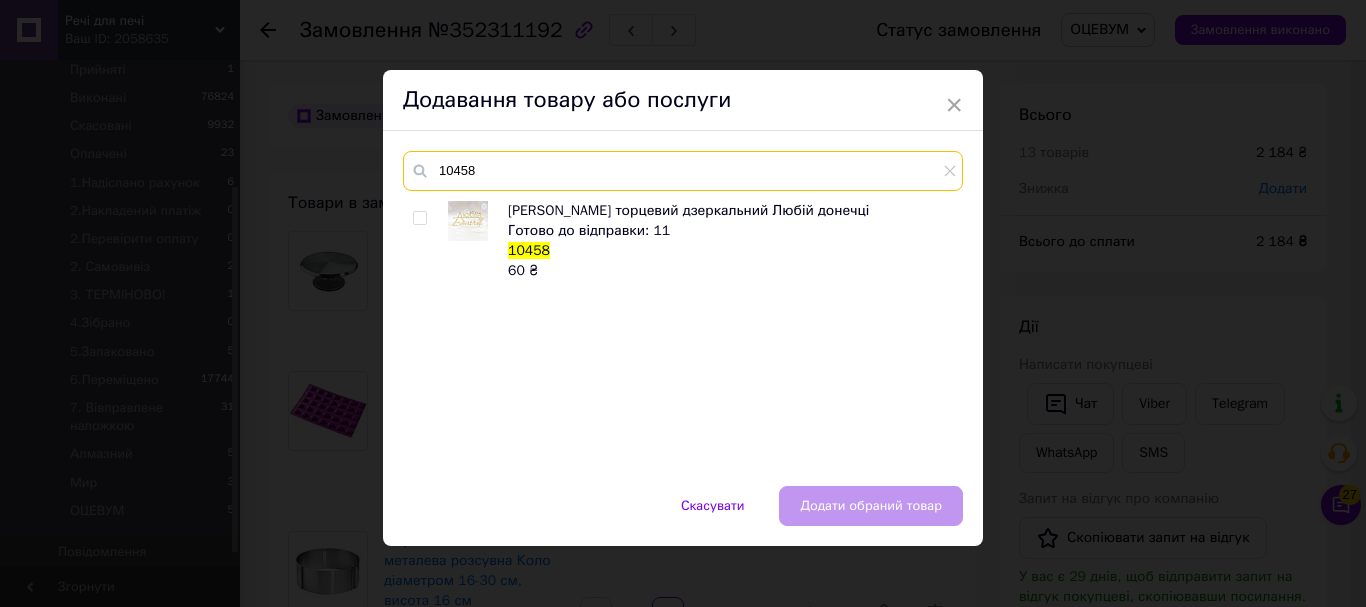 type on "10458" 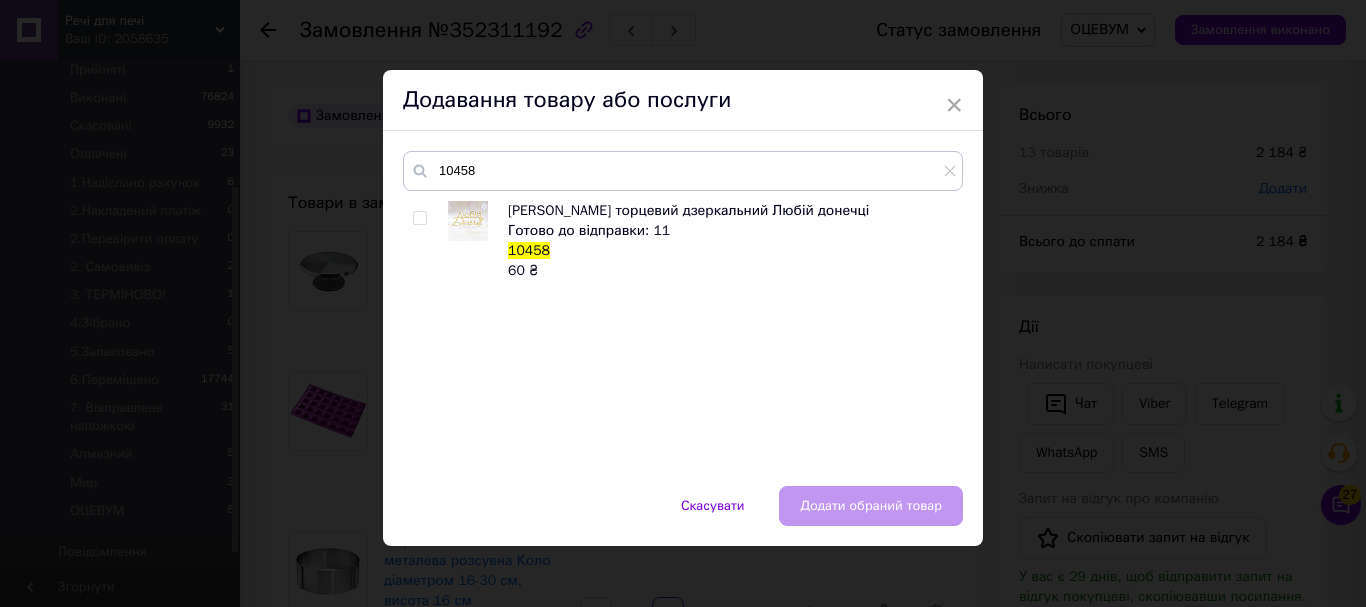 click at bounding box center [420, 218] 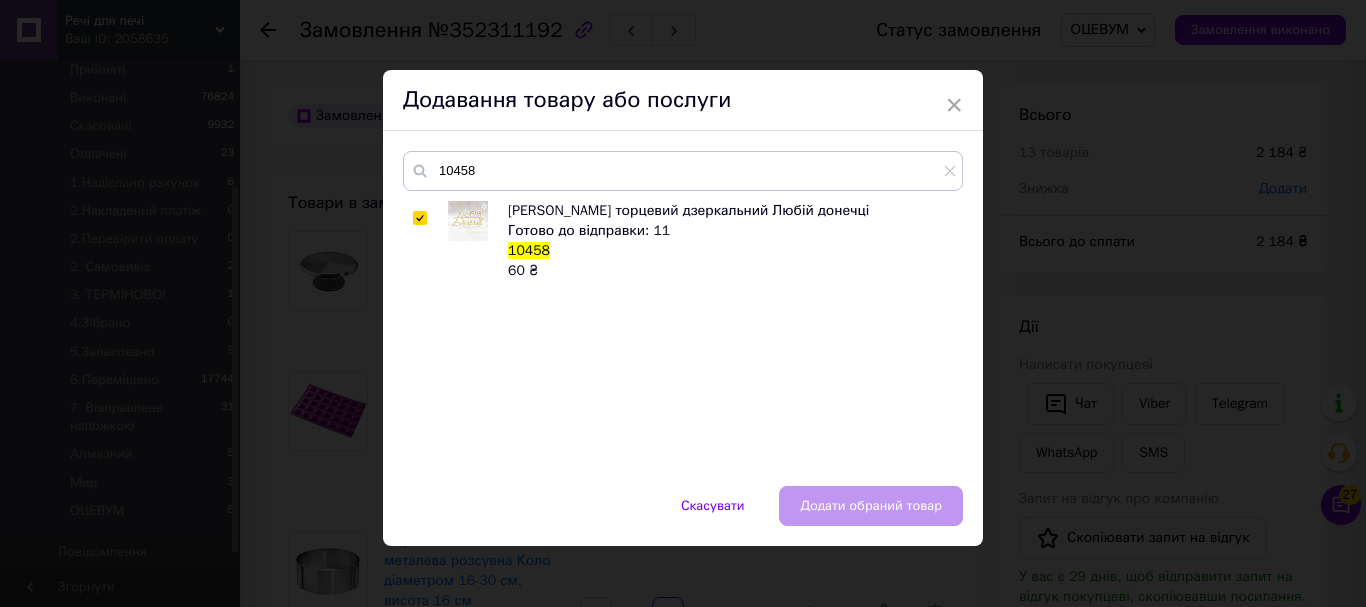 checkbox on "true" 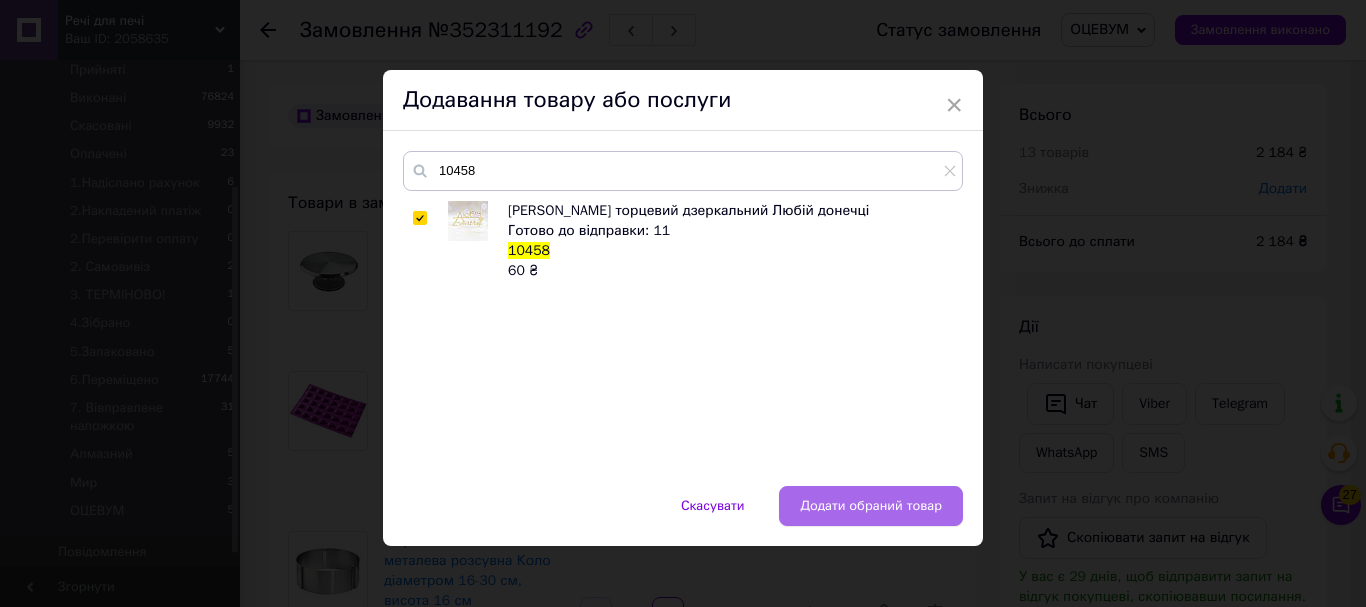click on "Додати обраний товар" at bounding box center [871, 506] 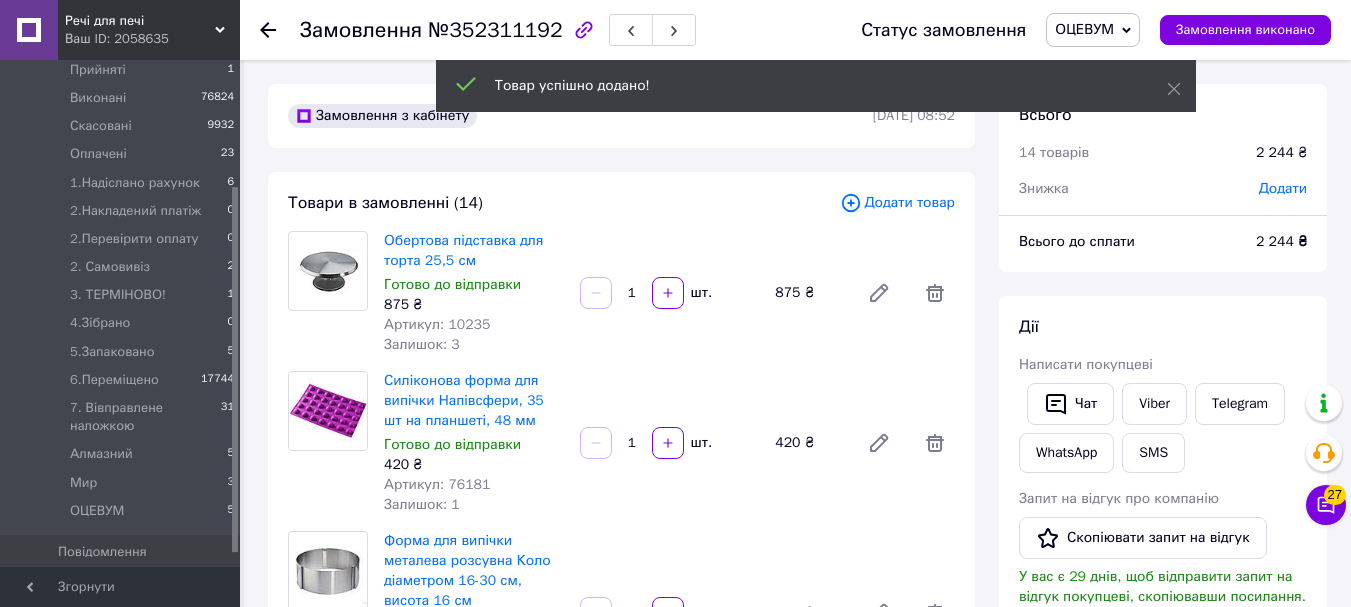 scroll, scrollTop: 220, scrollLeft: 0, axis: vertical 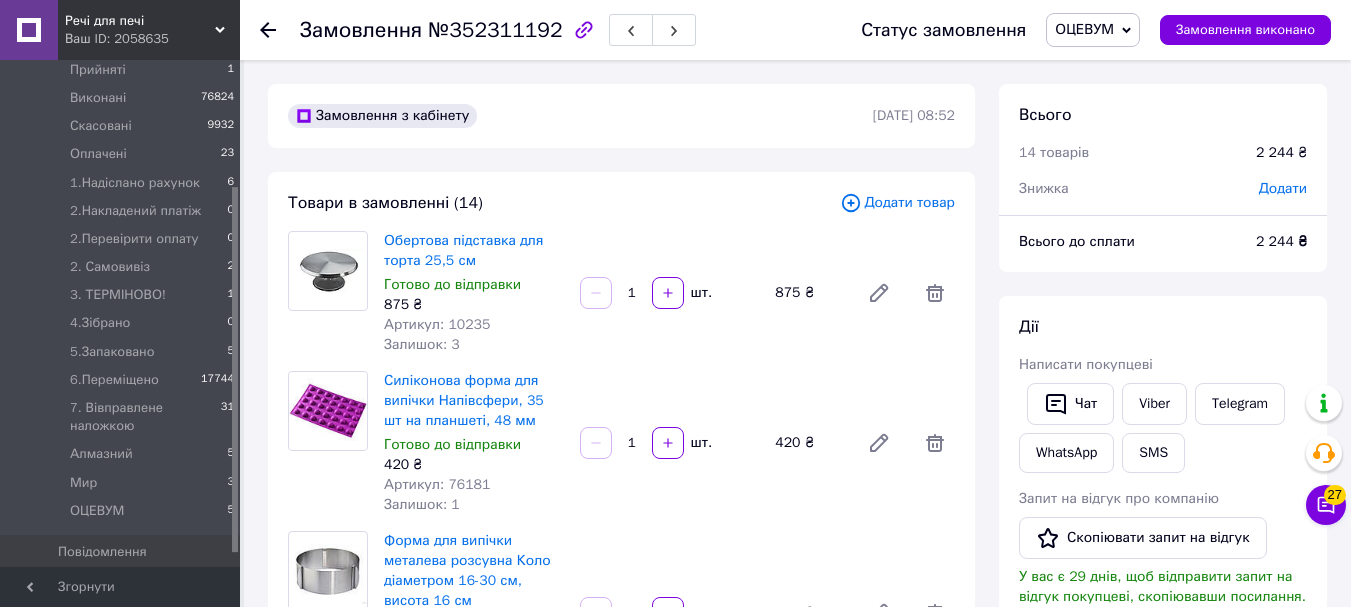 click 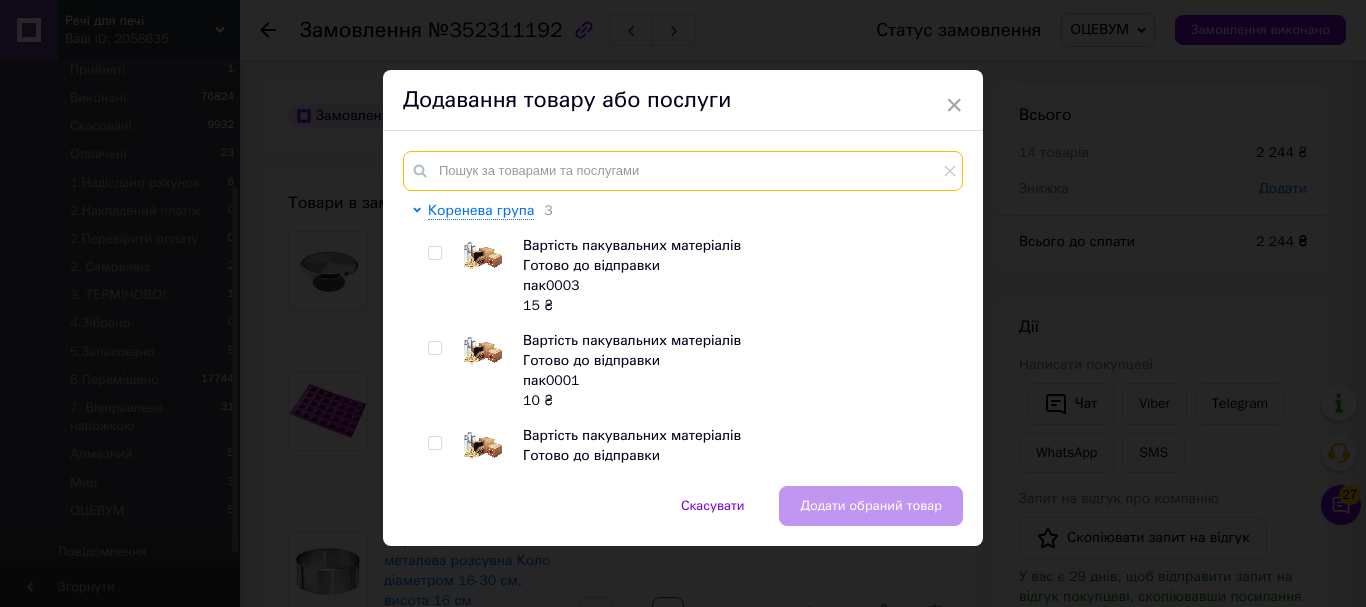 click at bounding box center (683, 171) 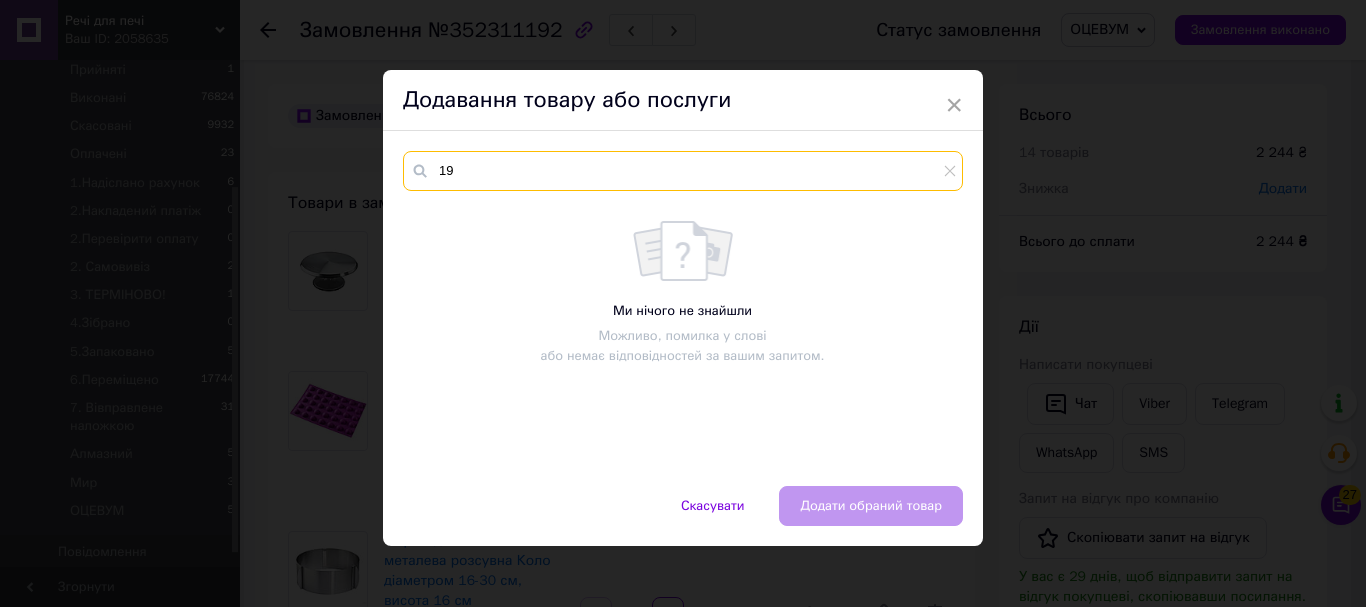 type on "1" 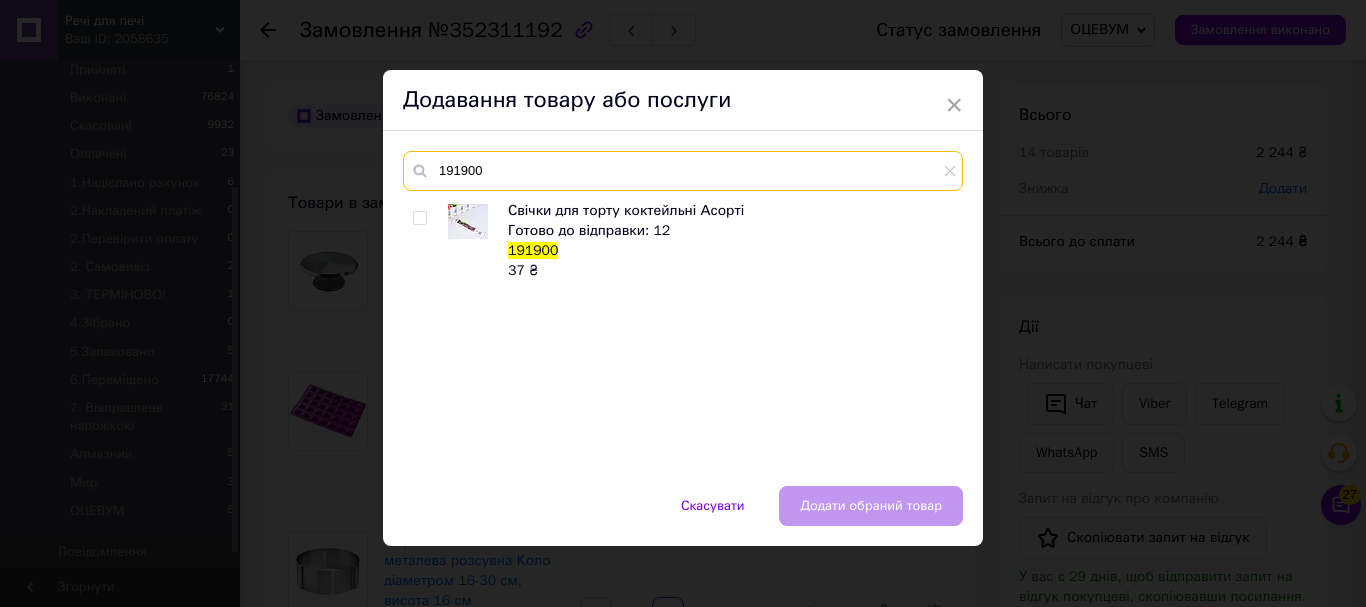 type on "191900" 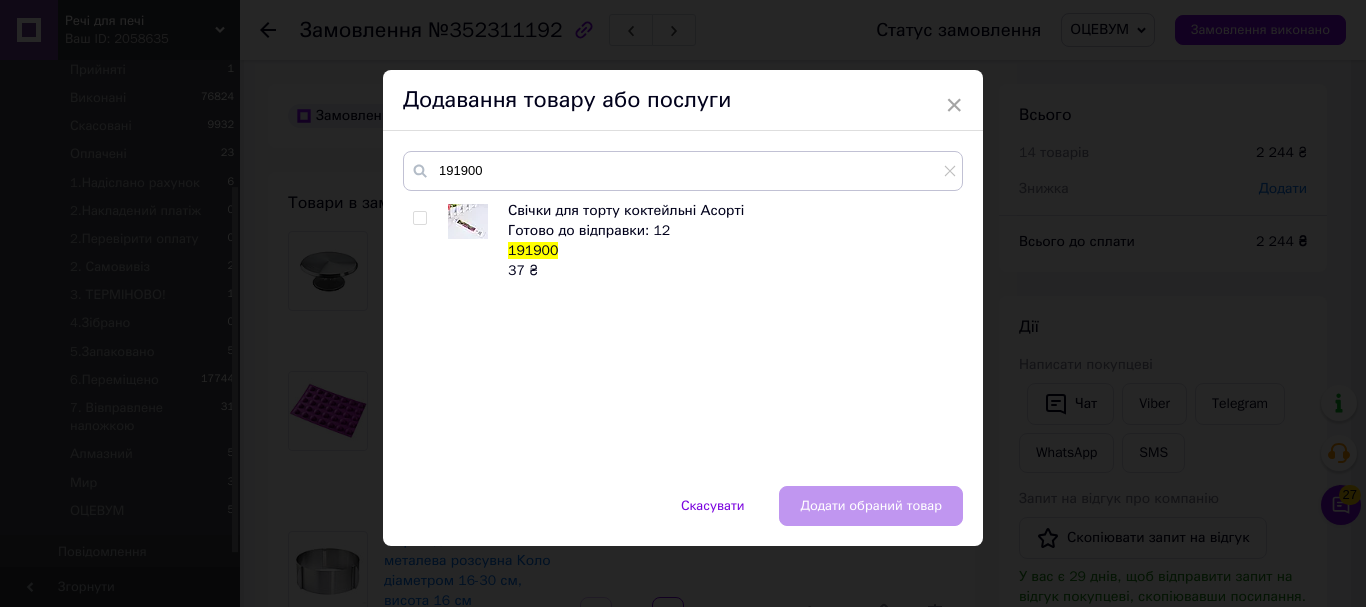 click at bounding box center [419, 218] 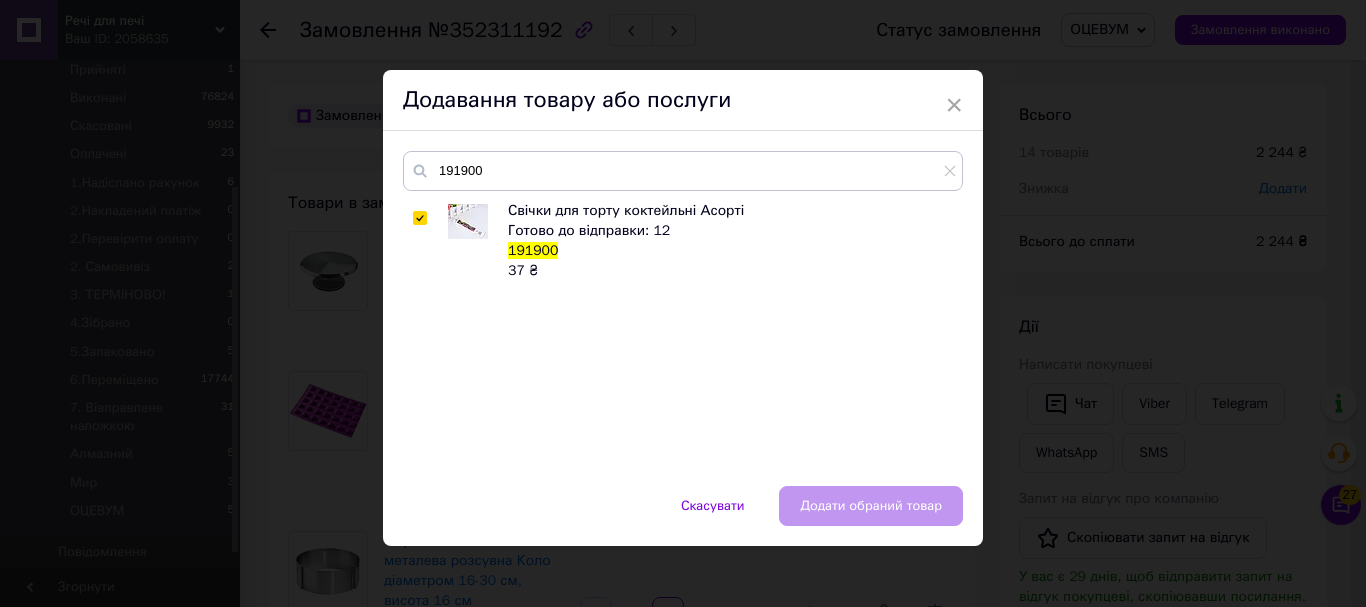 checkbox on "true" 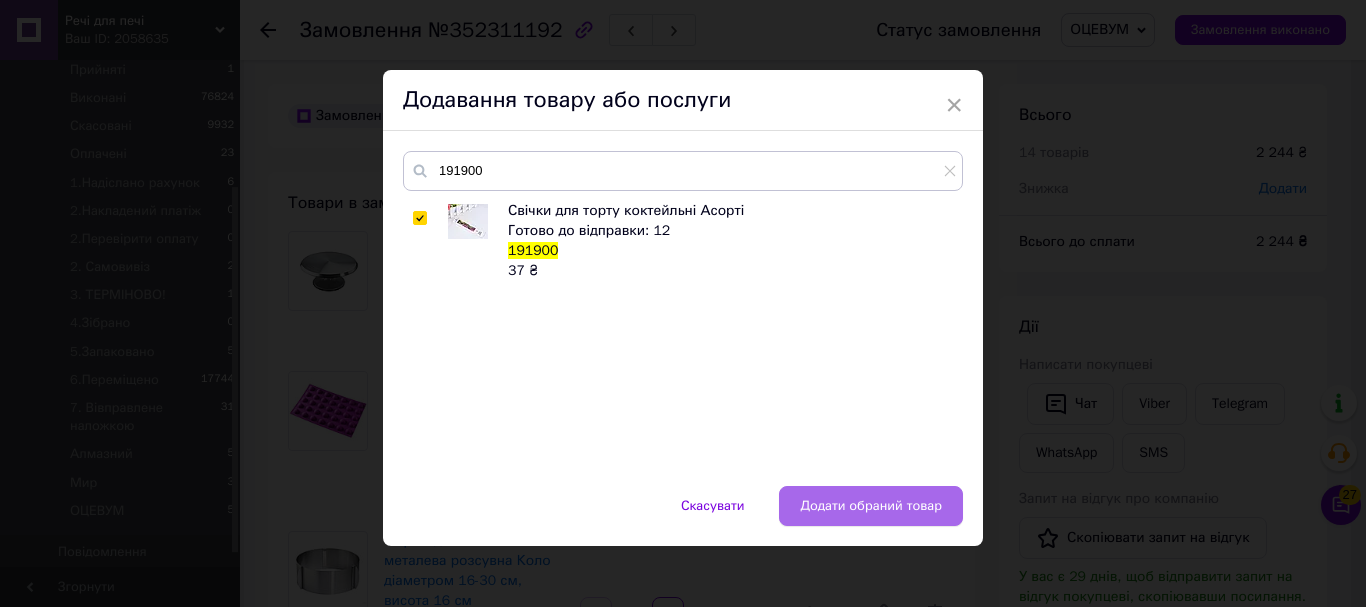 click on "Додати обраний товар" at bounding box center [871, 506] 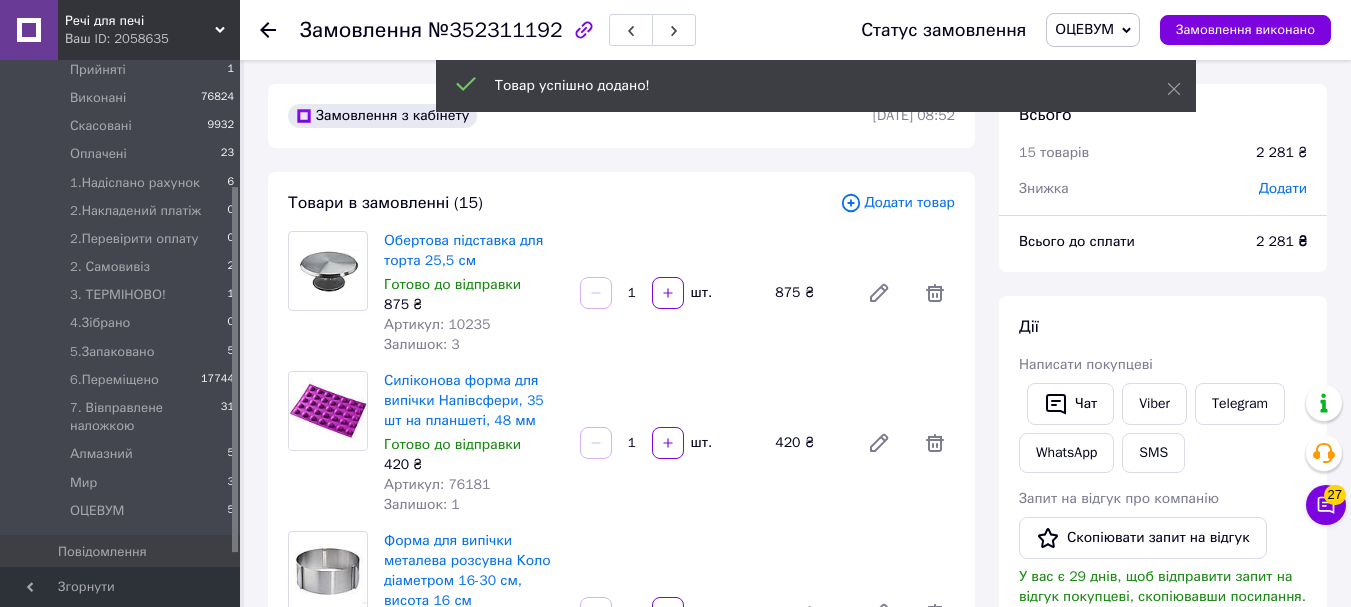 scroll, scrollTop: 268, scrollLeft: 0, axis: vertical 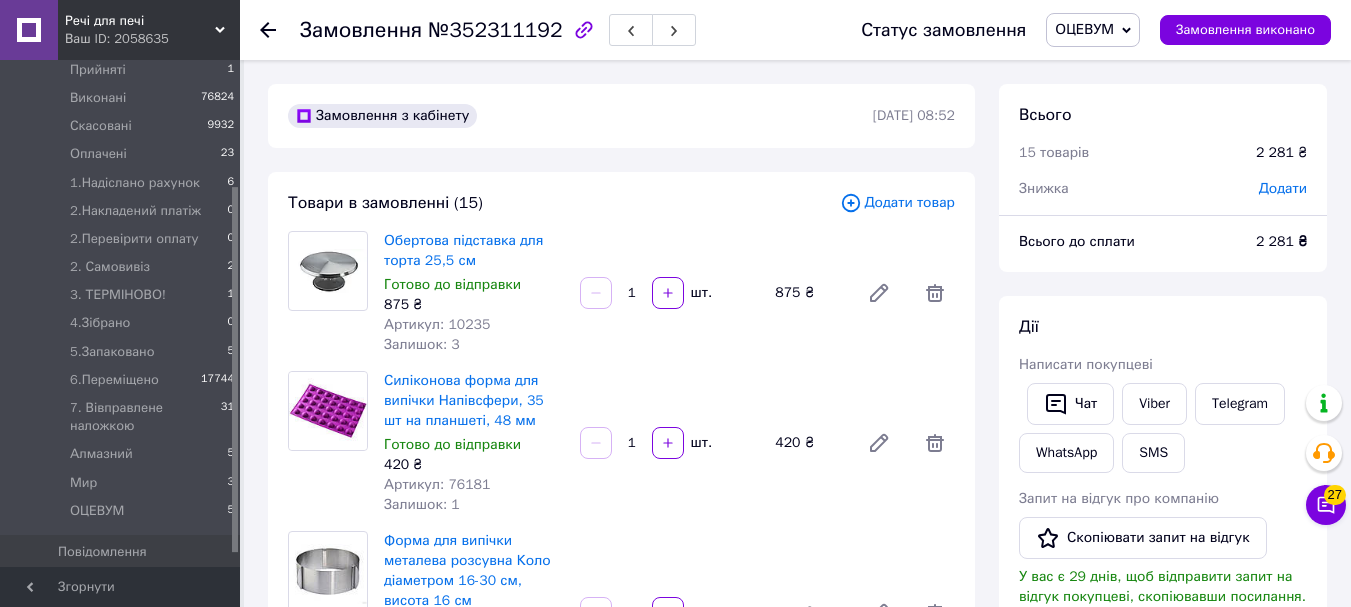 click 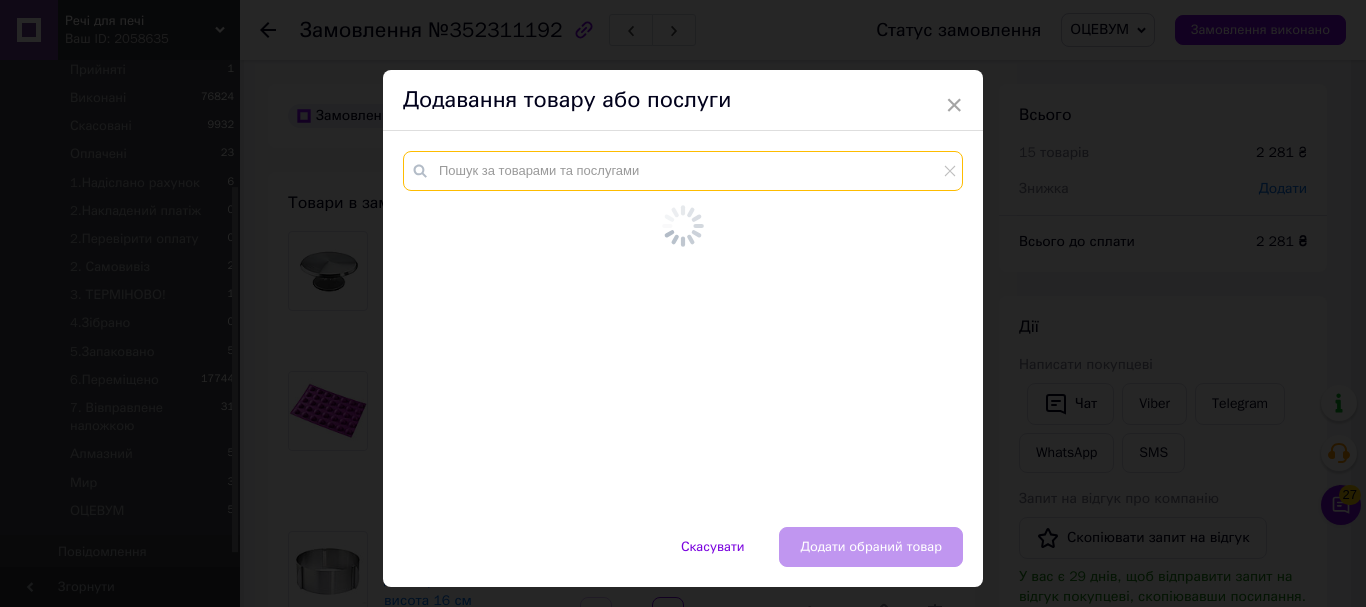 click at bounding box center (683, 171) 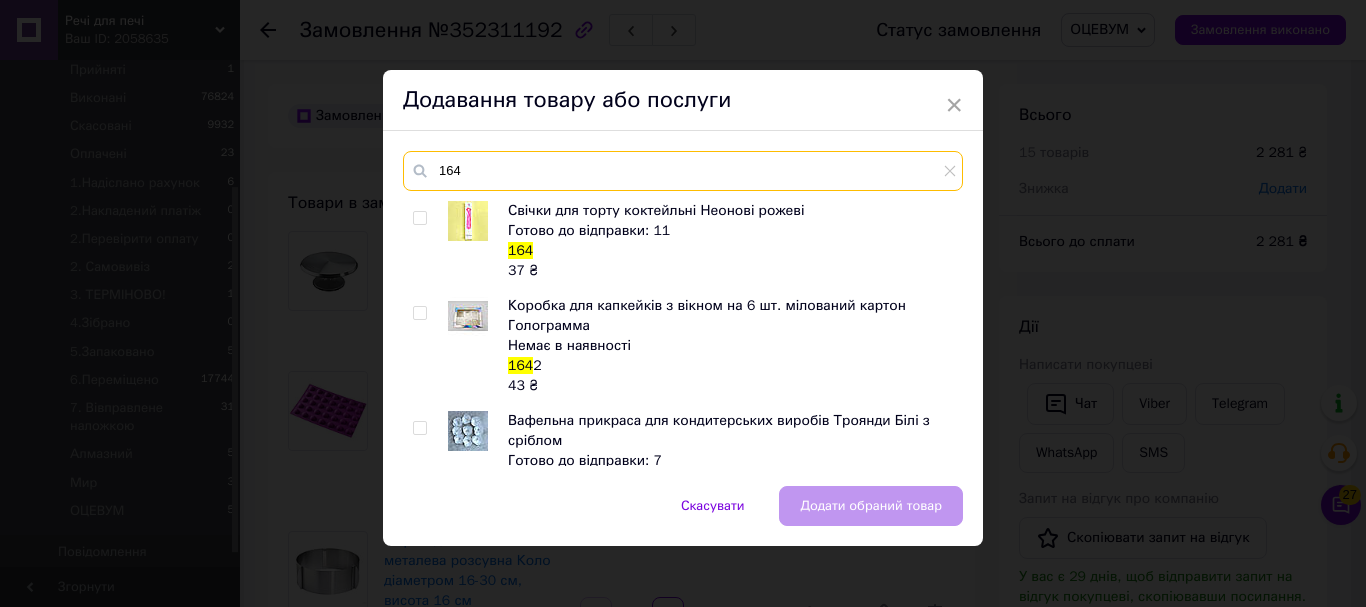 type on "164" 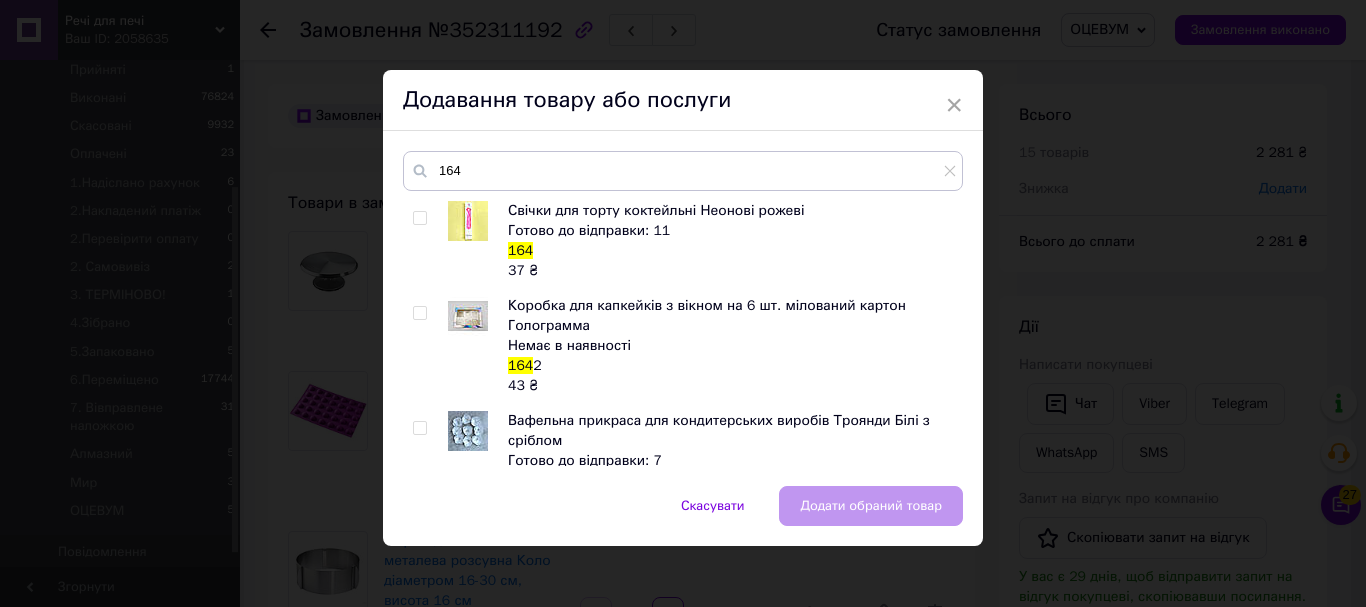 click at bounding box center [419, 218] 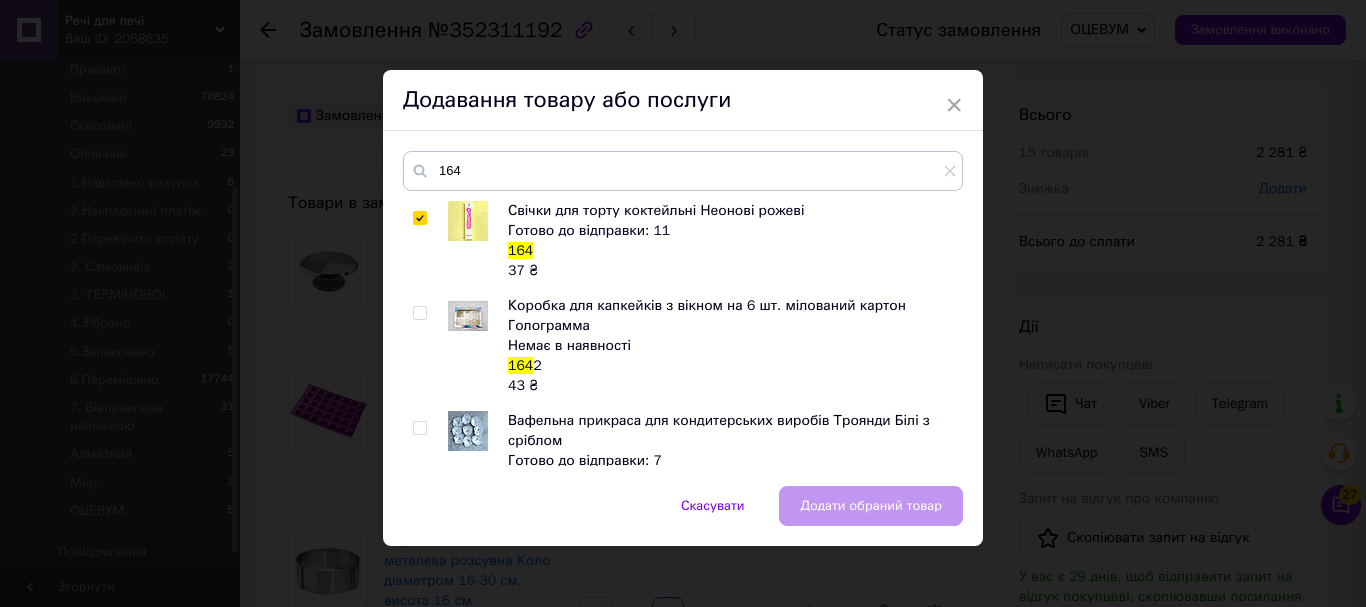 checkbox on "true" 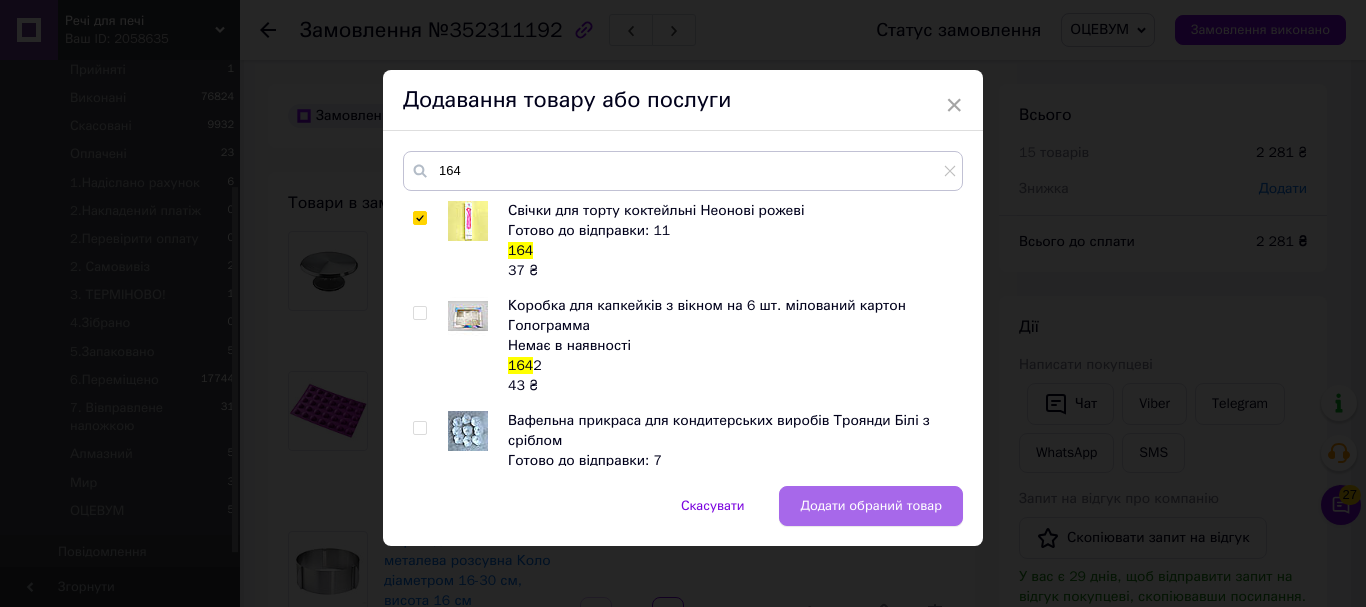 click on "Додати обраний товар" at bounding box center (871, 506) 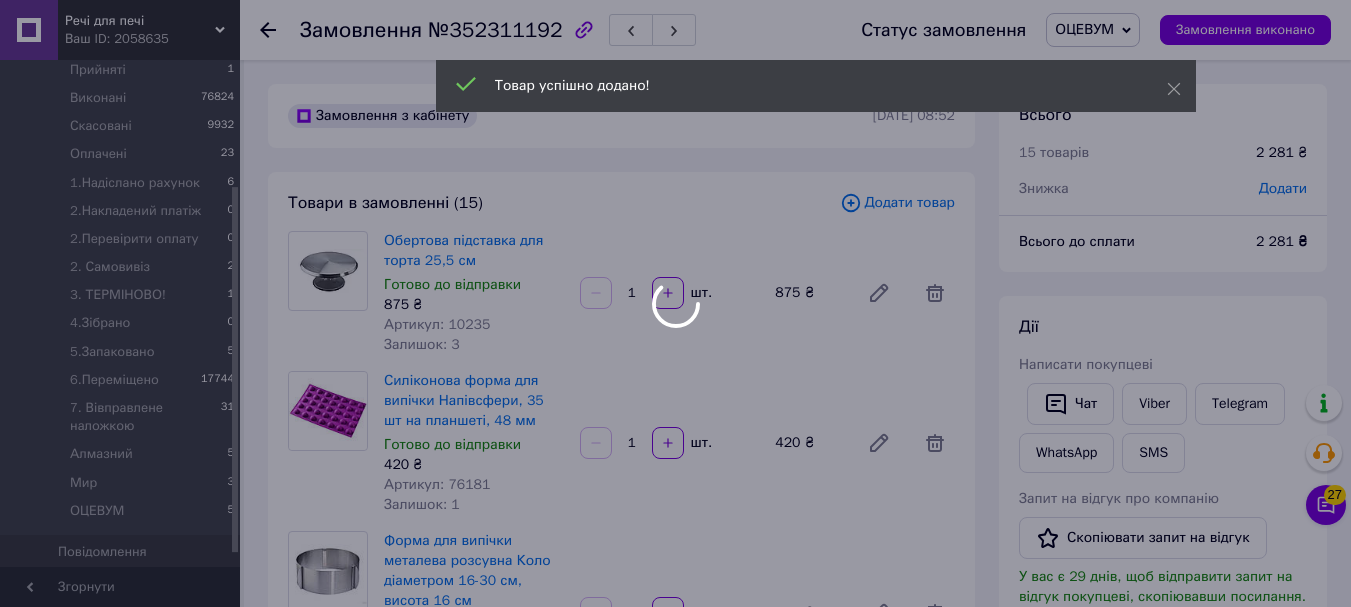 scroll, scrollTop: 316, scrollLeft: 0, axis: vertical 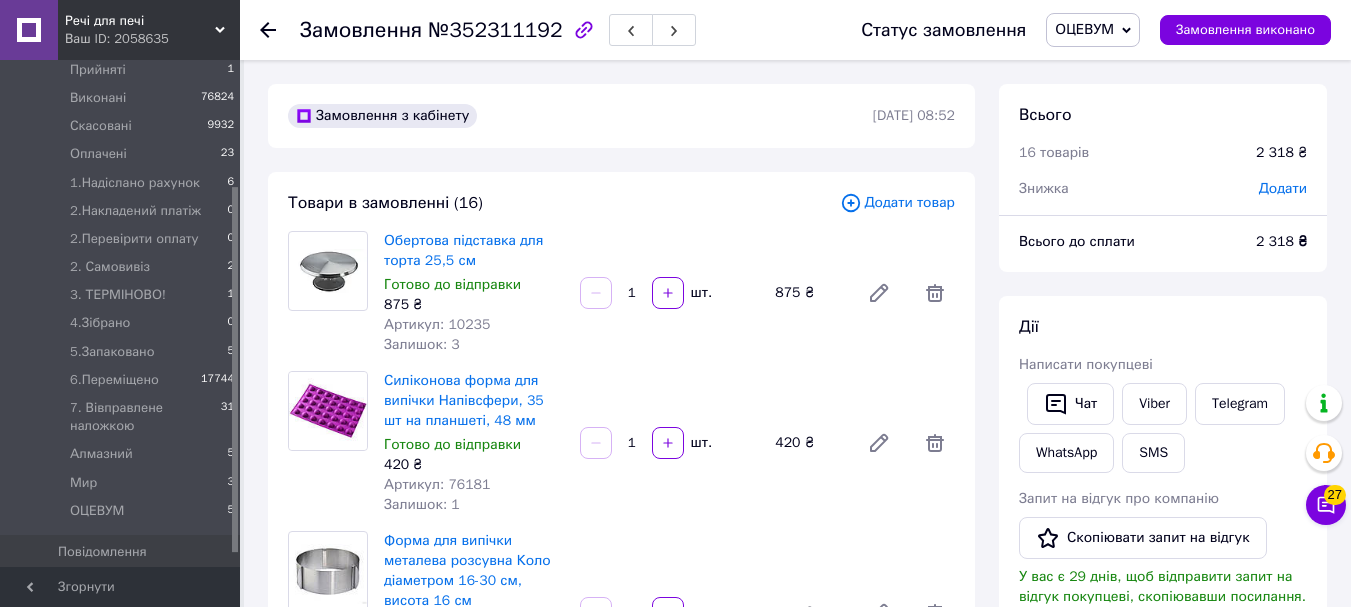 click 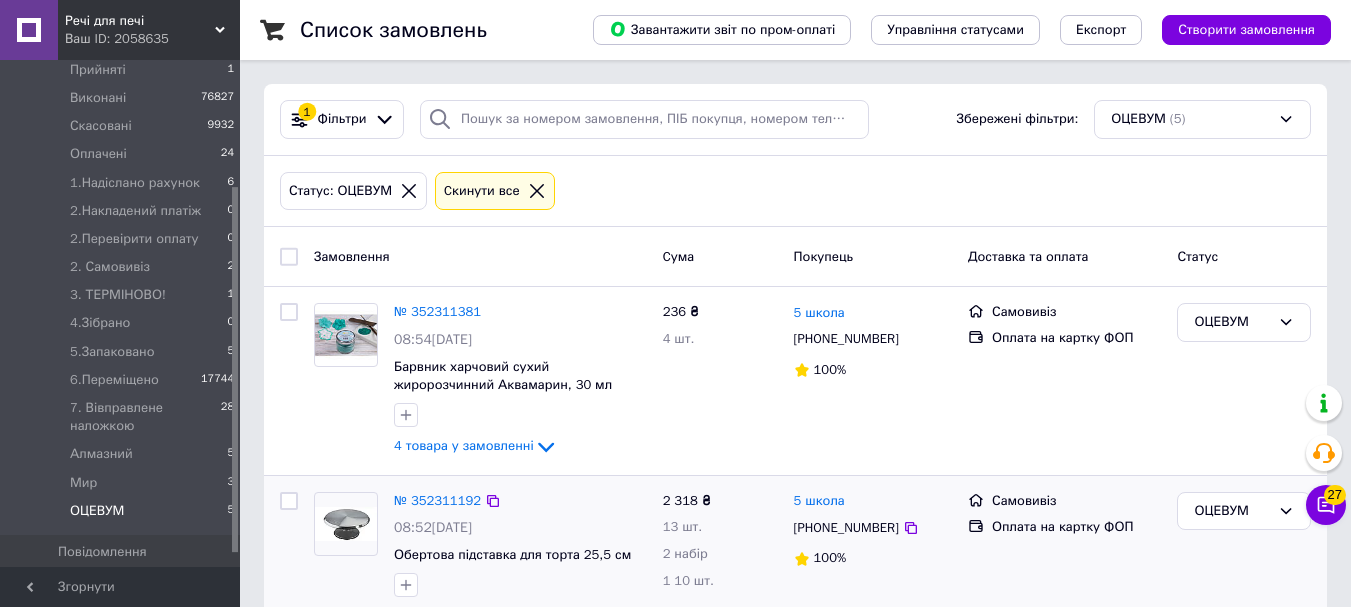 scroll, scrollTop: 200, scrollLeft: 0, axis: vertical 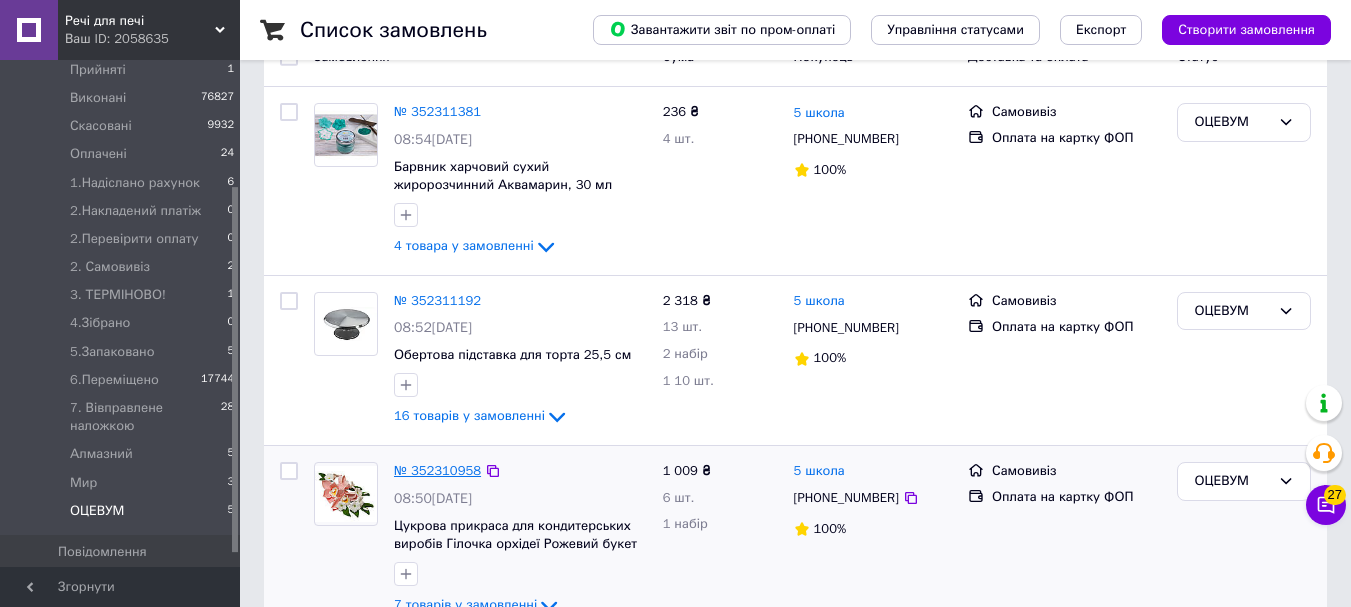 click on "№ 352310958" at bounding box center [437, 470] 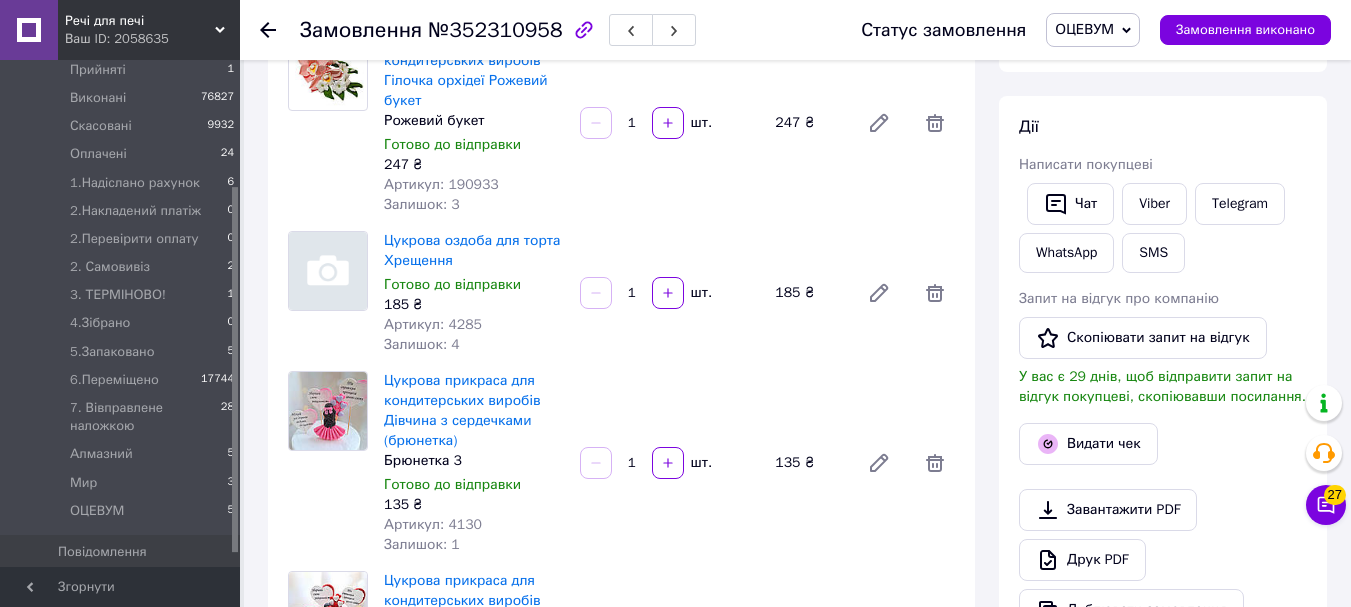 scroll, scrollTop: 0, scrollLeft: 0, axis: both 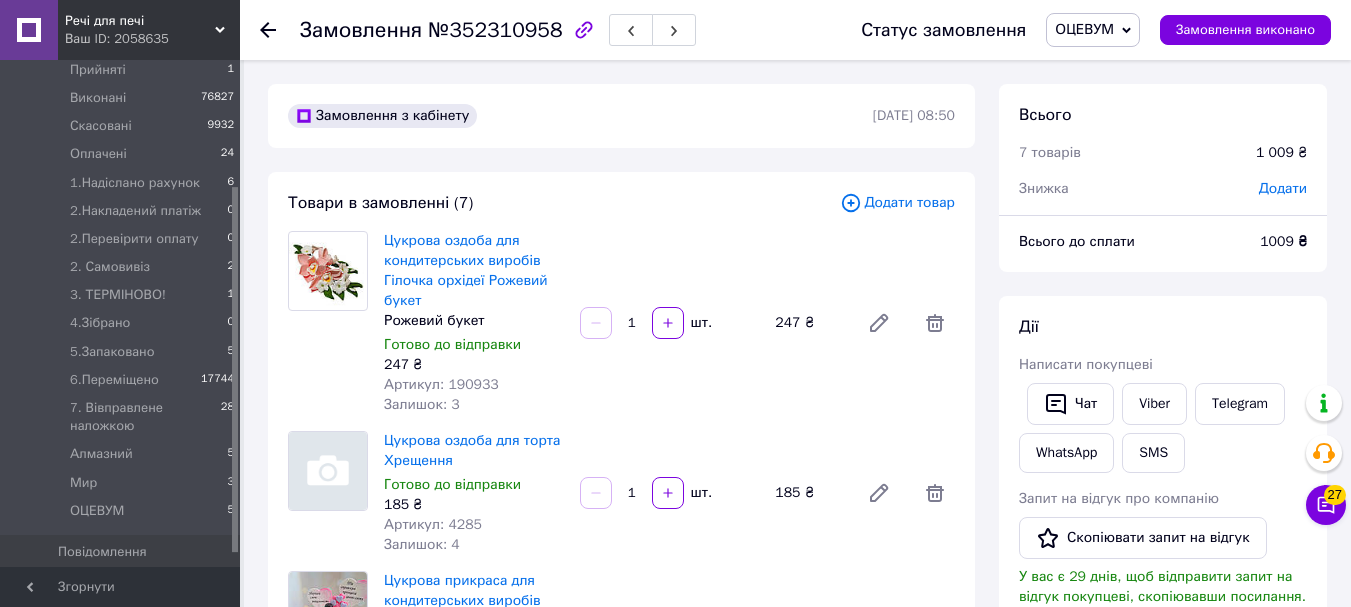 click 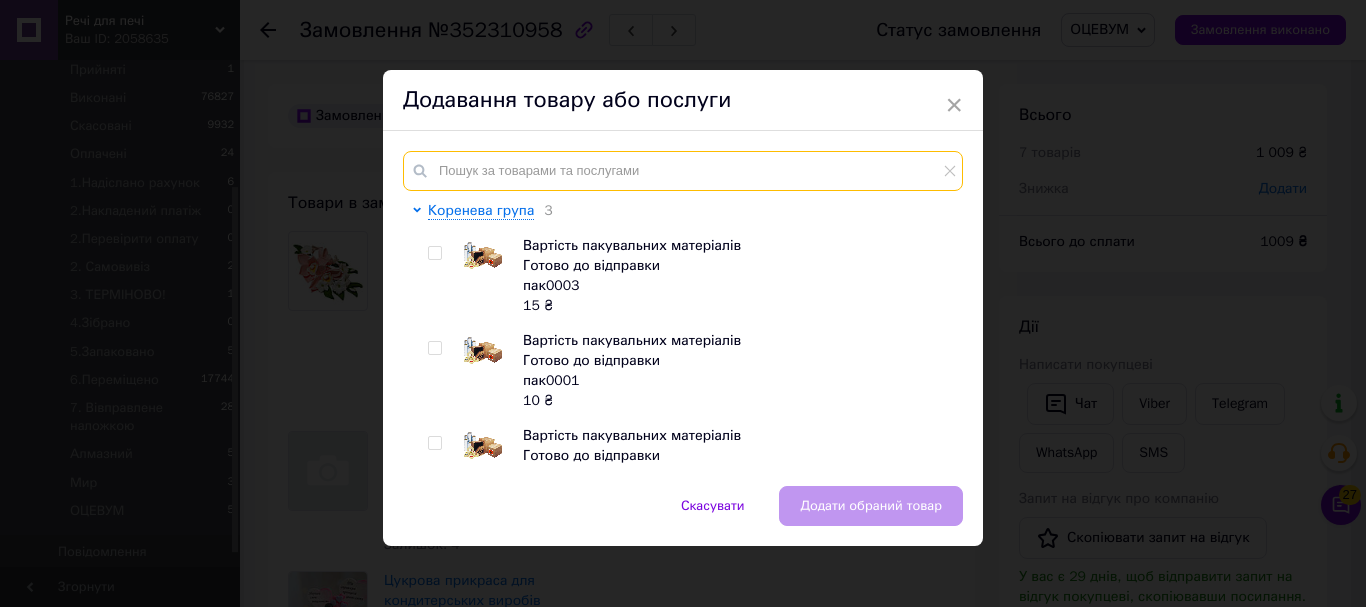click at bounding box center [683, 171] 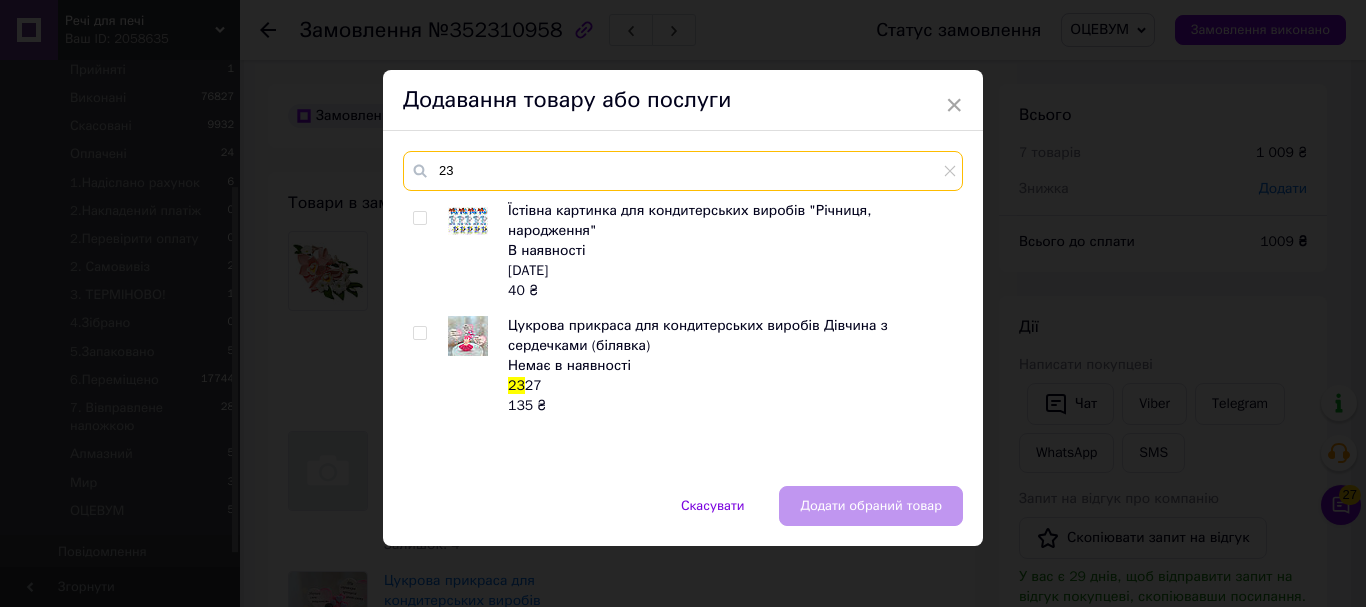 type on "2" 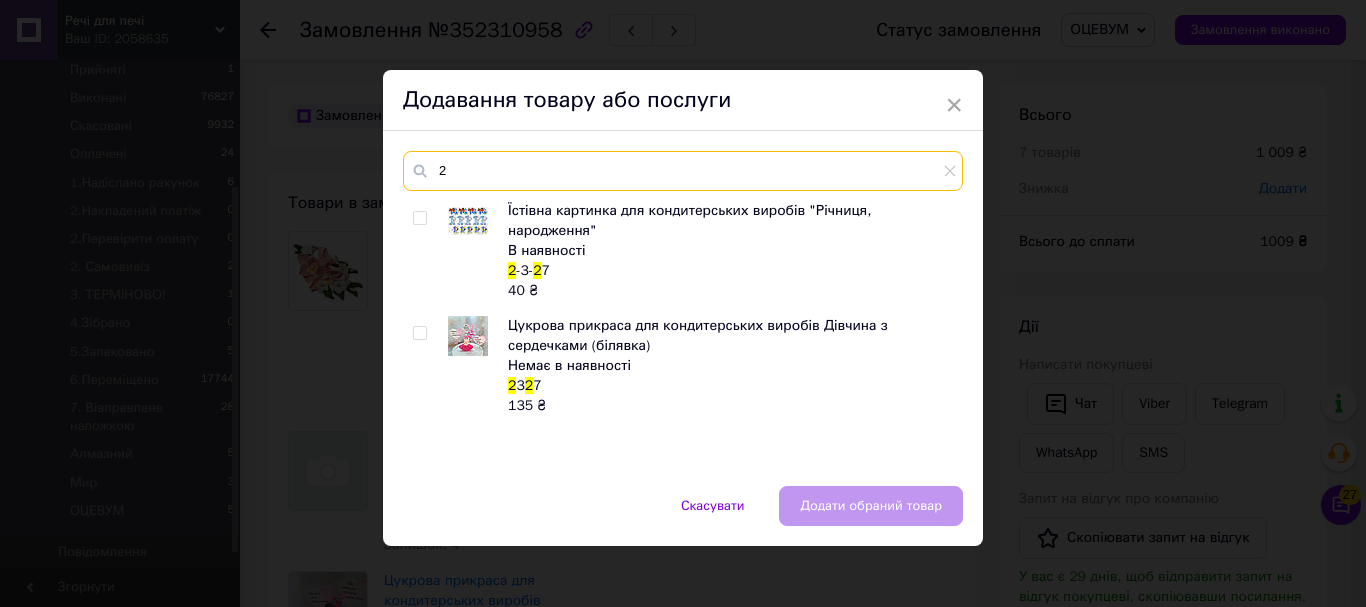 type 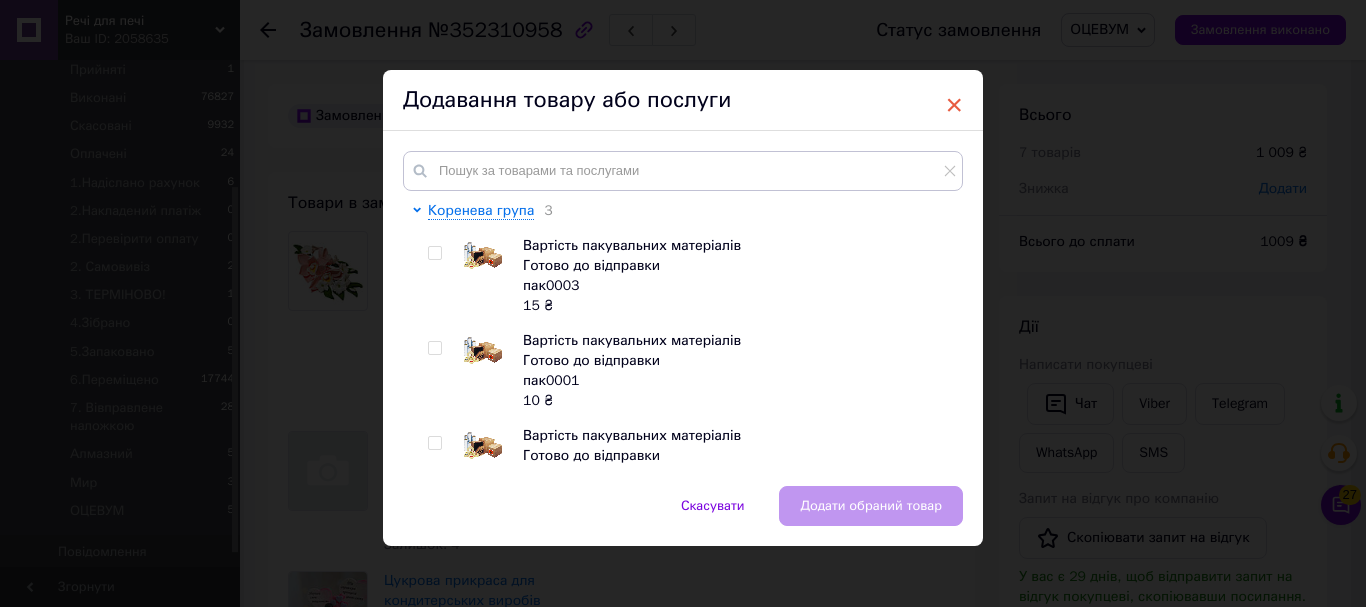 click on "×" at bounding box center [954, 105] 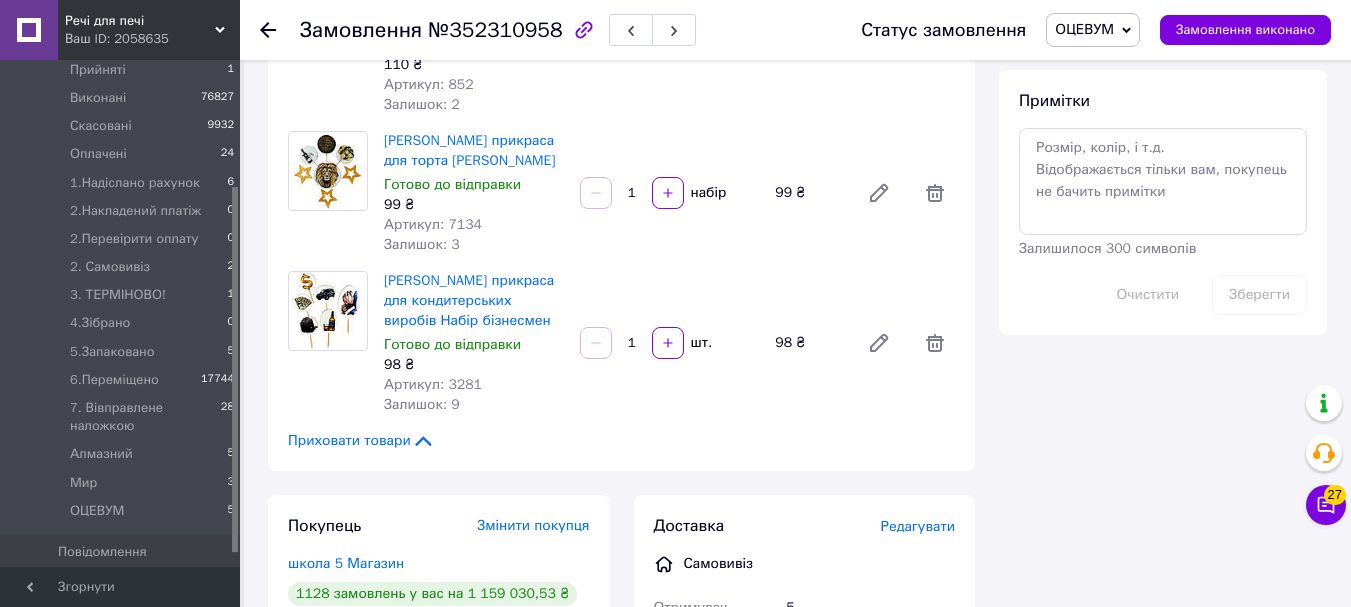scroll, scrollTop: 700, scrollLeft: 0, axis: vertical 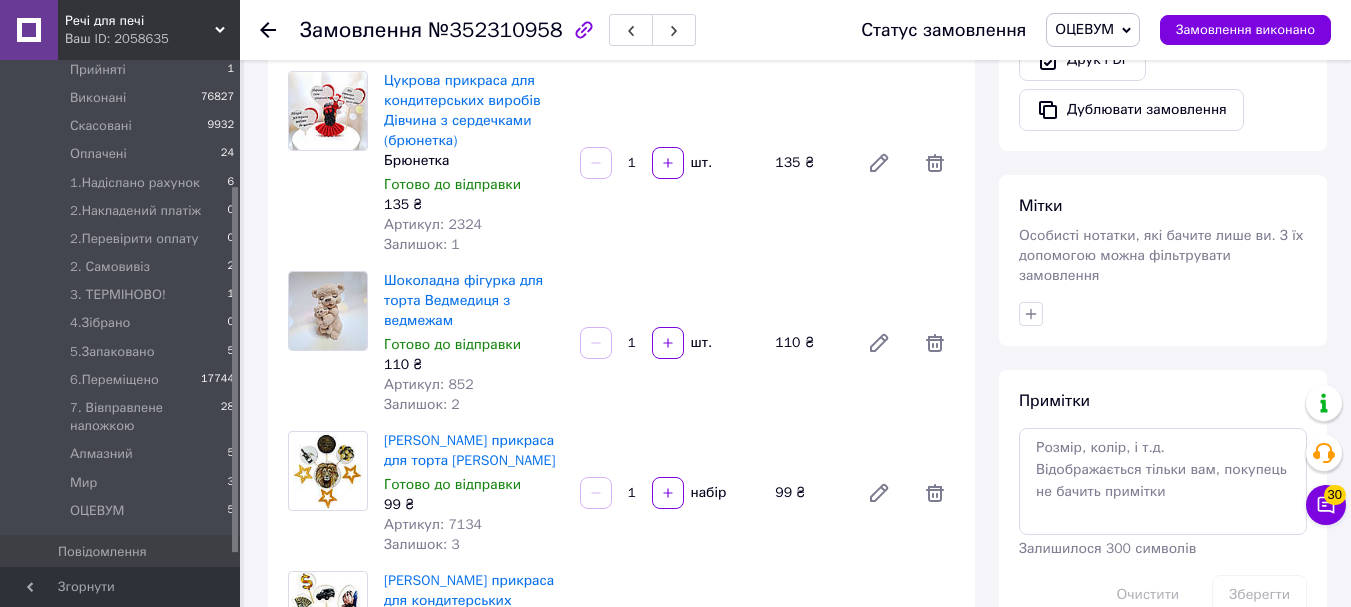 click 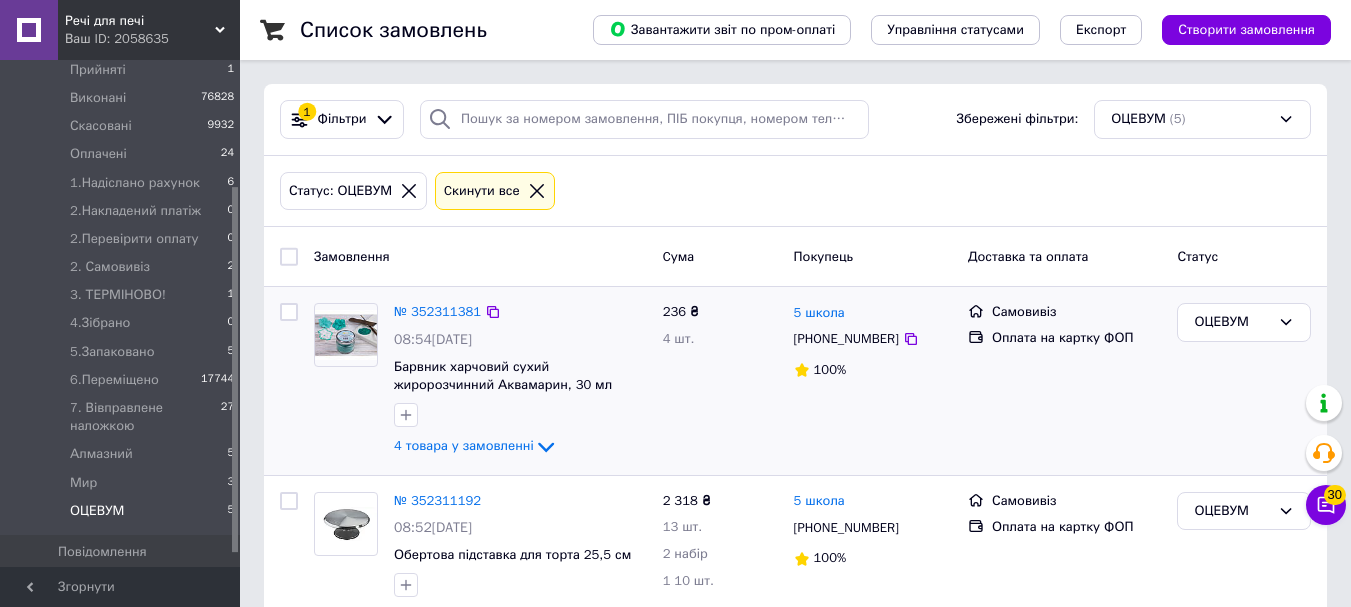 scroll, scrollTop: 500, scrollLeft: 0, axis: vertical 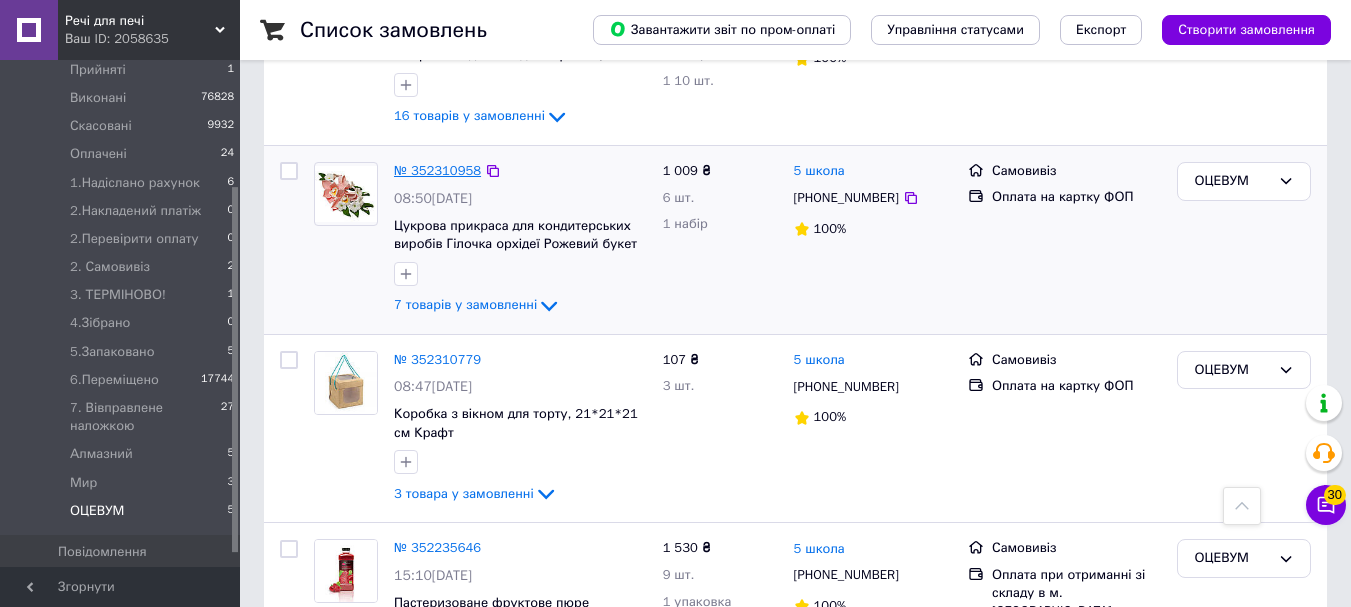 click on "№ 352310958" at bounding box center [437, 170] 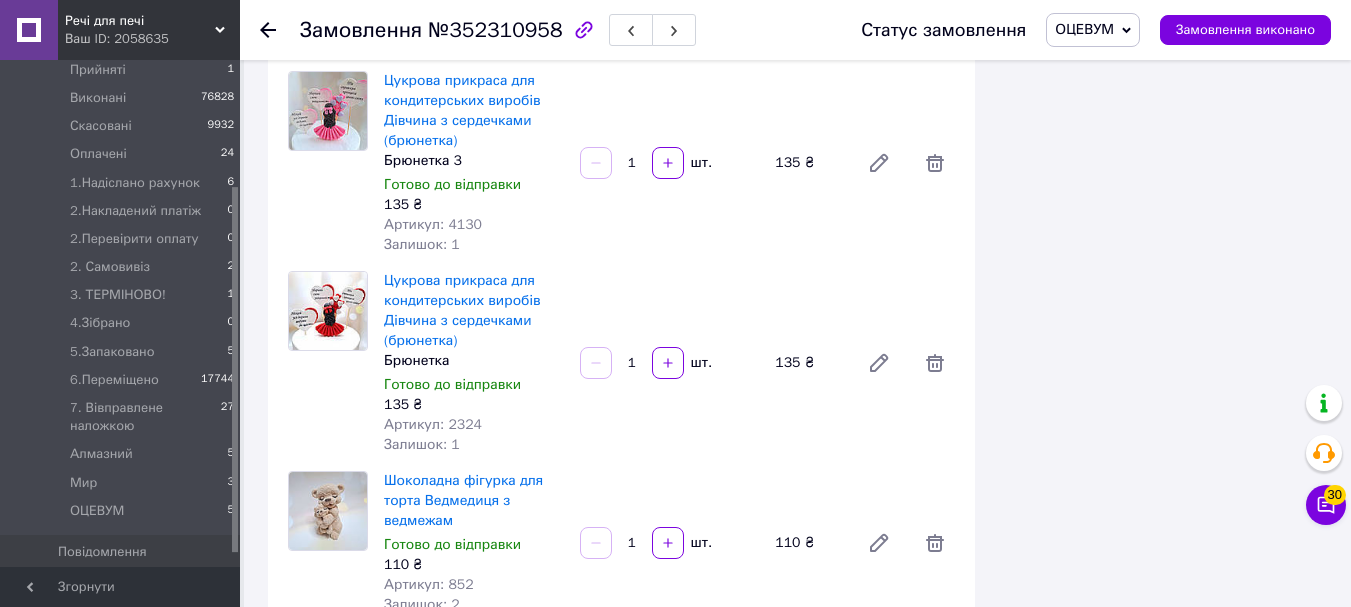 scroll, scrollTop: 100, scrollLeft: 0, axis: vertical 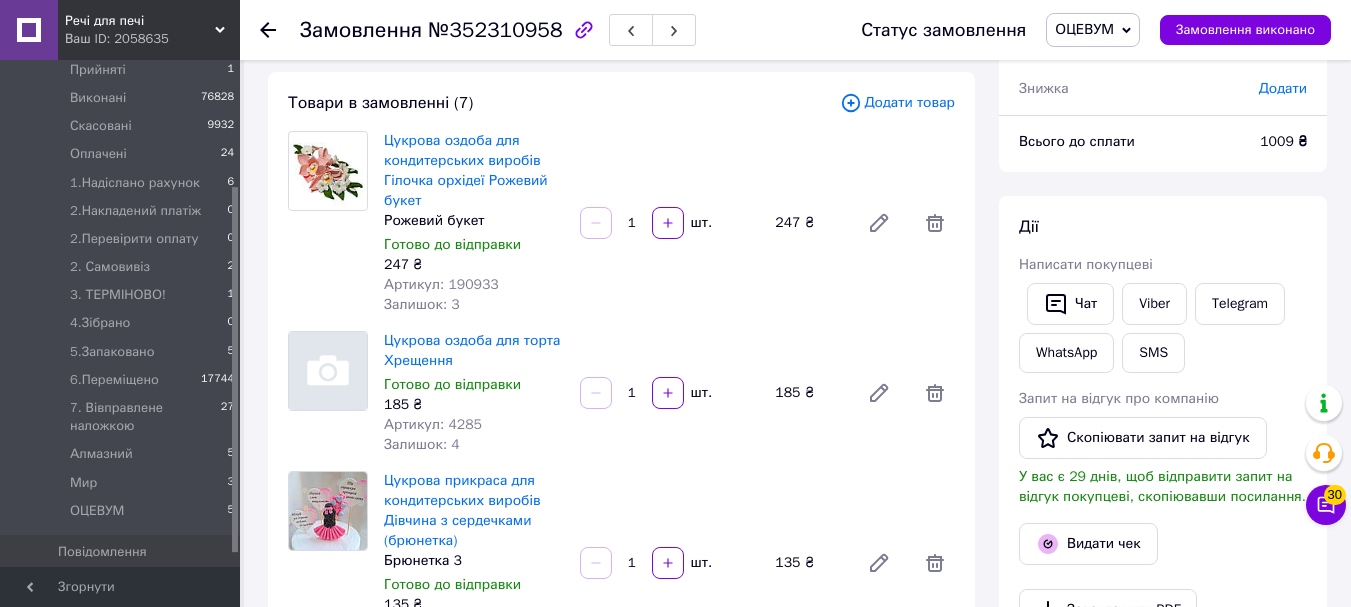 click 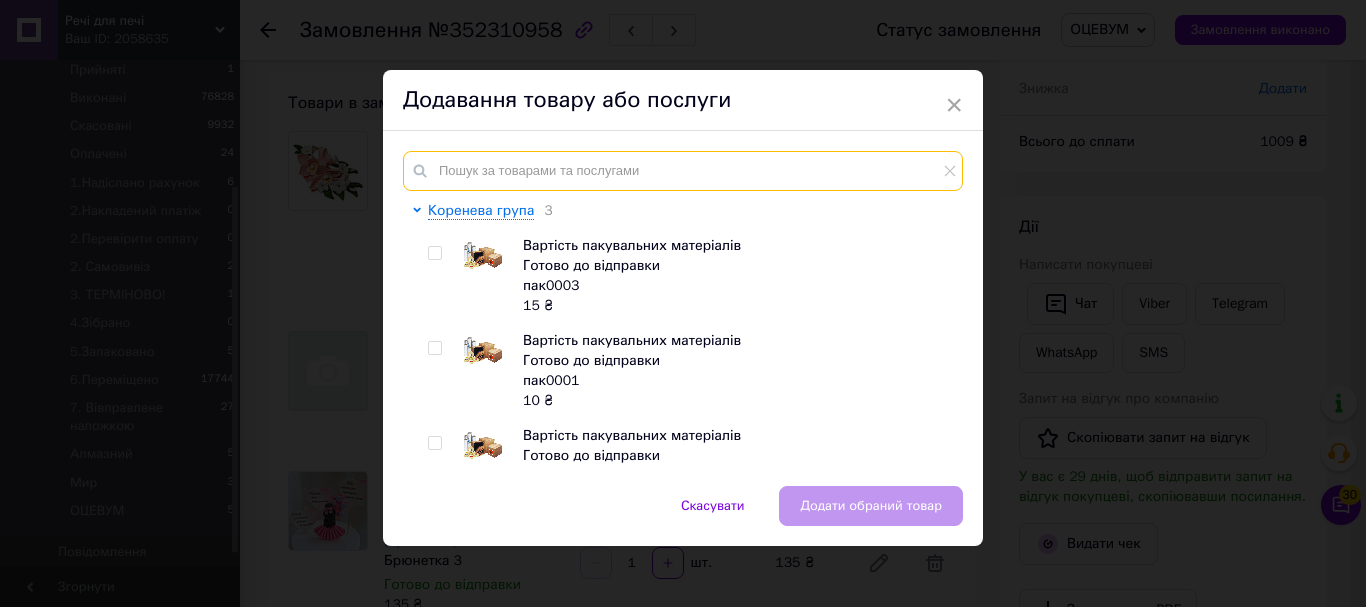 click at bounding box center (683, 171) 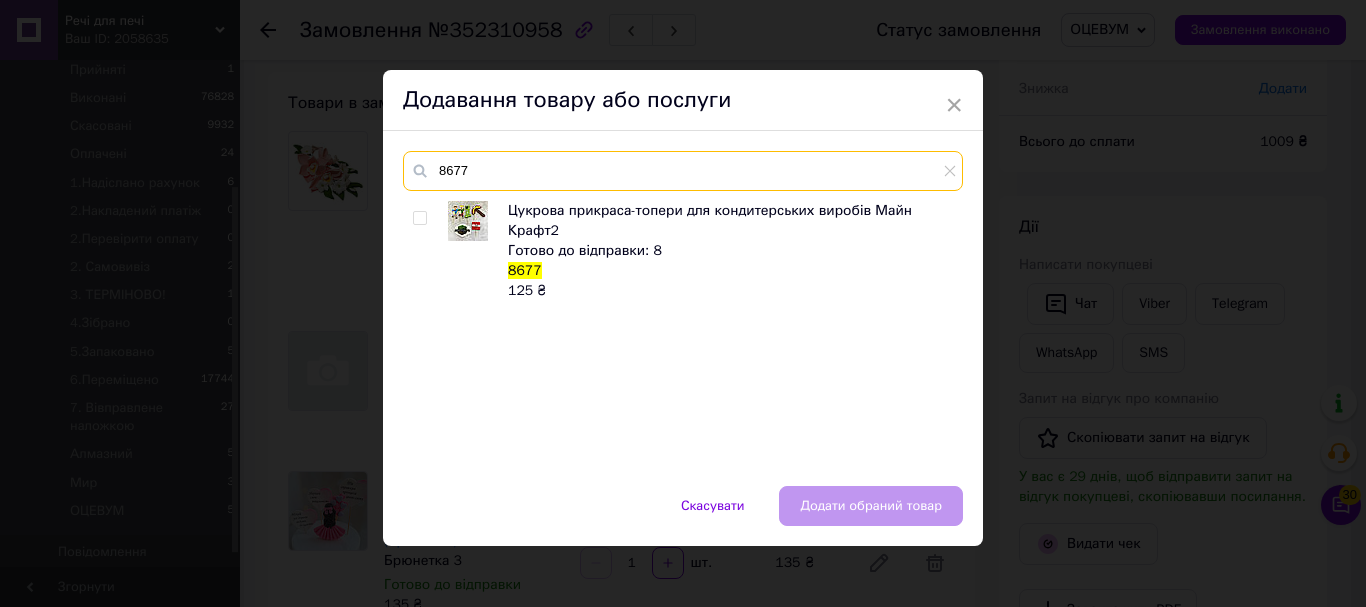 type on "8677" 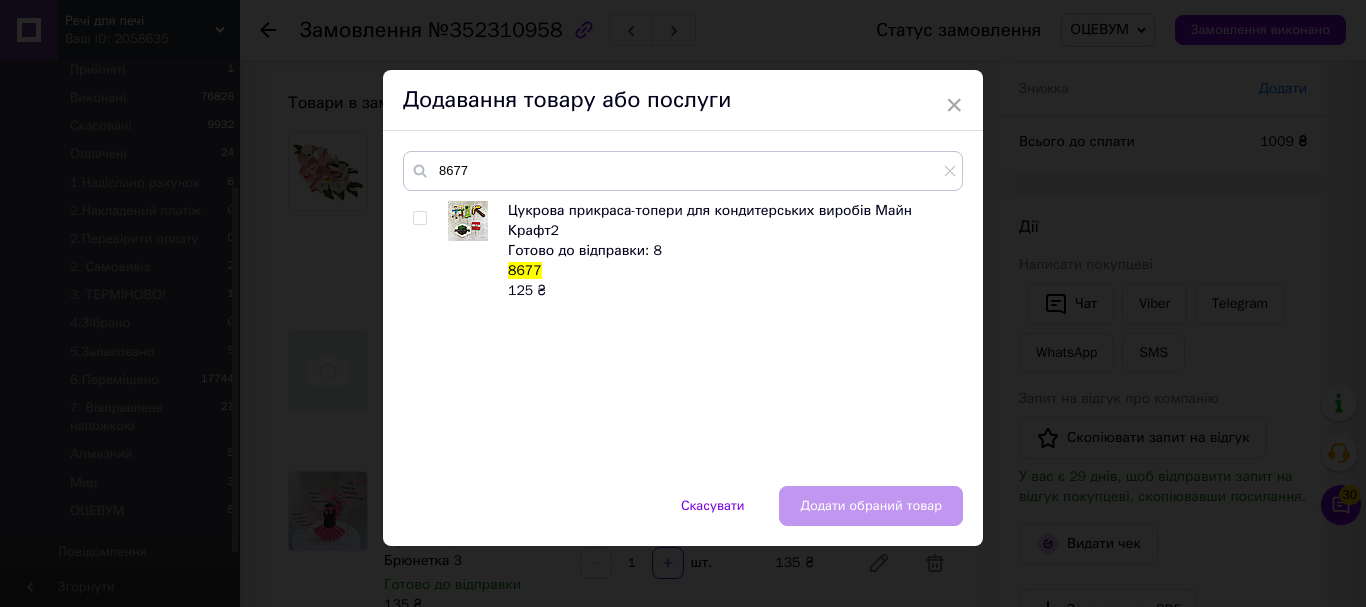 drag, startPoint x: 413, startPoint y: 215, endPoint x: 425, endPoint y: 218, distance: 12.369317 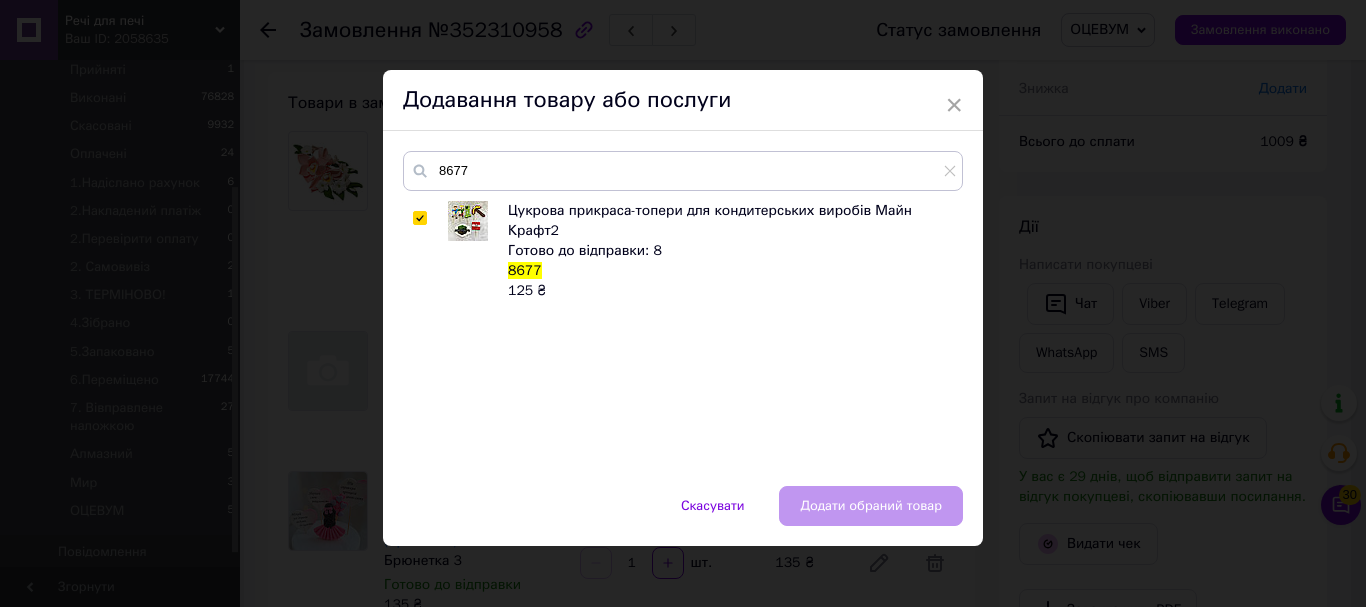 checkbox on "true" 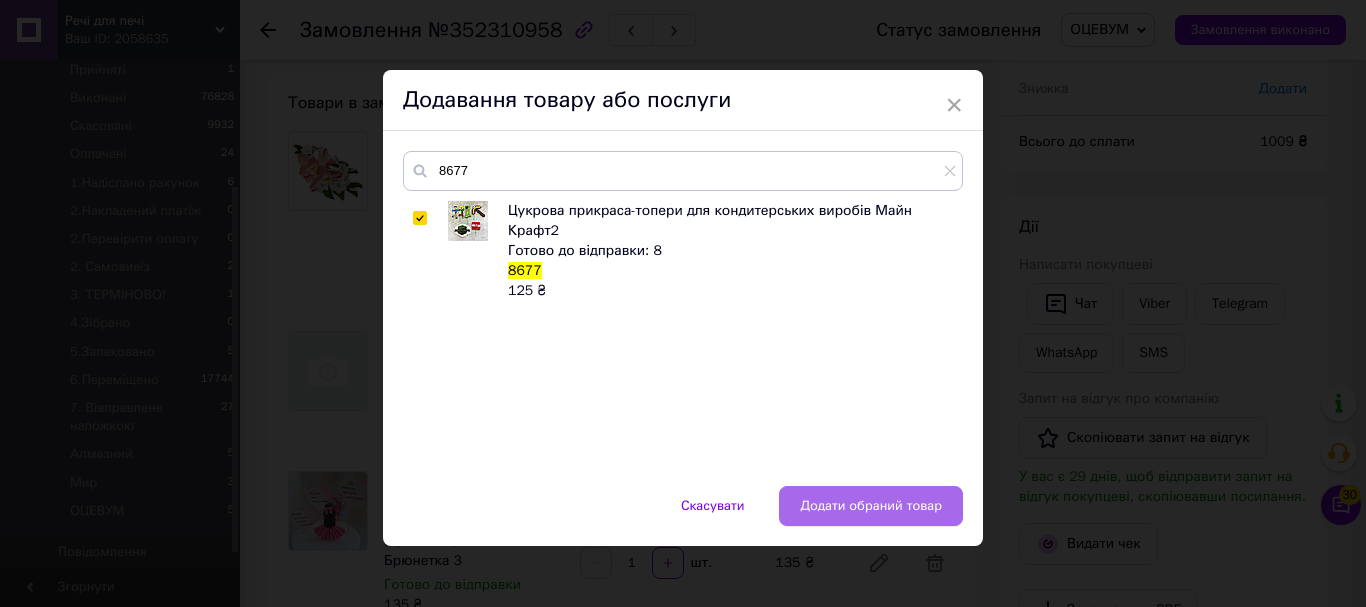 click on "Додати обраний товар" at bounding box center [871, 506] 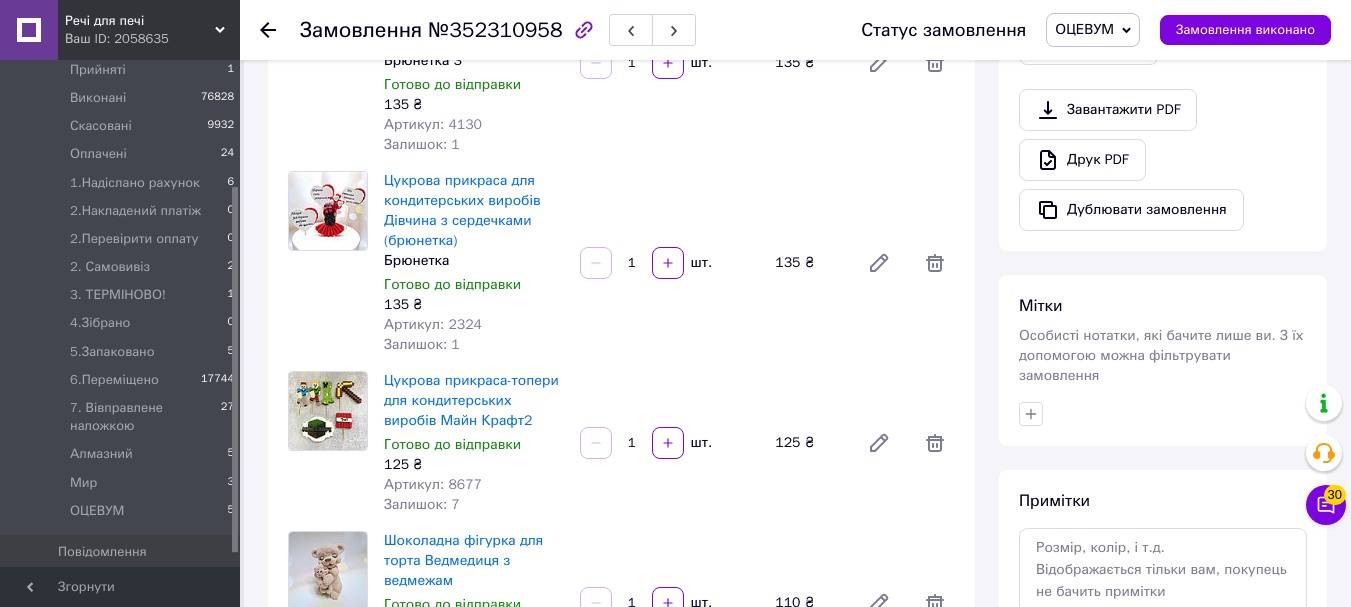 scroll, scrollTop: 0, scrollLeft: 0, axis: both 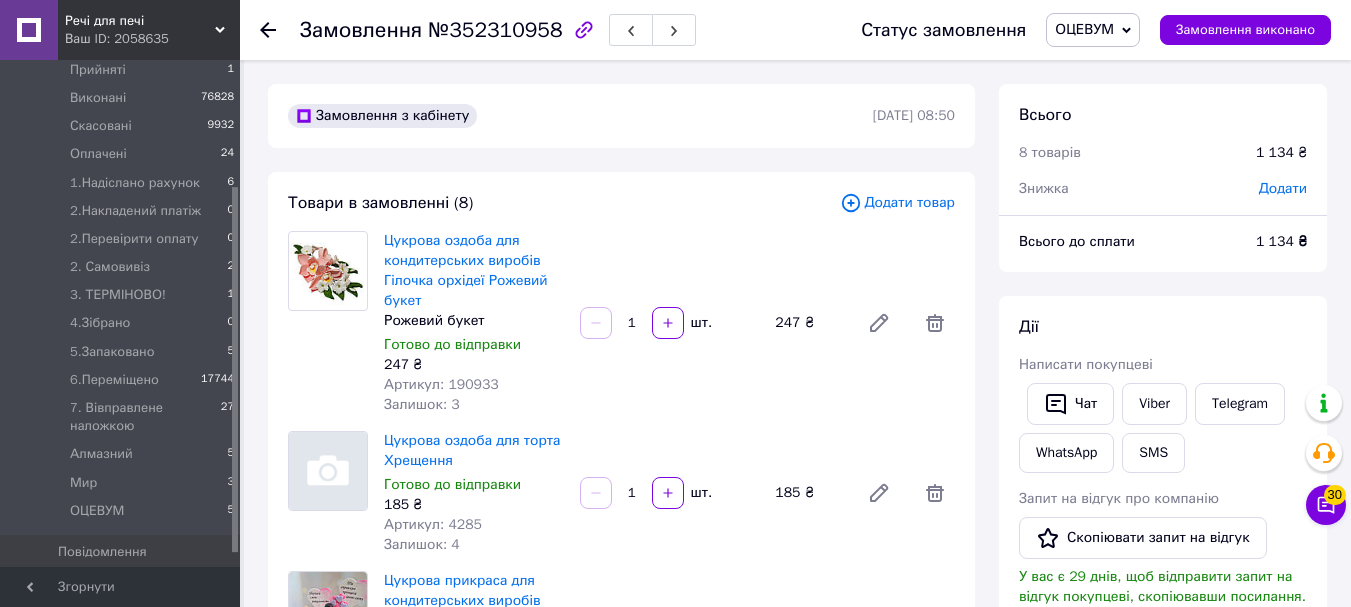 click 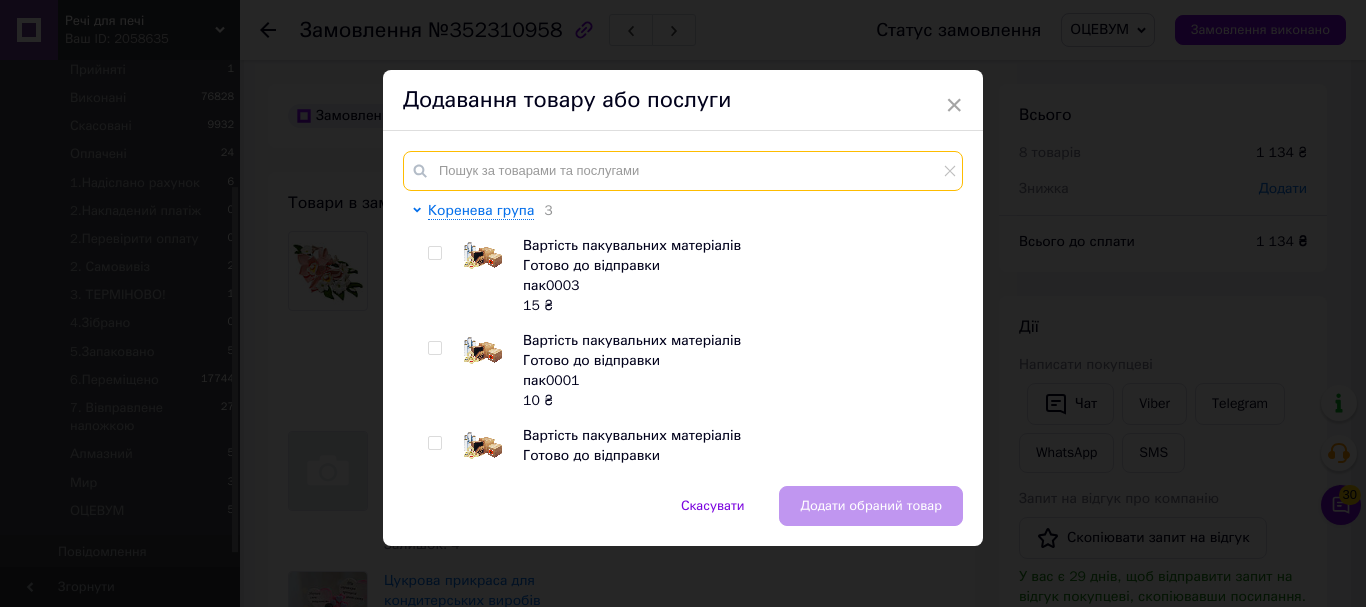 click at bounding box center (683, 171) 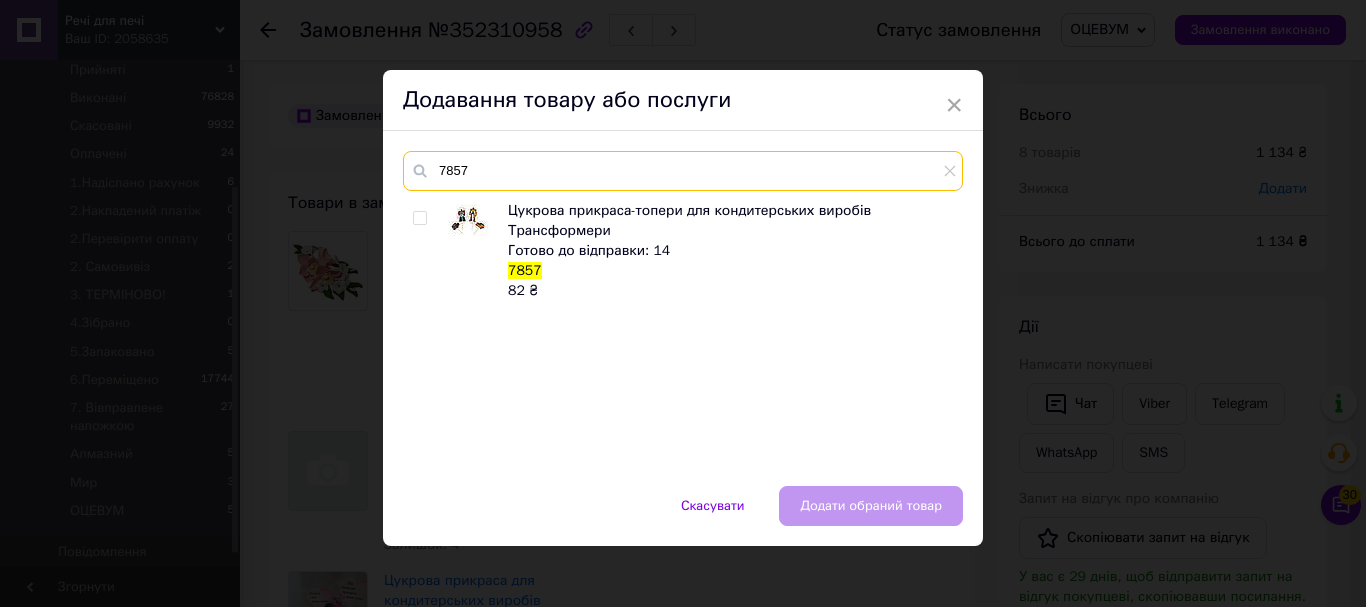 type on "7857" 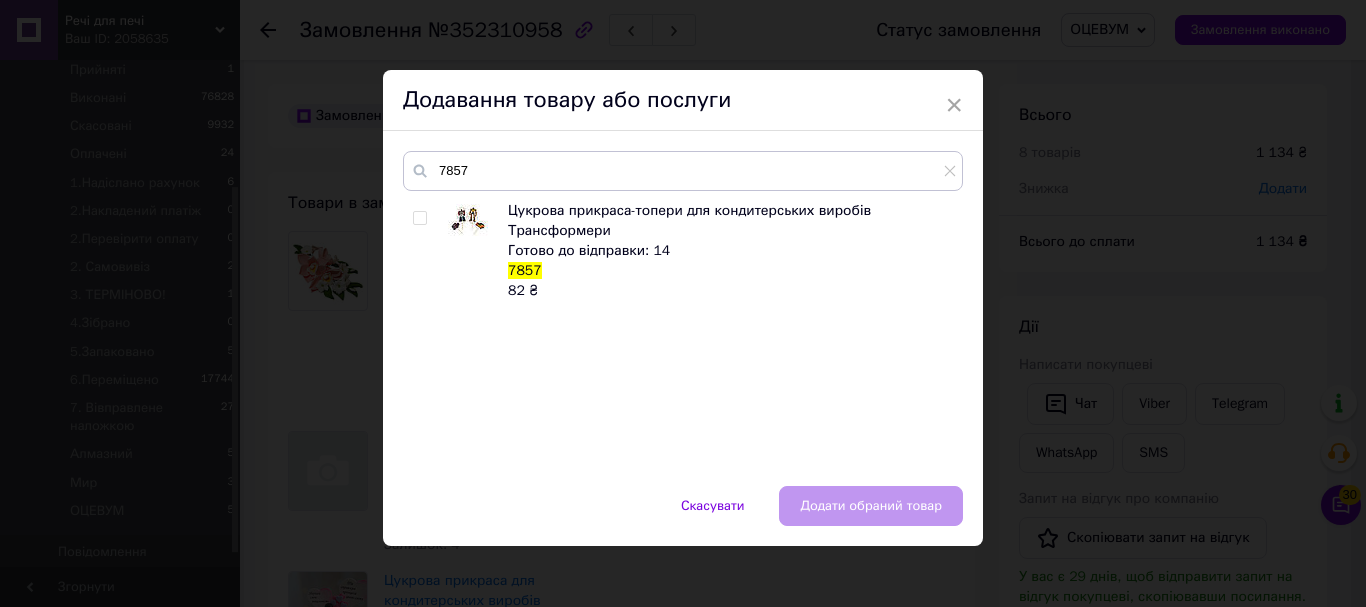 drag, startPoint x: 415, startPoint y: 216, endPoint x: 487, endPoint y: 247, distance: 78.39005 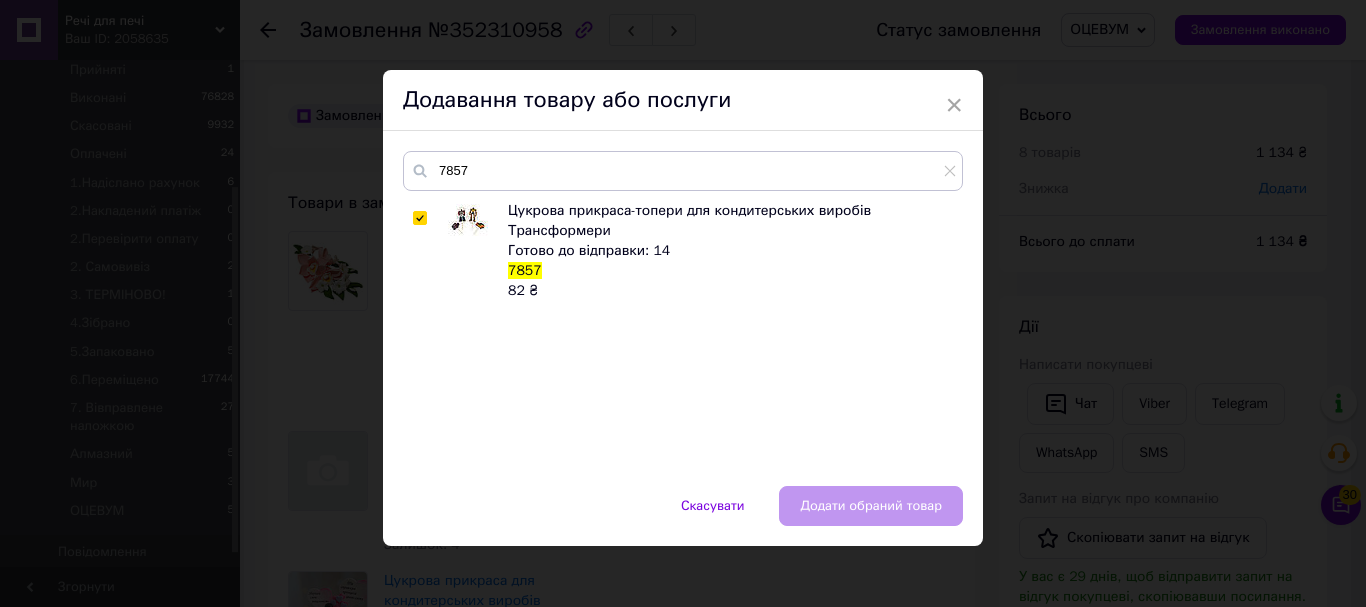 checkbox on "true" 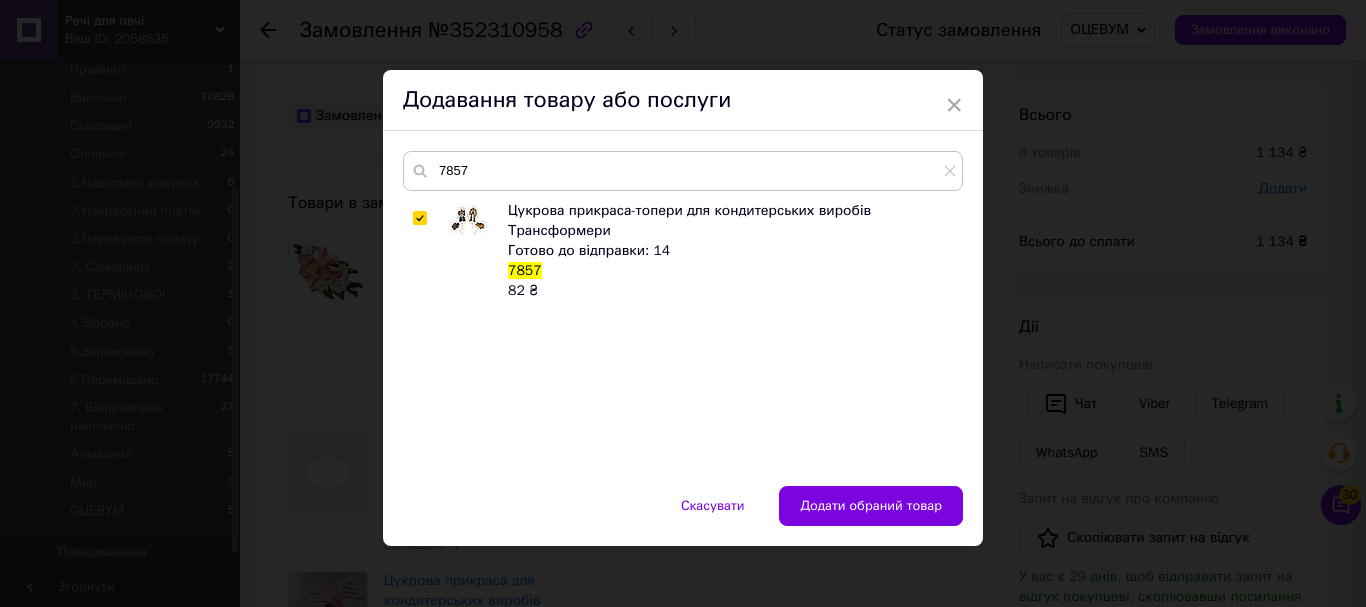 drag, startPoint x: 812, startPoint y: 502, endPoint x: 831, endPoint y: 502, distance: 19 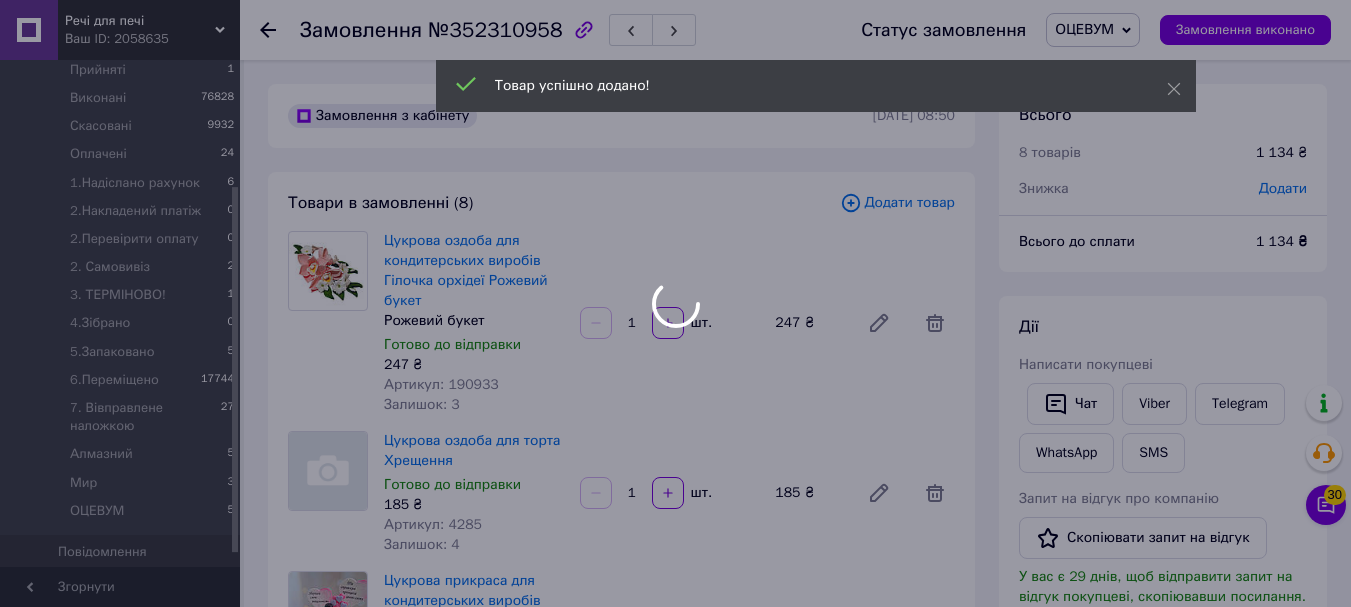 scroll, scrollTop: 20, scrollLeft: 0, axis: vertical 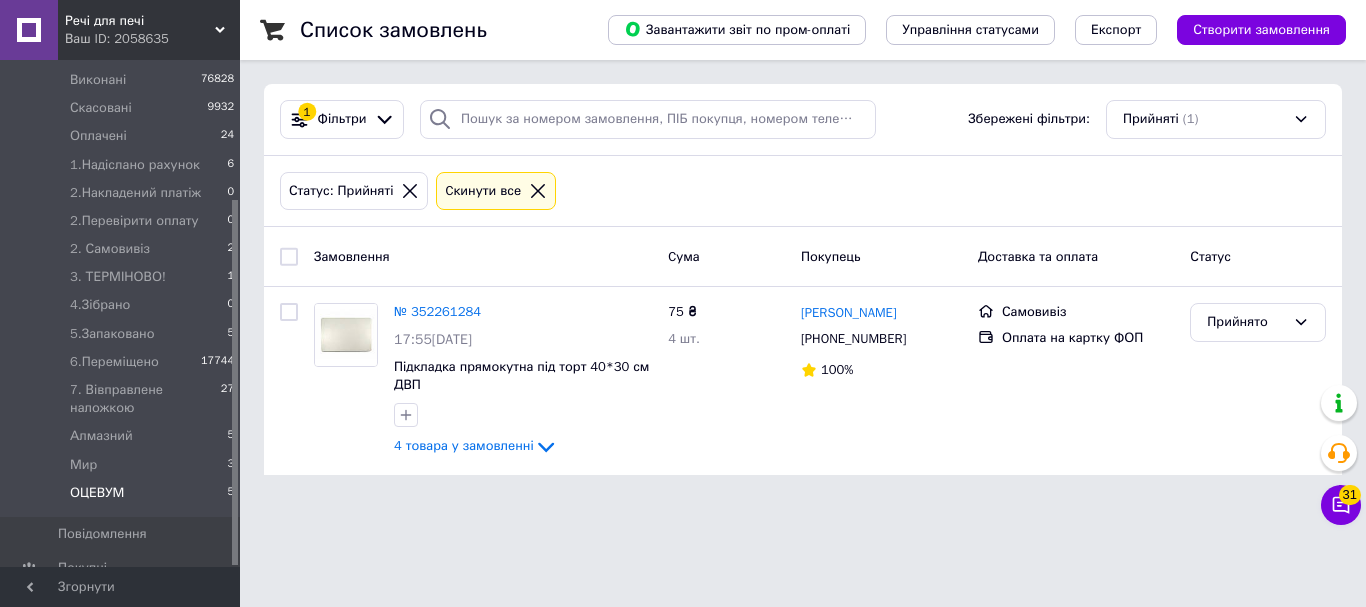 click on "ОЦЕВУМ" at bounding box center (97, 493) 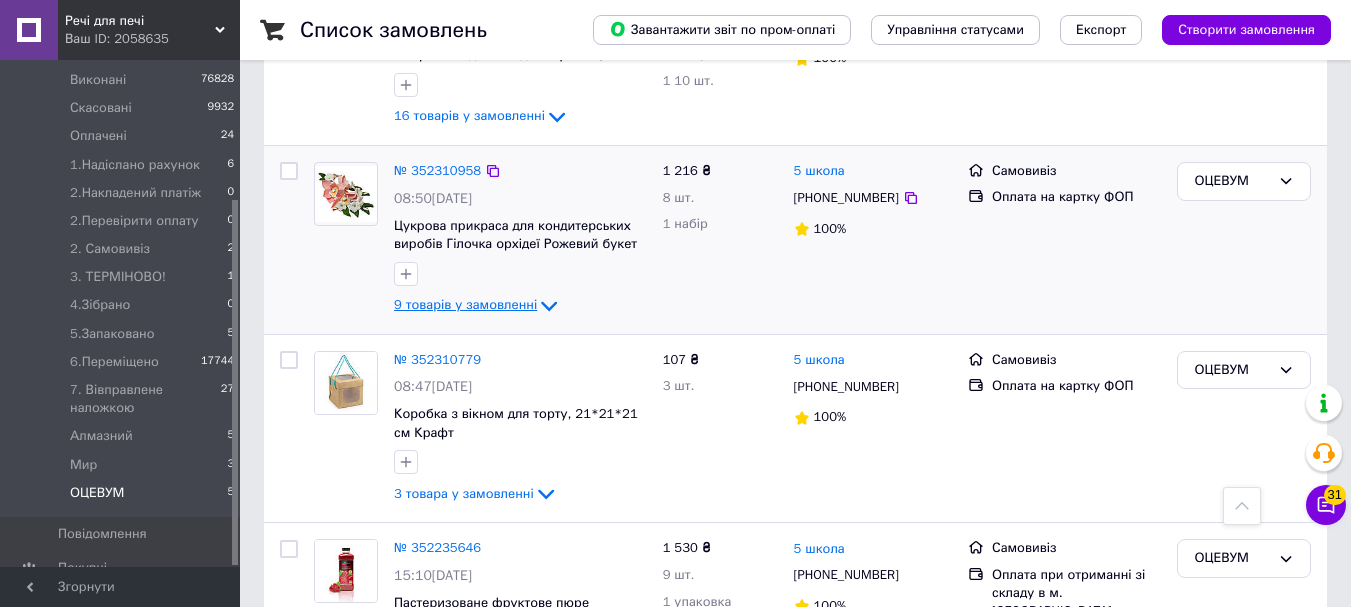 scroll, scrollTop: 300, scrollLeft: 0, axis: vertical 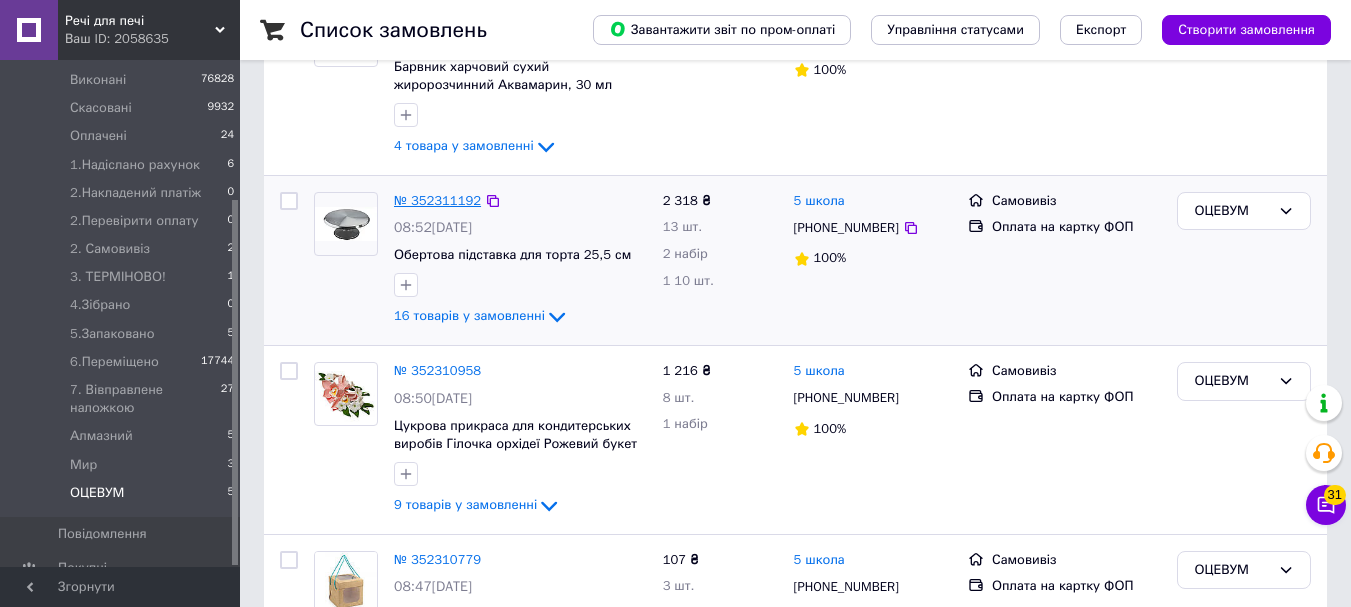 click on "№ 352311192" at bounding box center (437, 200) 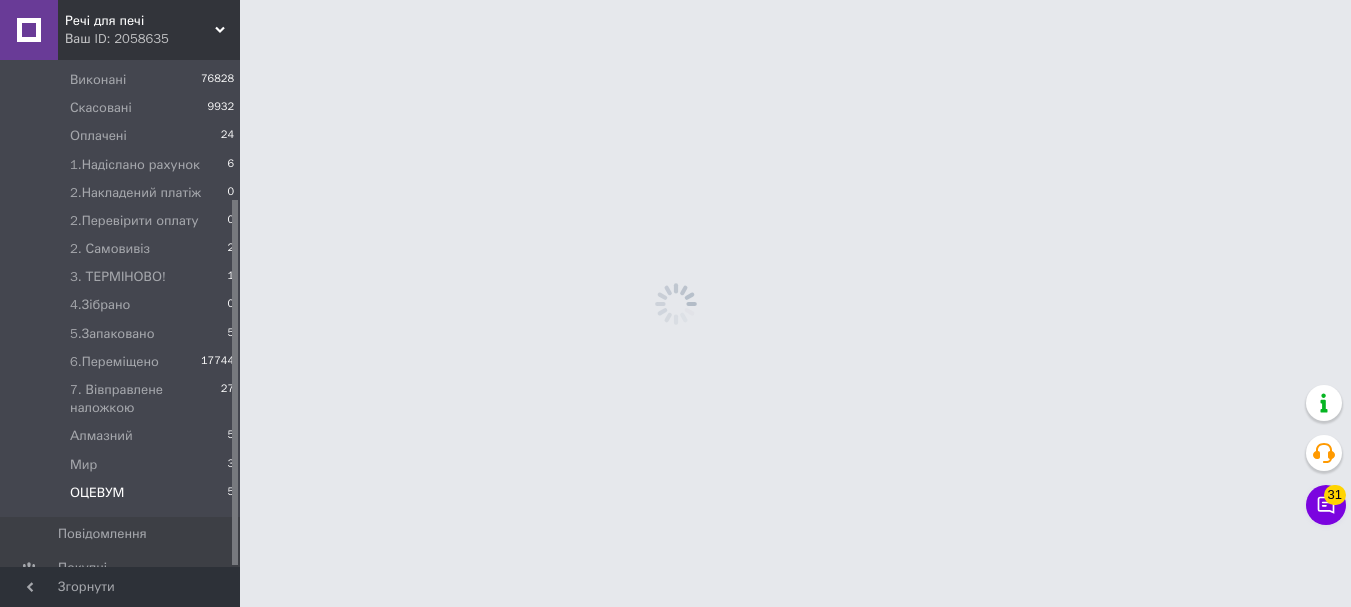 scroll, scrollTop: 0, scrollLeft: 0, axis: both 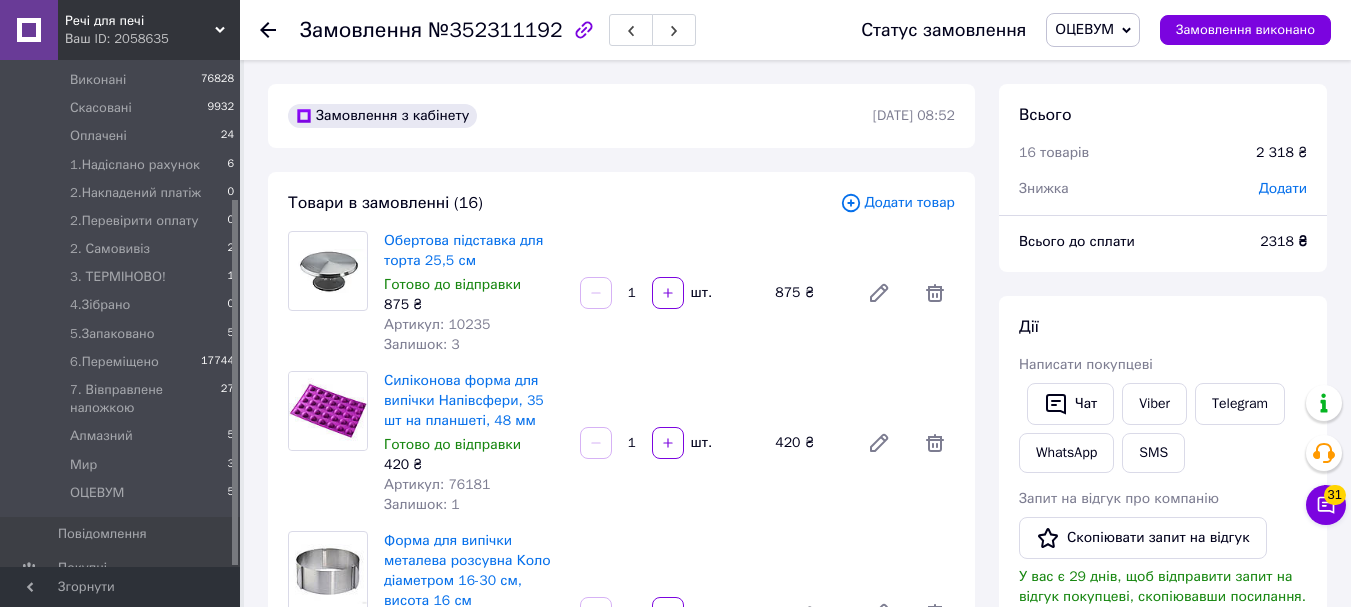 click 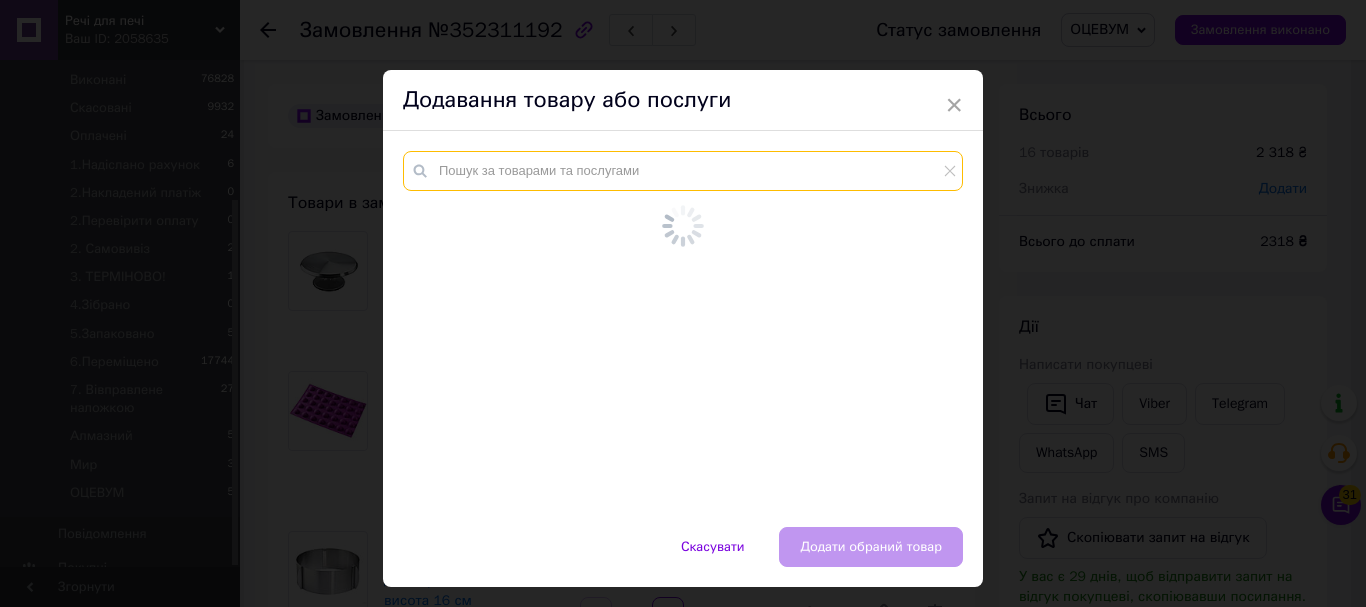 click at bounding box center [683, 171] 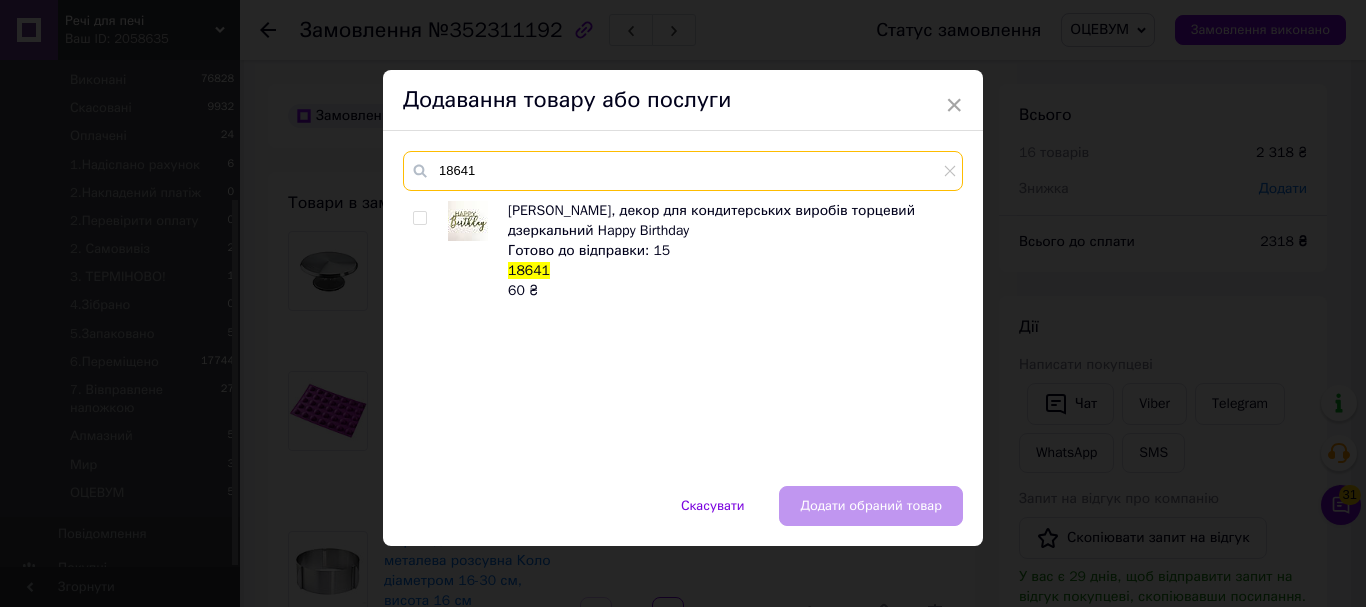 type on "18641" 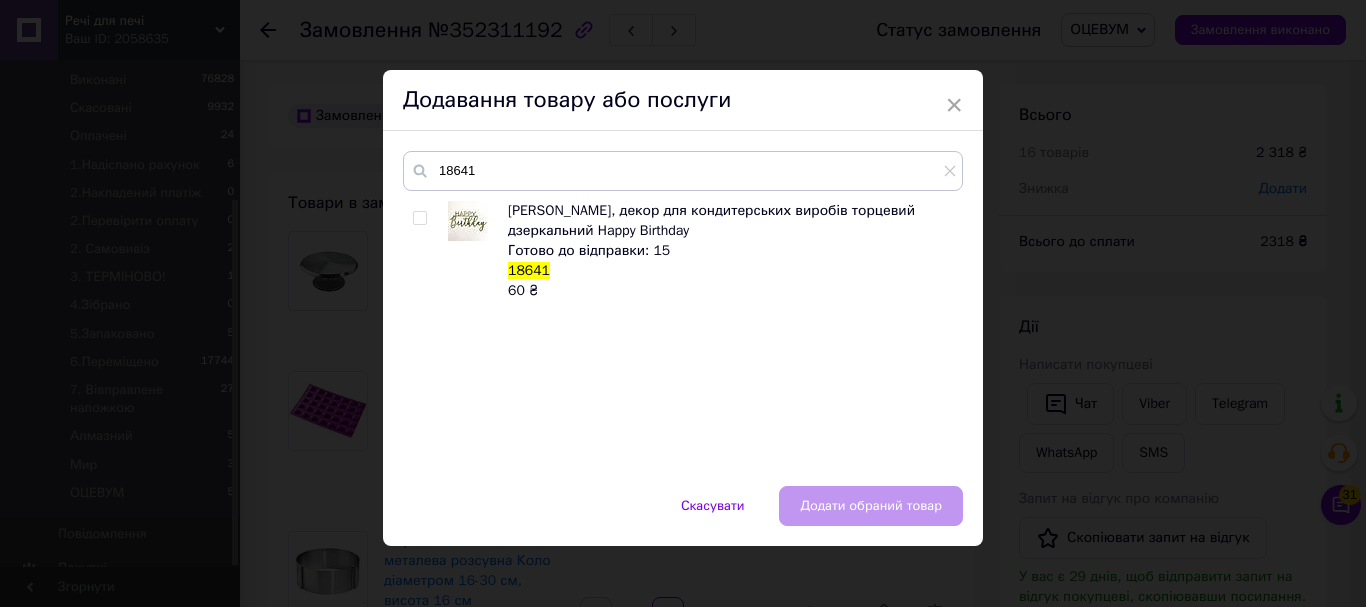 drag, startPoint x: 415, startPoint y: 216, endPoint x: 473, endPoint y: 277, distance: 84.17244 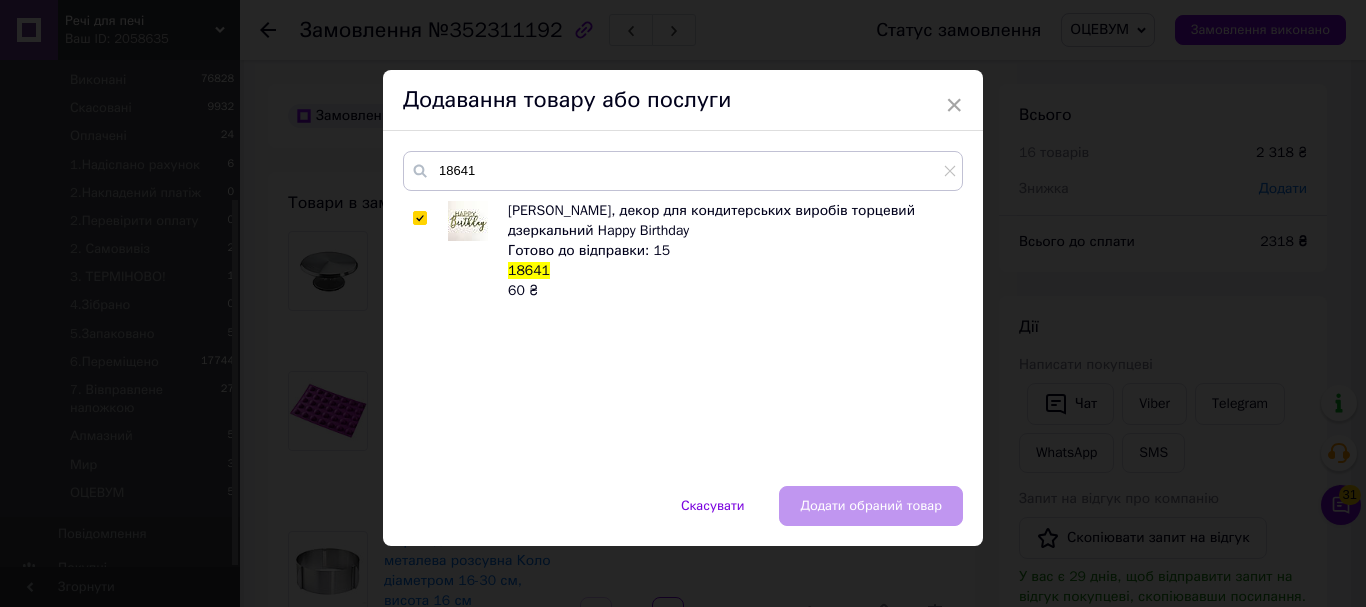 checkbox on "true" 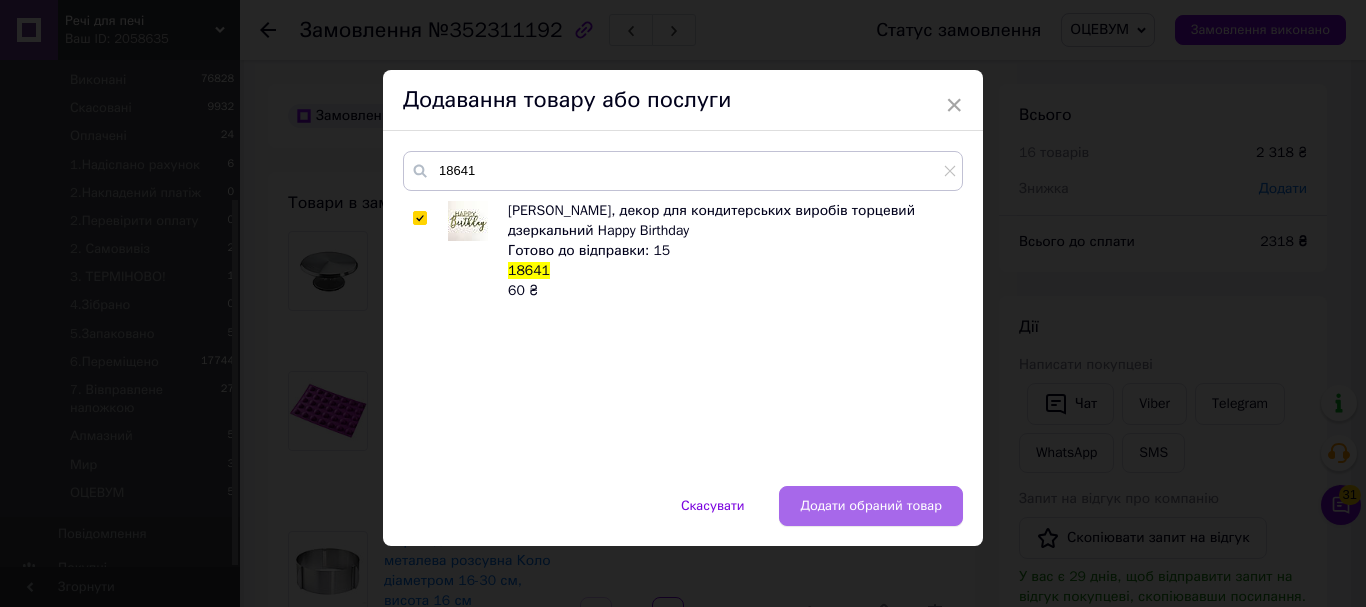 click on "Додати обраний товар" at bounding box center [871, 506] 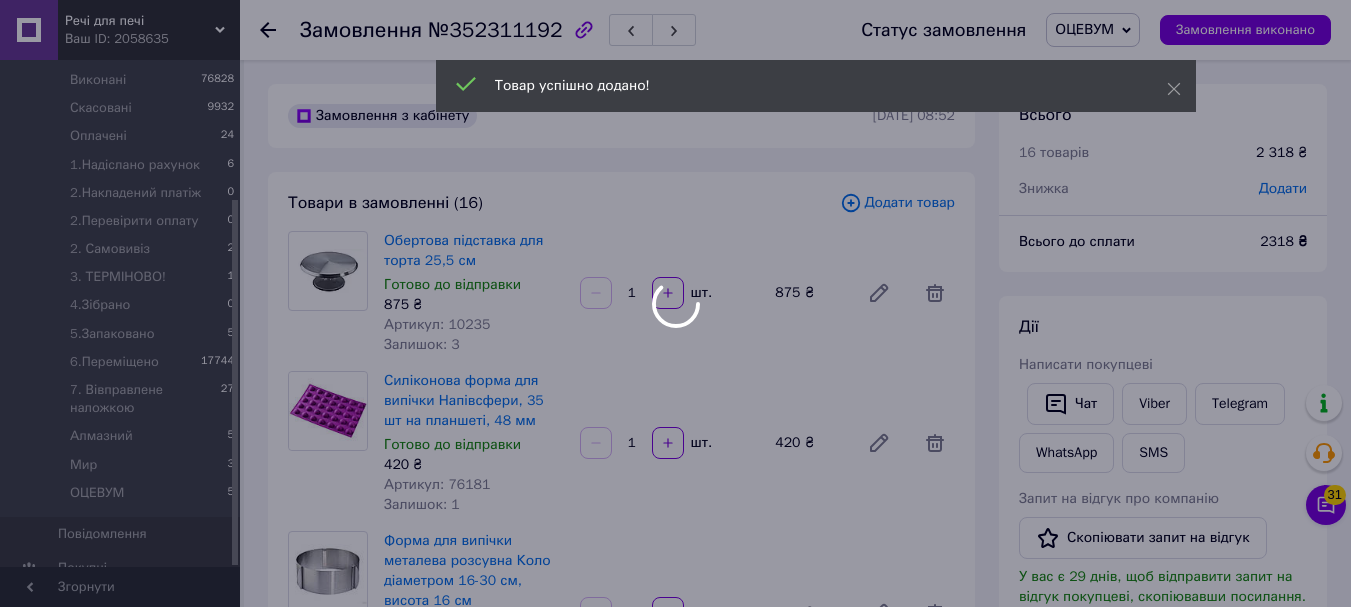 click at bounding box center [675, 303] 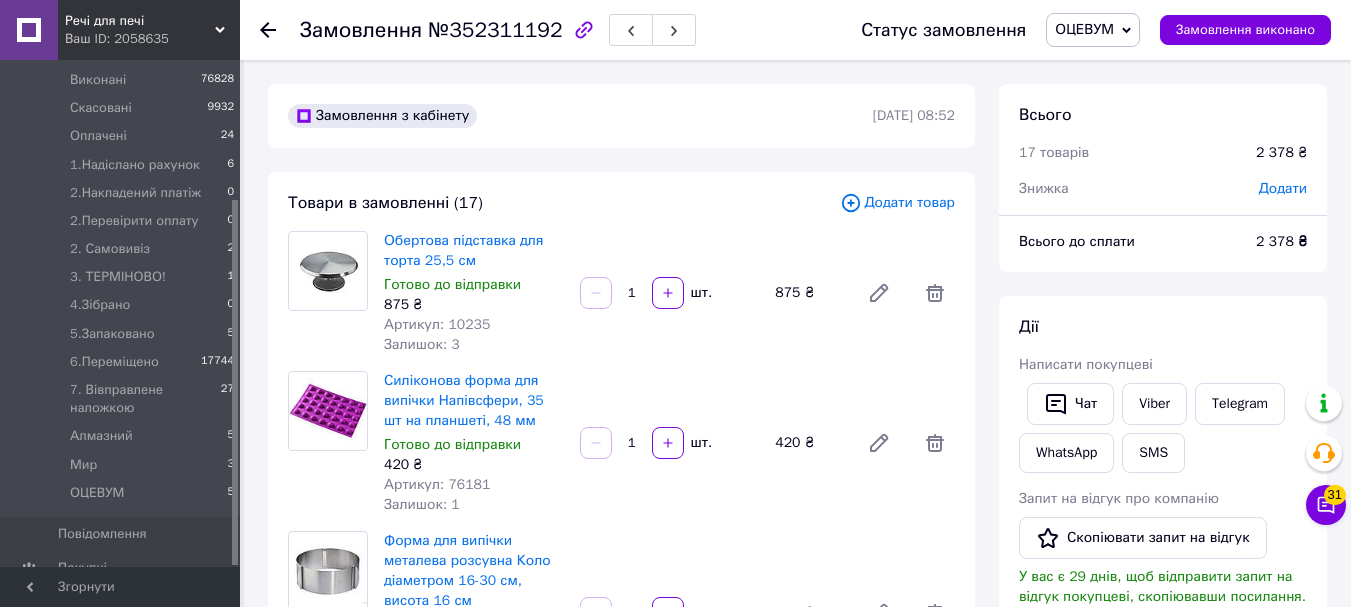 click 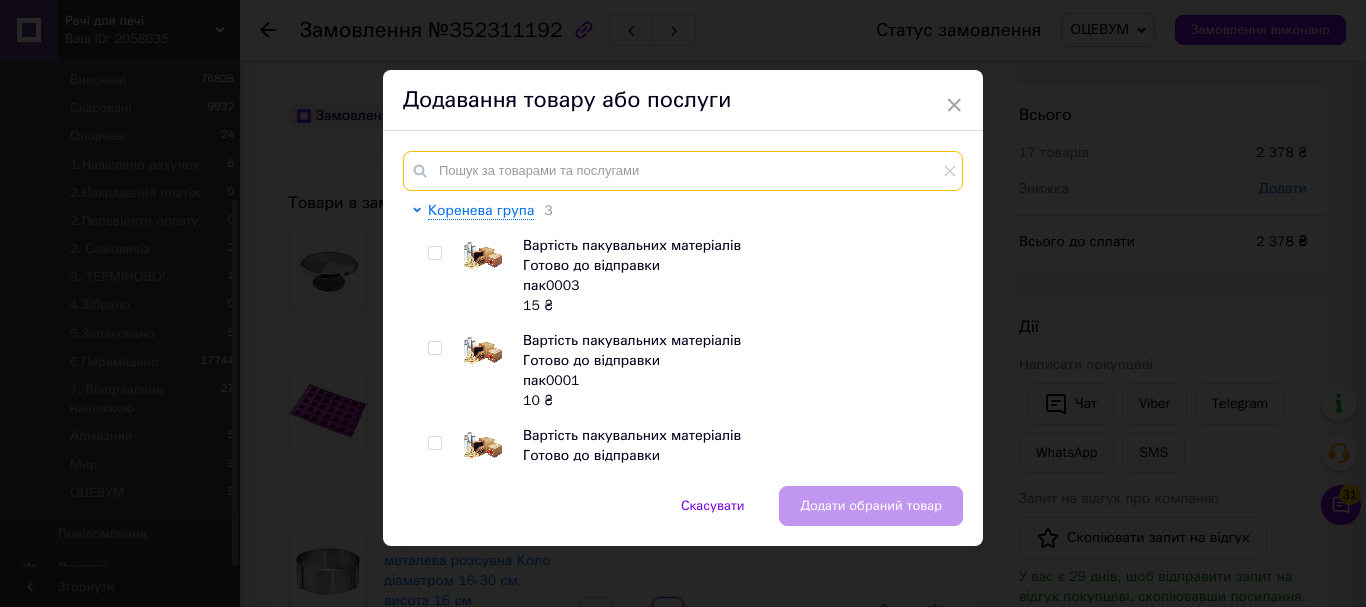 click at bounding box center [683, 171] 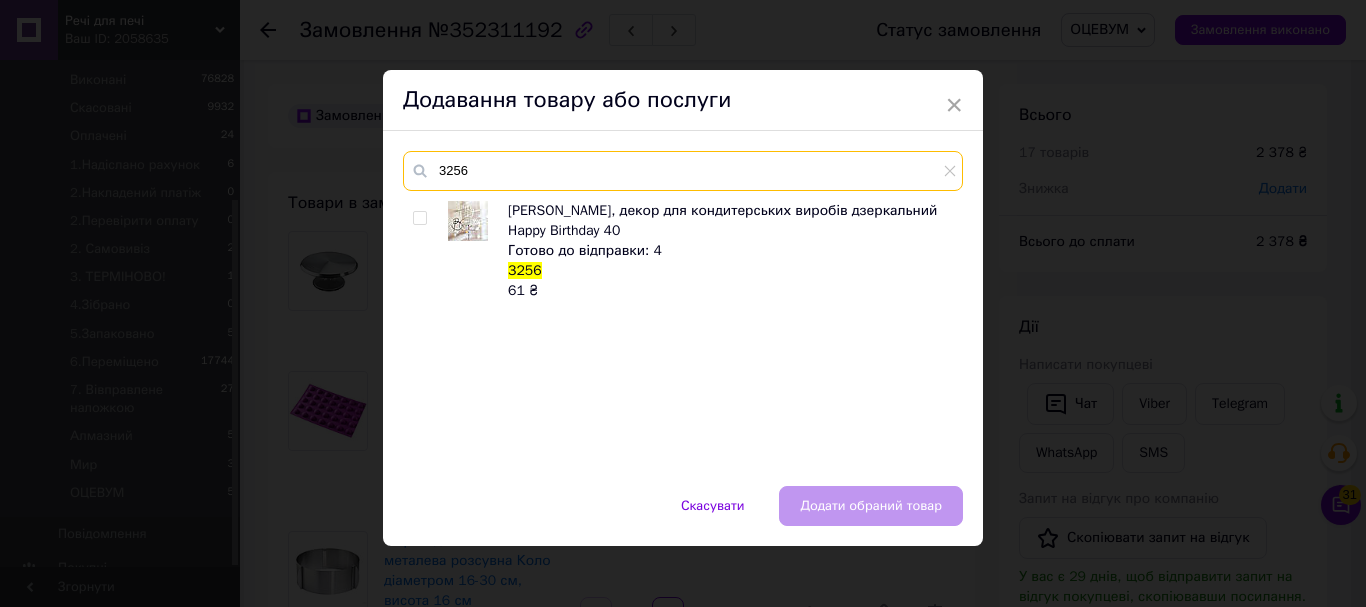 type on "3256" 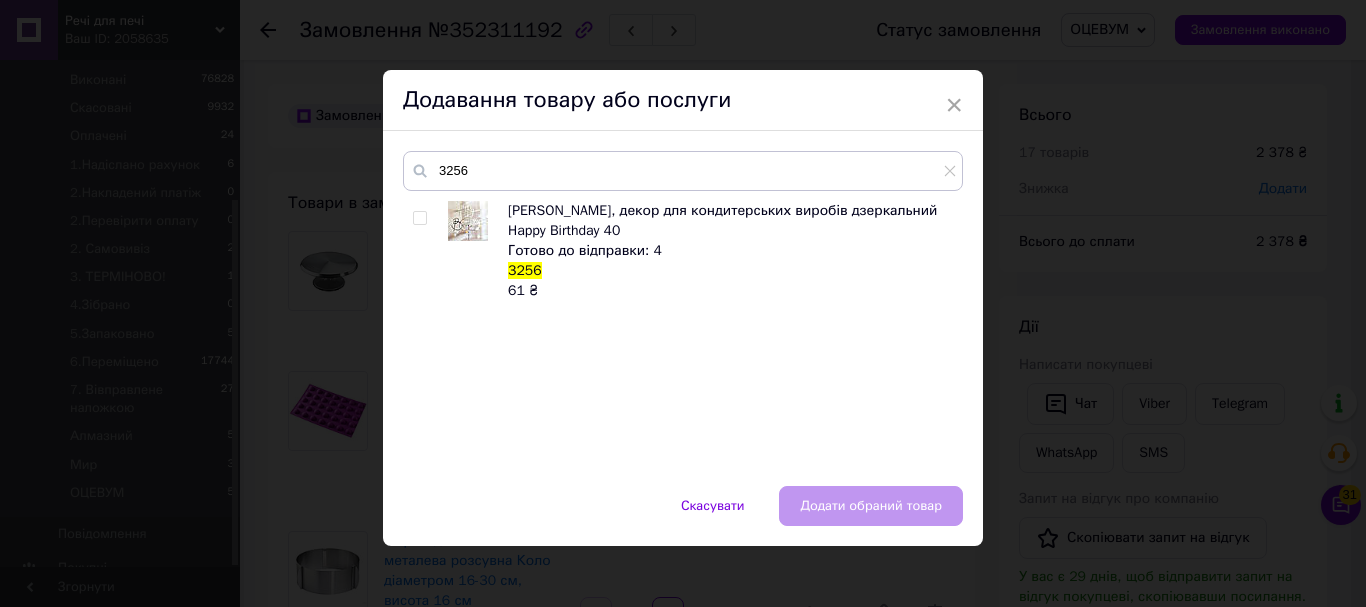 click at bounding box center [419, 218] 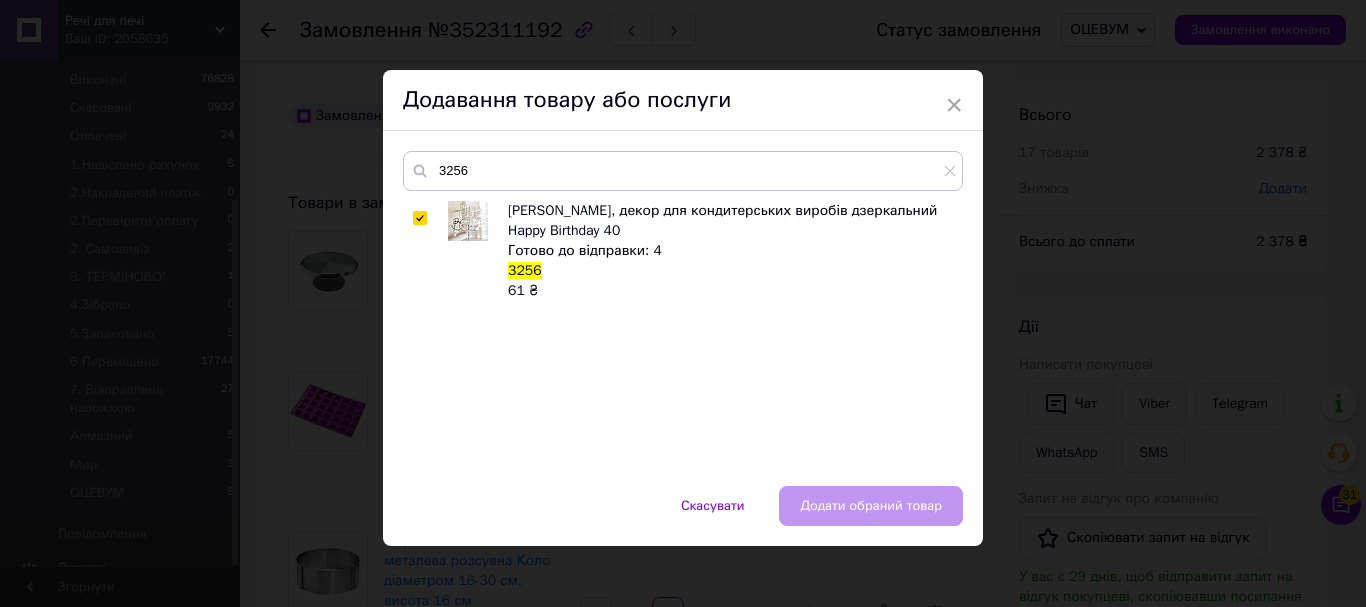 checkbox on "true" 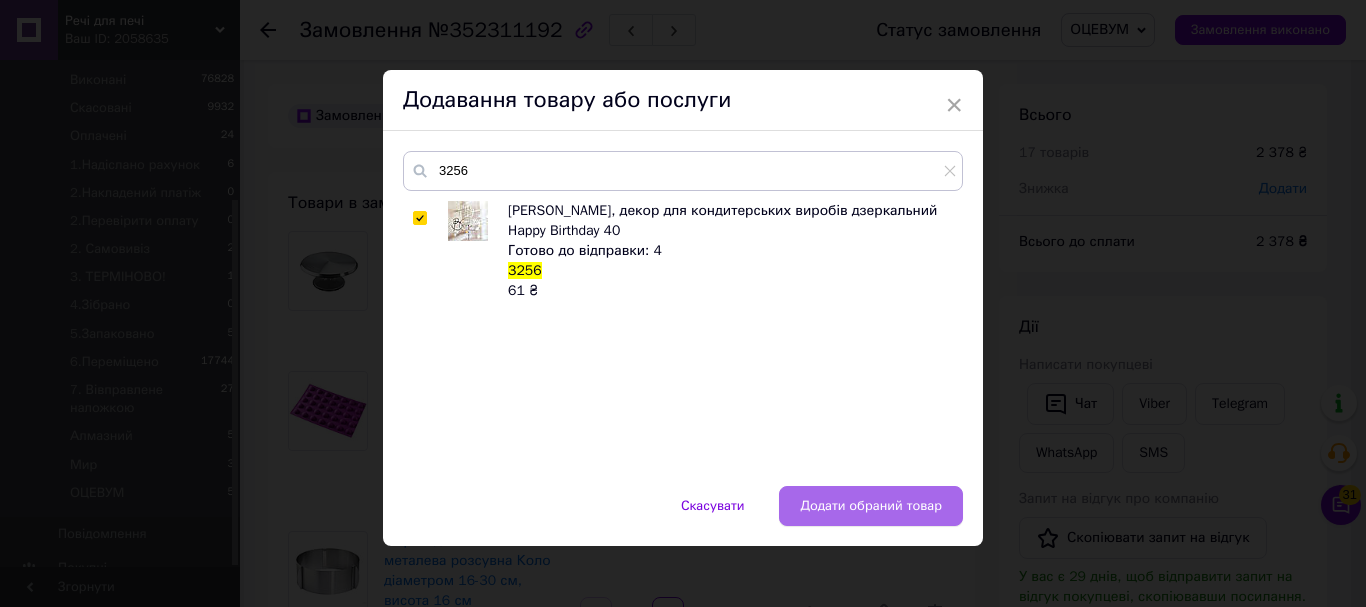 click on "Додати обраний товар" at bounding box center [871, 506] 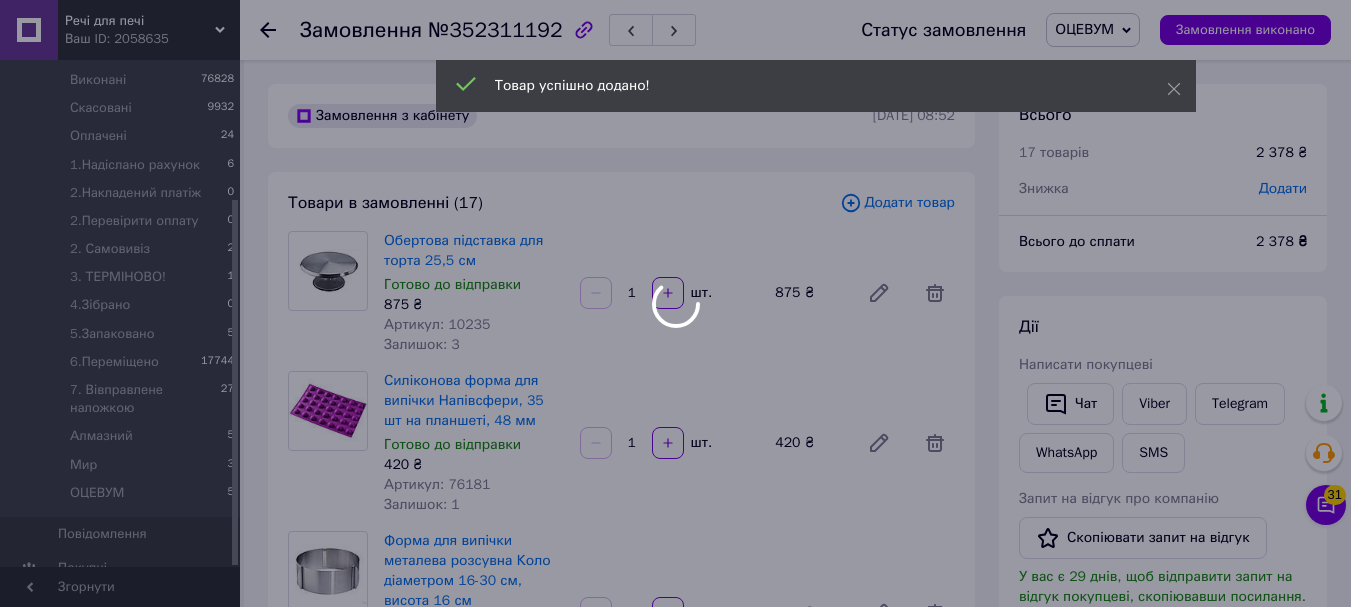 scroll, scrollTop: 452, scrollLeft: 0, axis: vertical 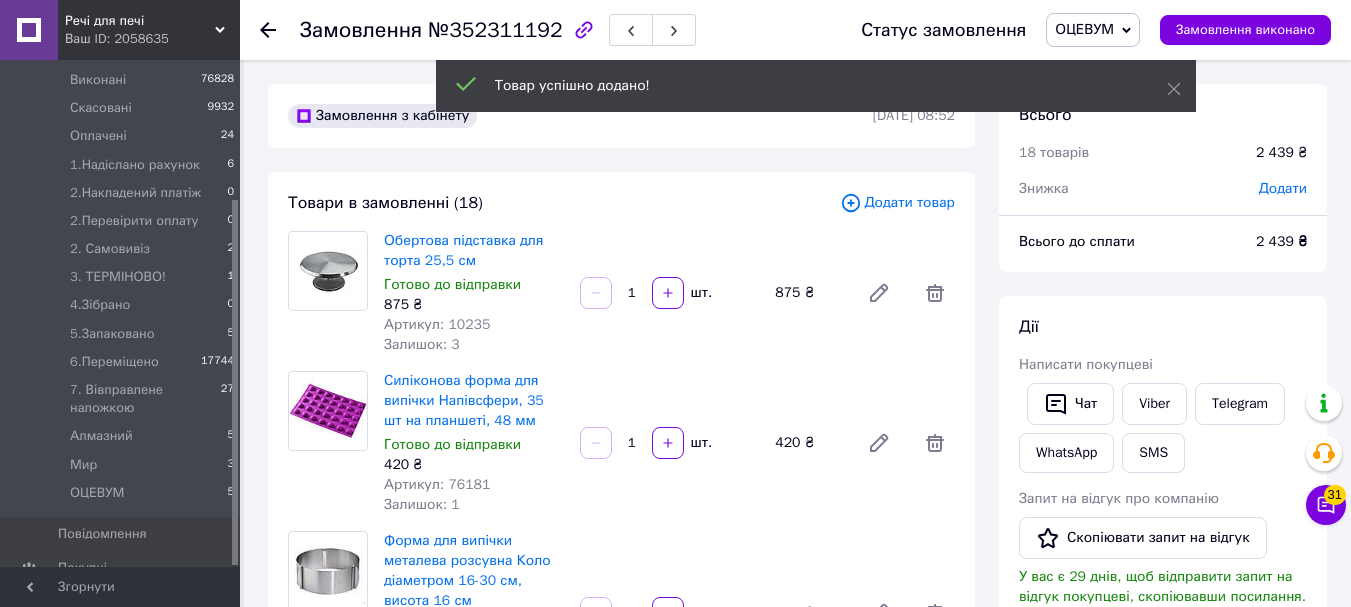 click 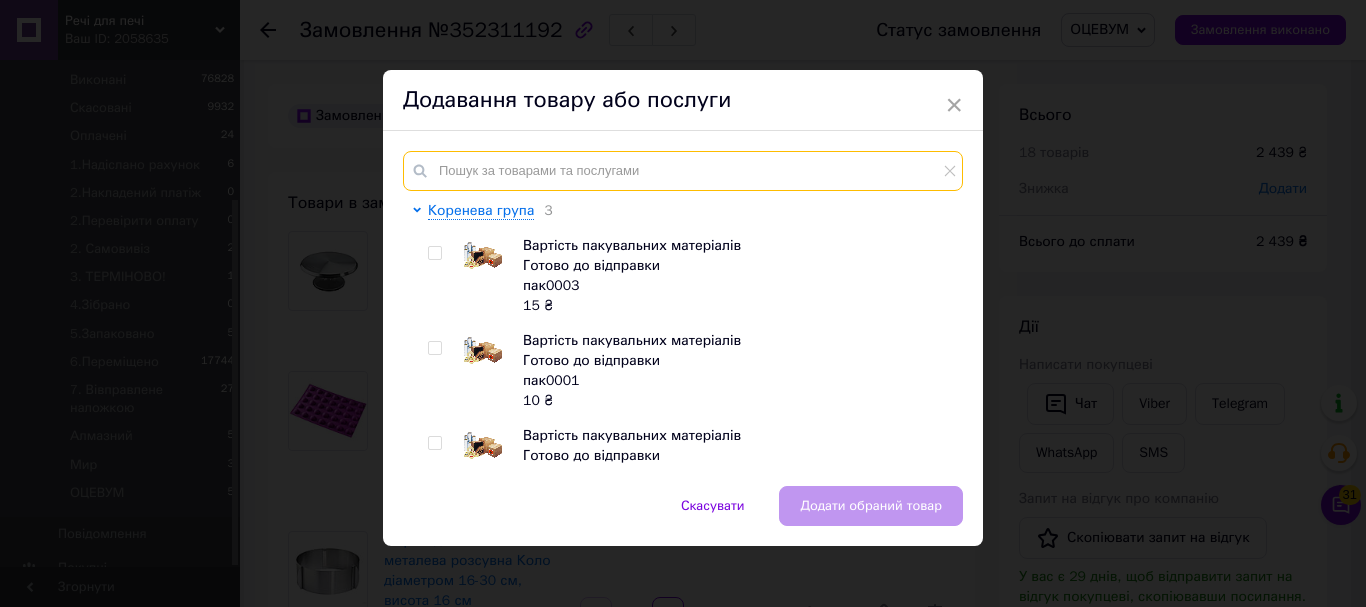 click at bounding box center (683, 171) 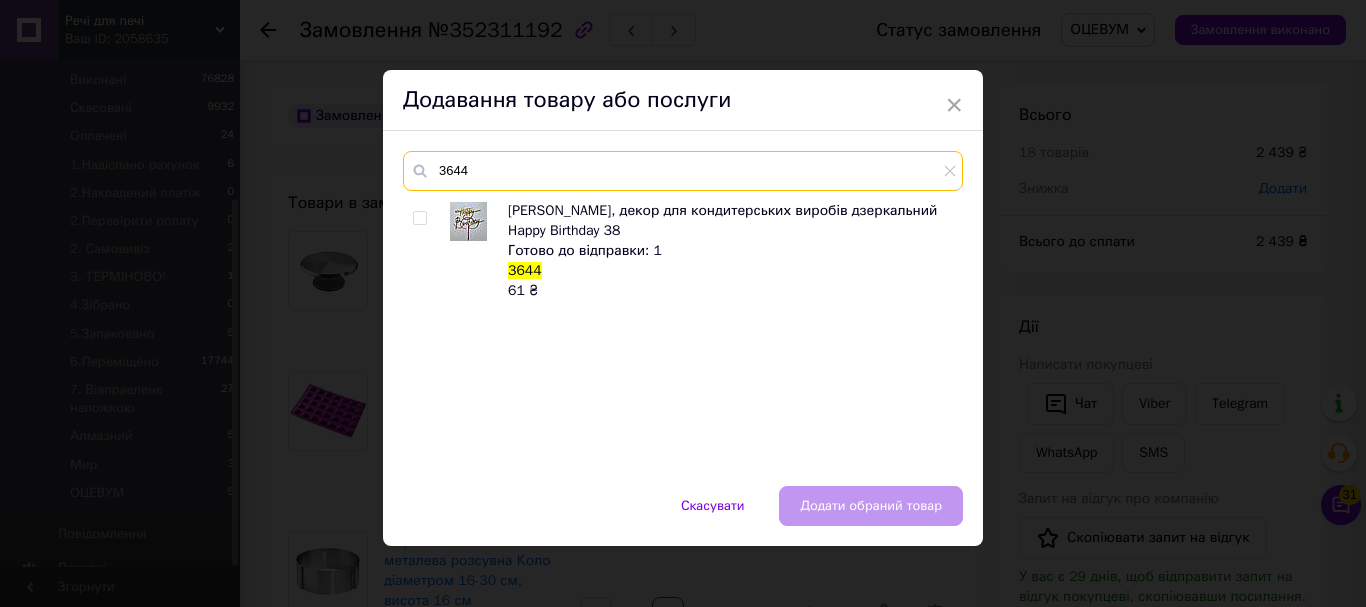 type on "3644" 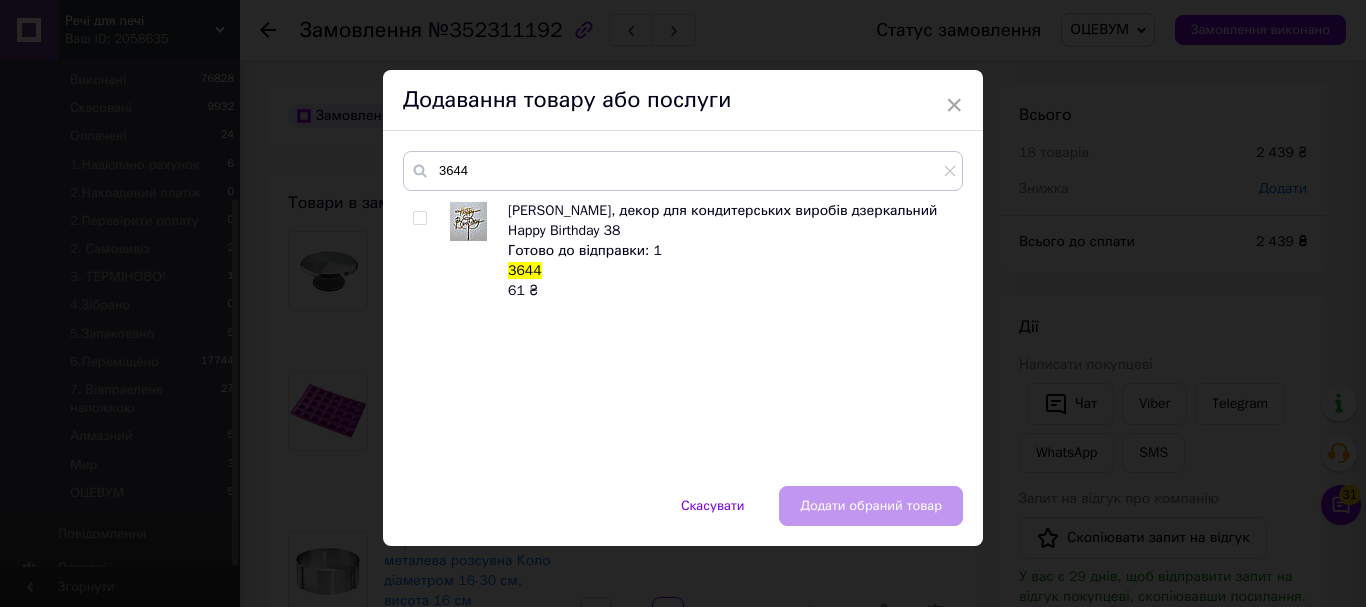 drag, startPoint x: 416, startPoint y: 213, endPoint x: 425, endPoint y: 218, distance: 10.29563 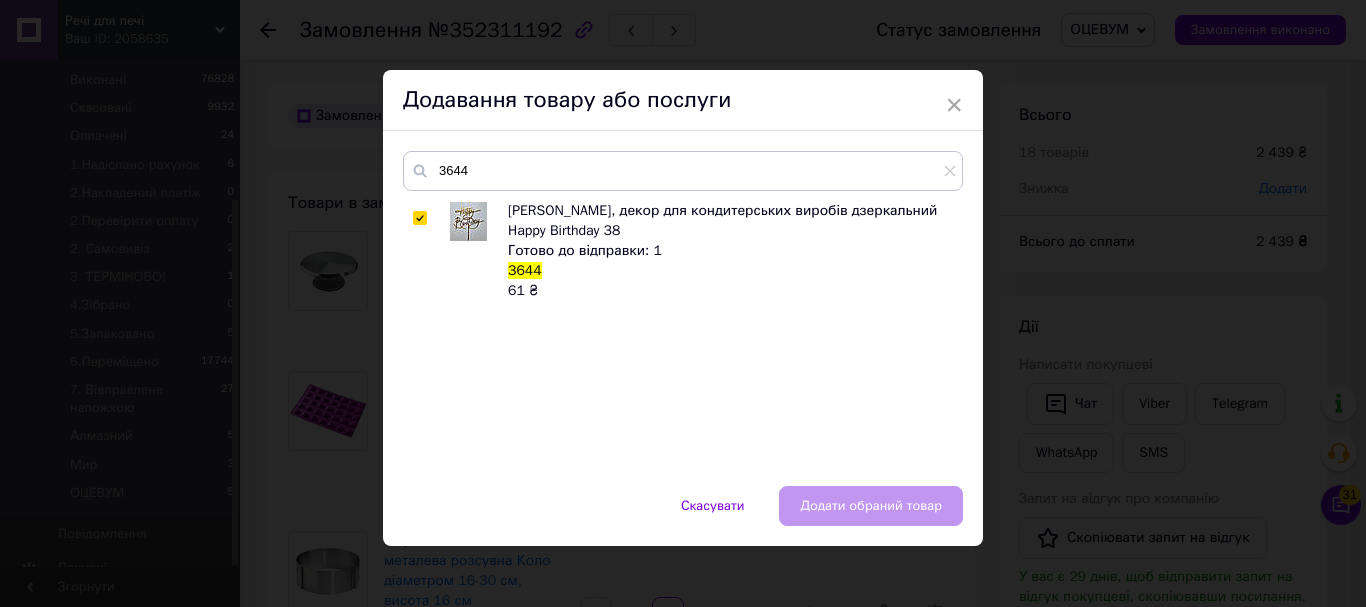 checkbox on "true" 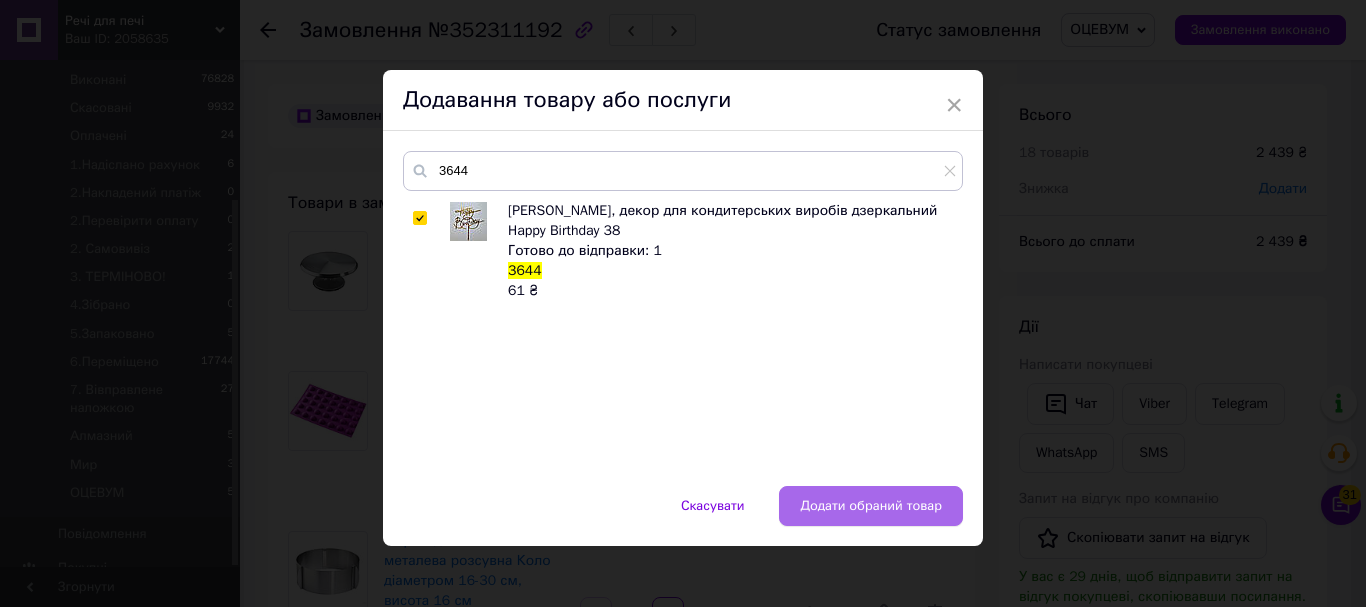 click on "Додати обраний товар" at bounding box center [871, 506] 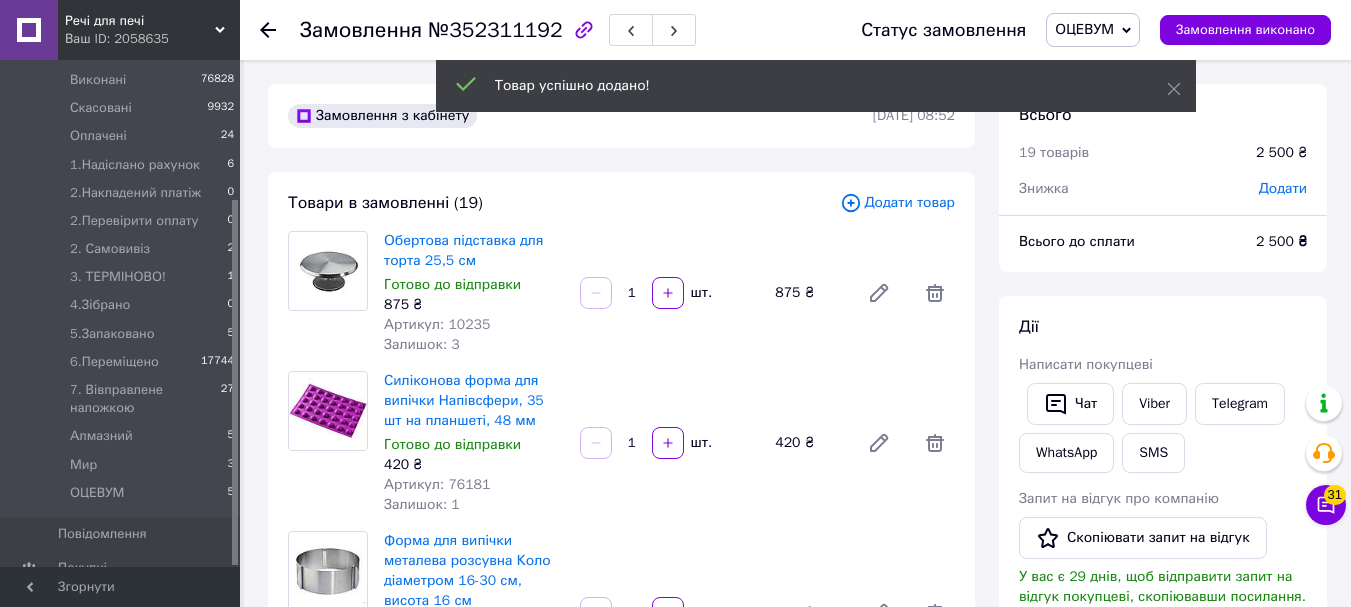 scroll, scrollTop: 520, scrollLeft: 0, axis: vertical 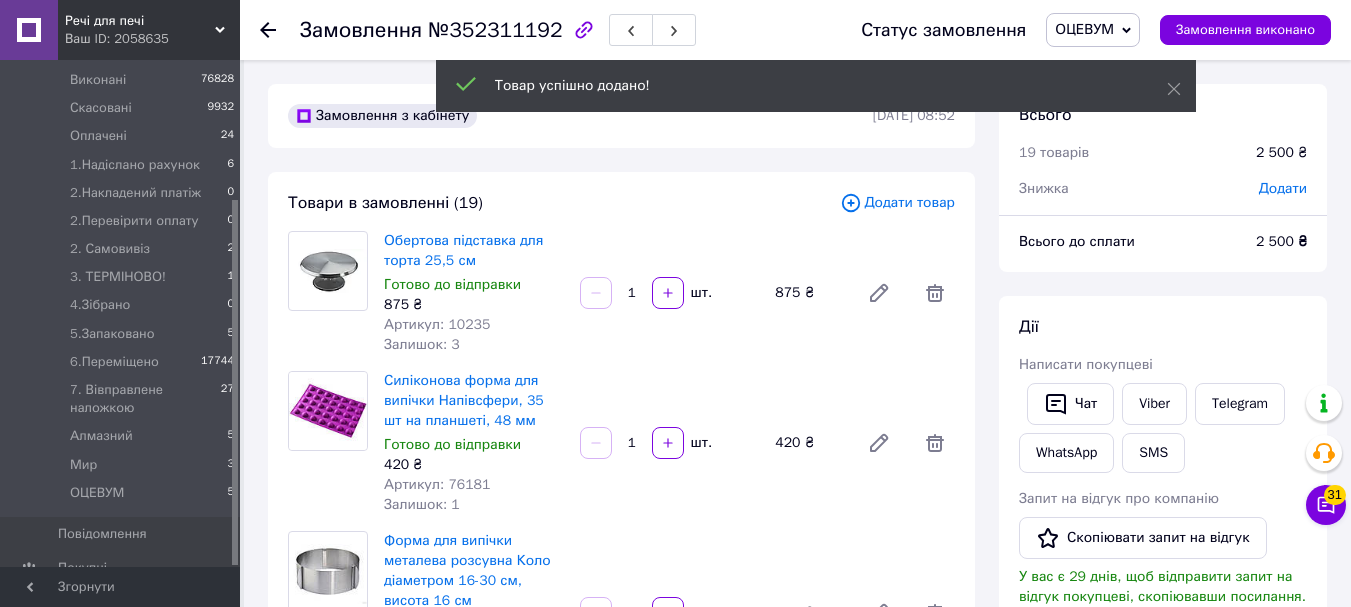 click 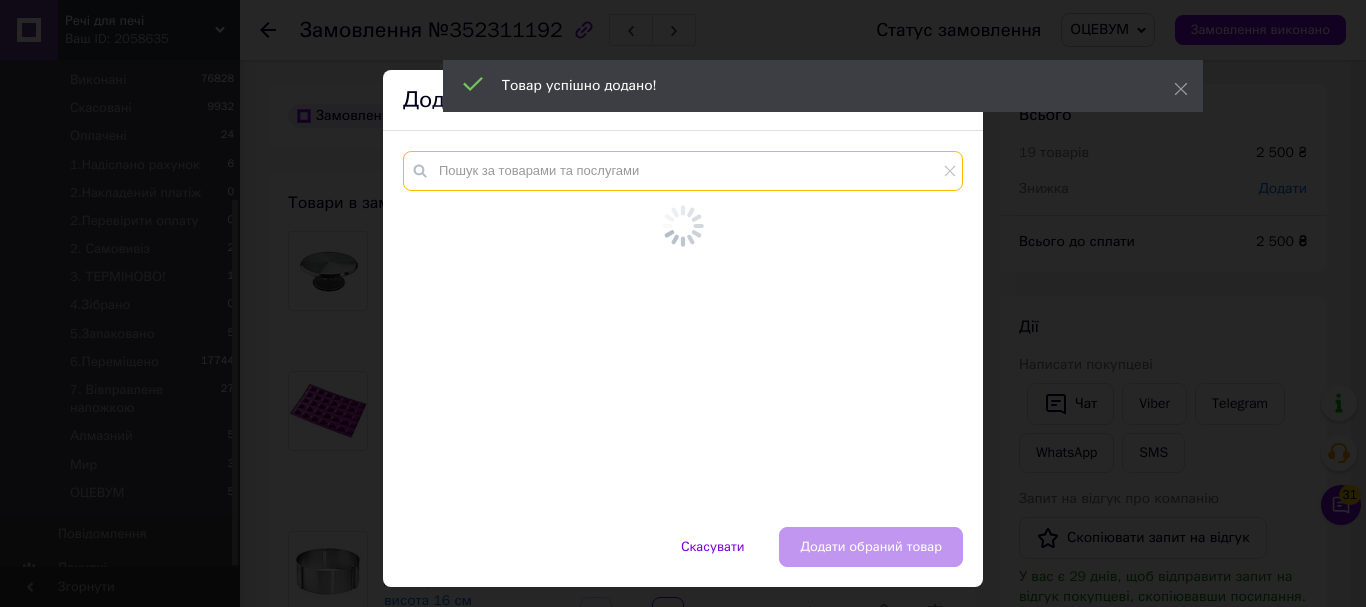 click at bounding box center [683, 171] 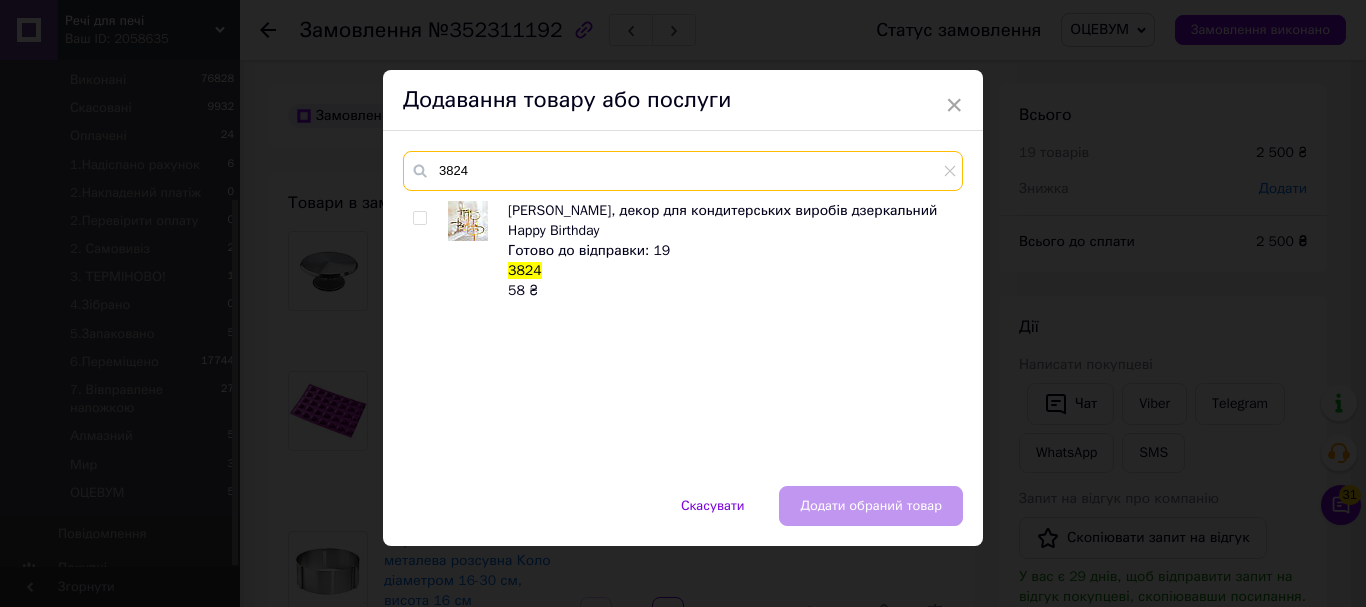 type on "3824" 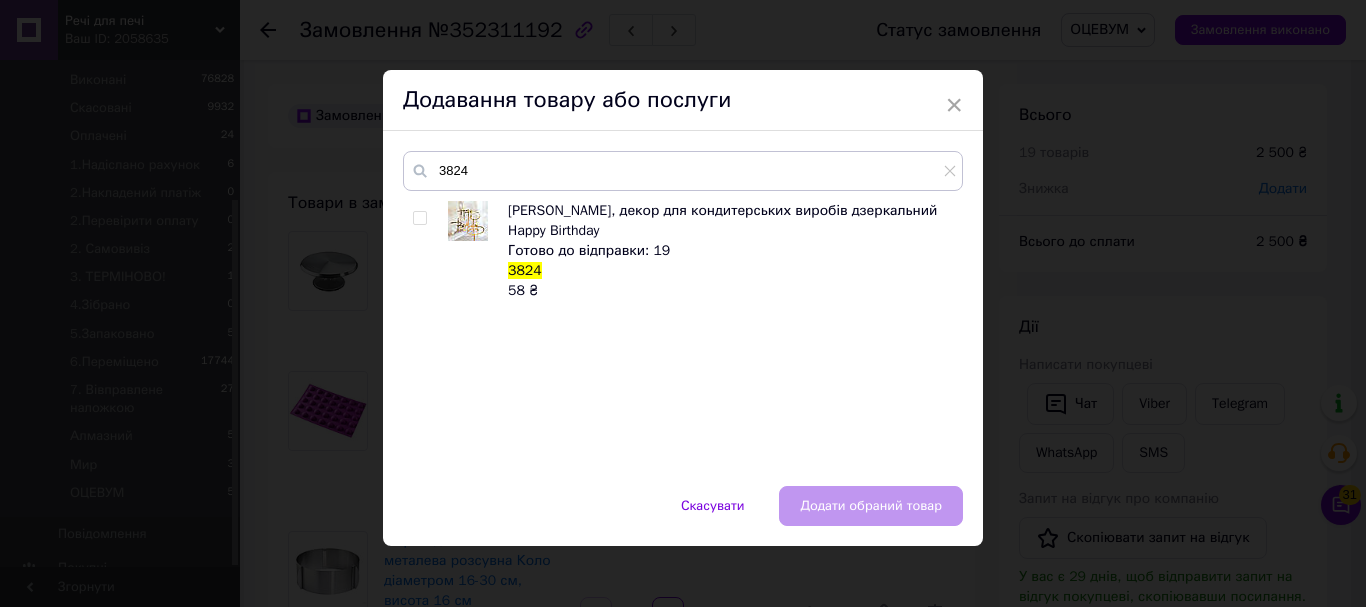 click at bounding box center [419, 218] 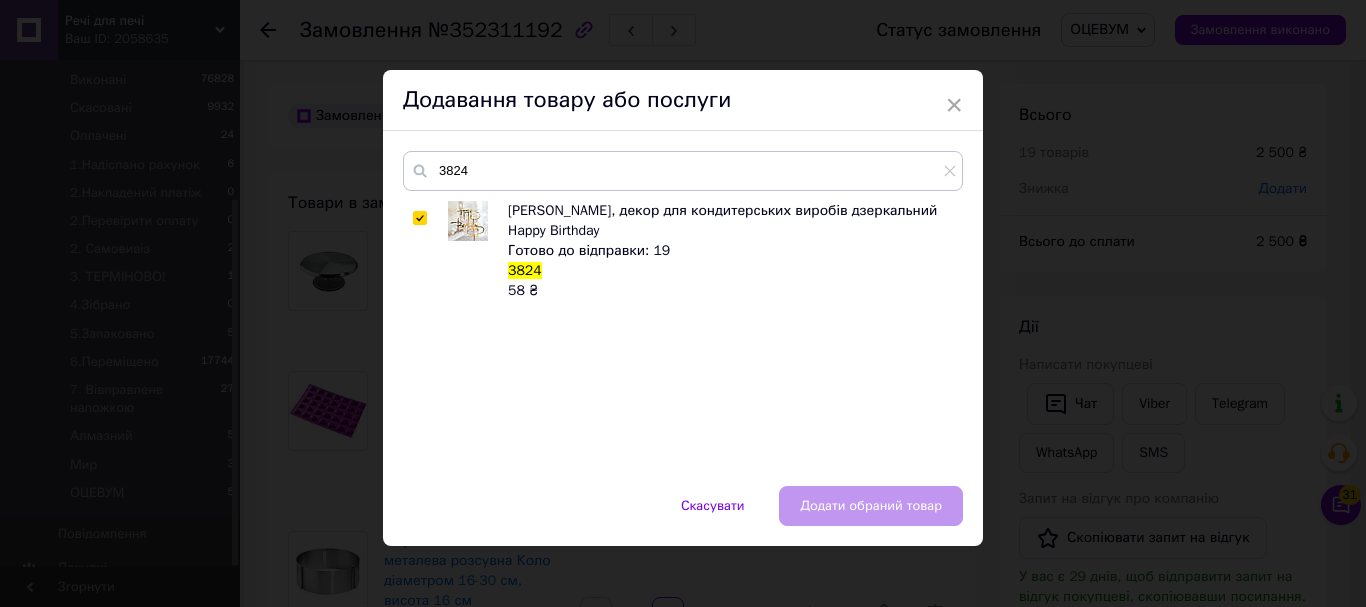 checkbox on "true" 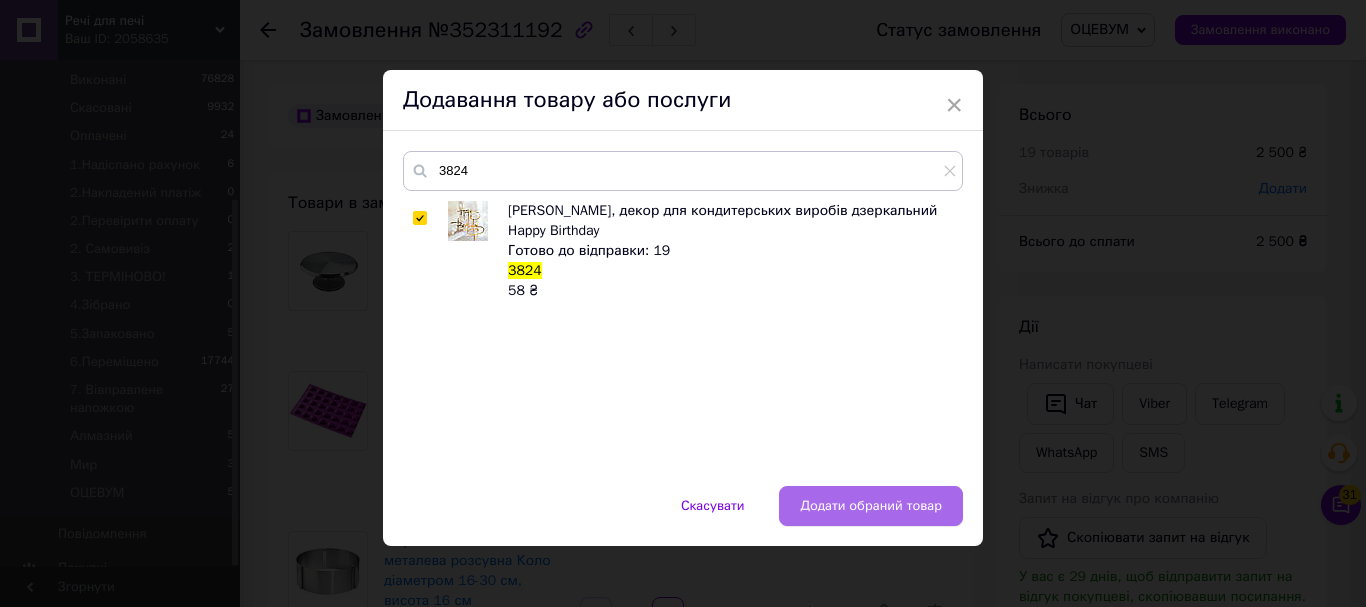 click on "Додати обраний товар" at bounding box center [871, 506] 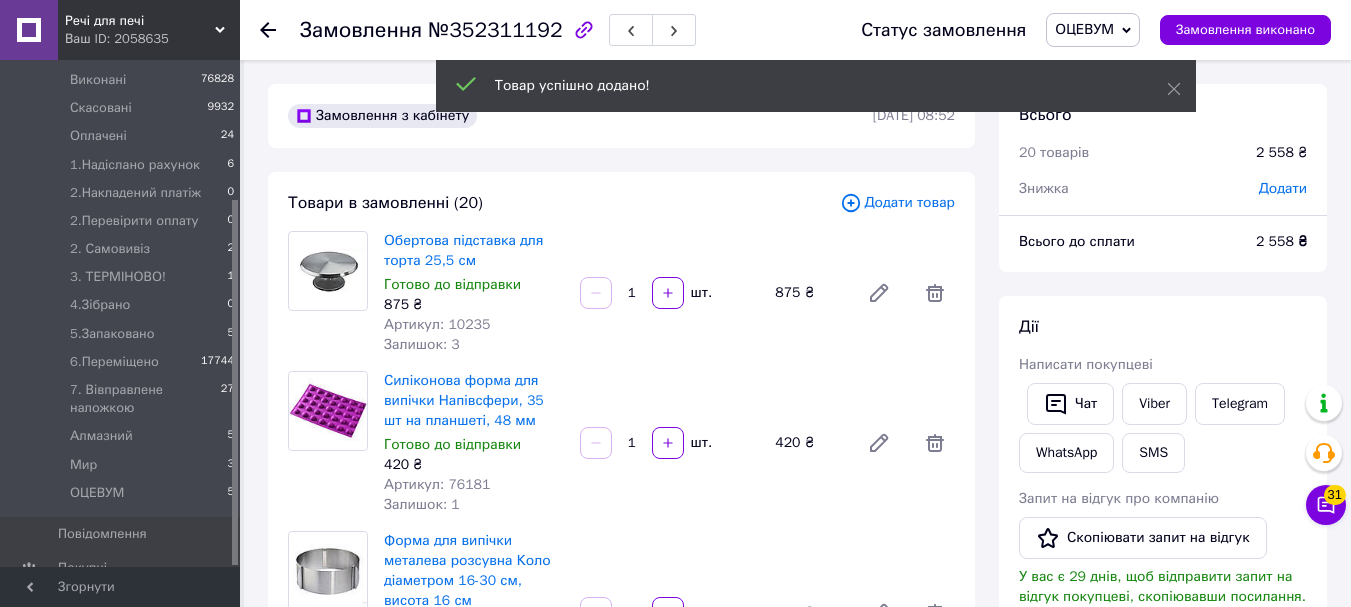 scroll, scrollTop: 588, scrollLeft: 0, axis: vertical 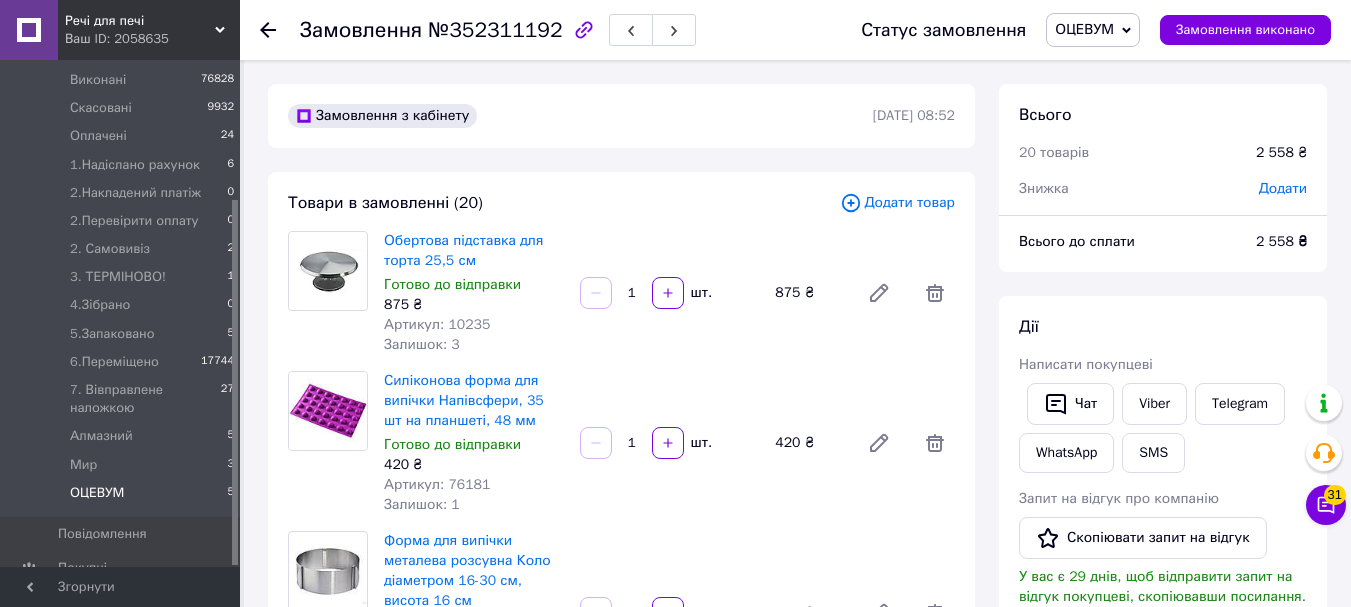 drag, startPoint x: 127, startPoint y: 473, endPoint x: 129, endPoint y: 462, distance: 11.18034 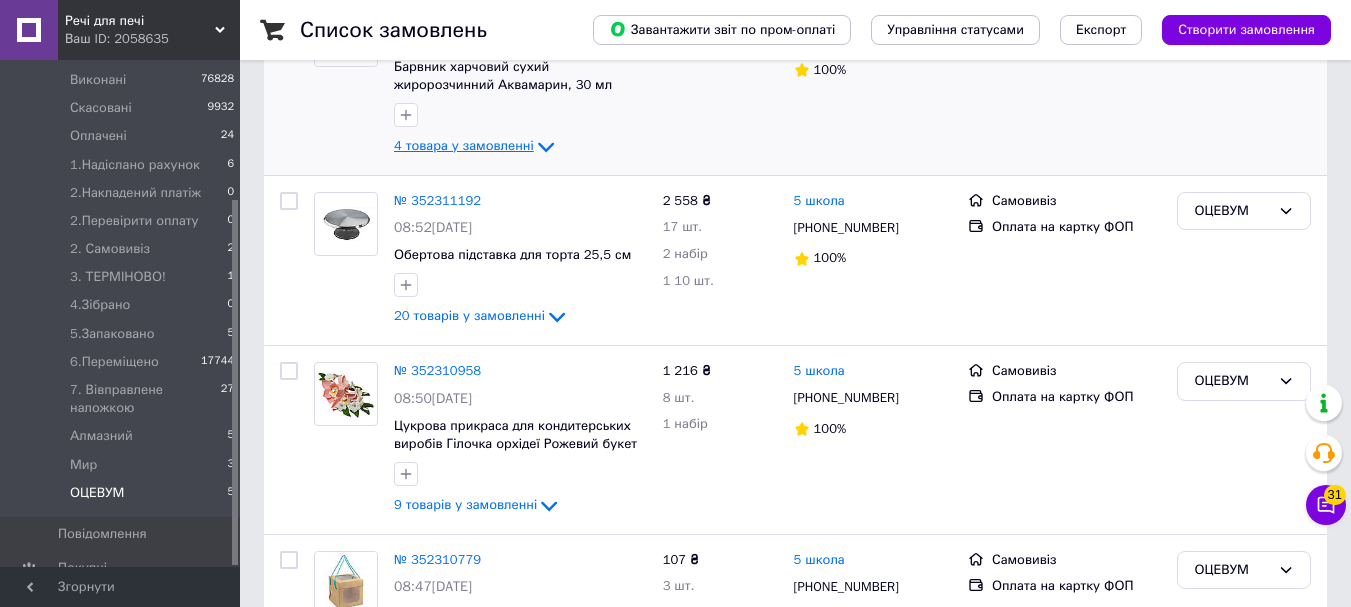 scroll, scrollTop: 400, scrollLeft: 0, axis: vertical 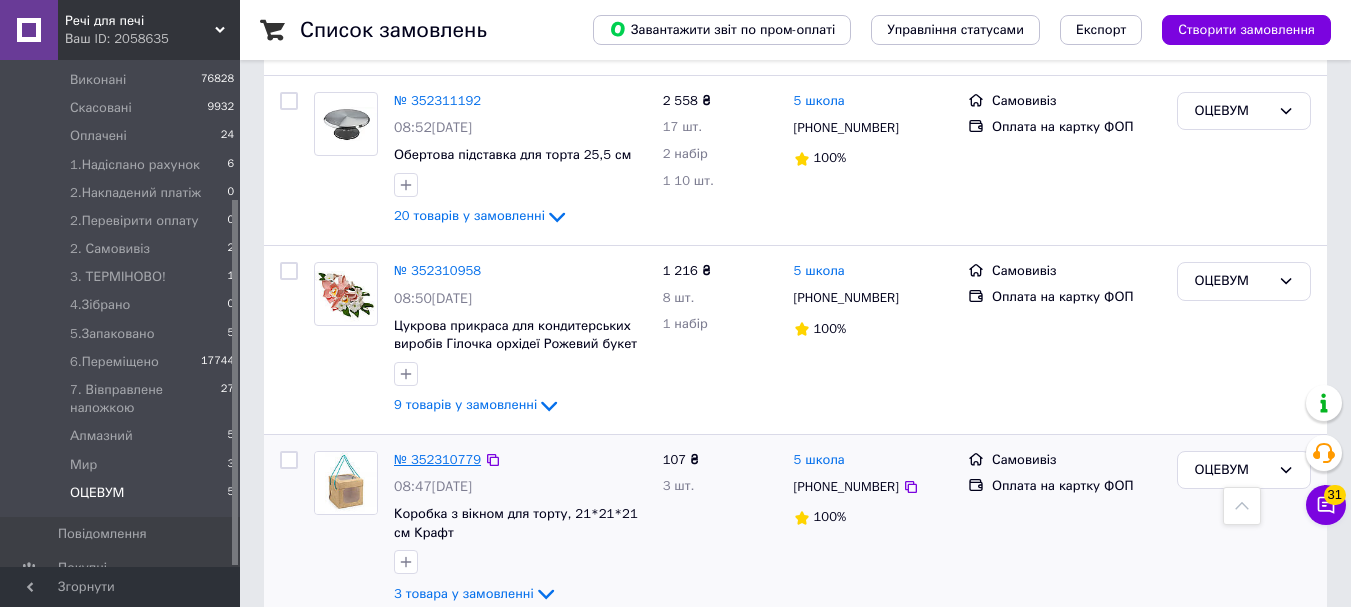 click on "№ 352310779" at bounding box center (437, 459) 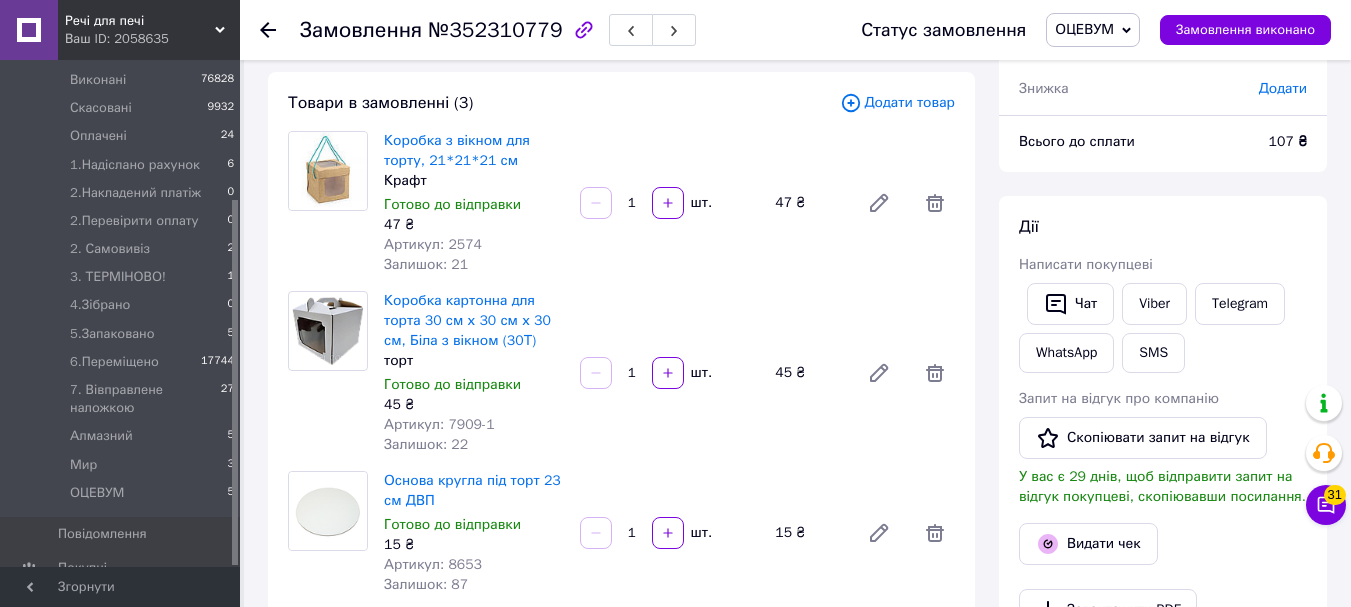scroll, scrollTop: 0, scrollLeft: 0, axis: both 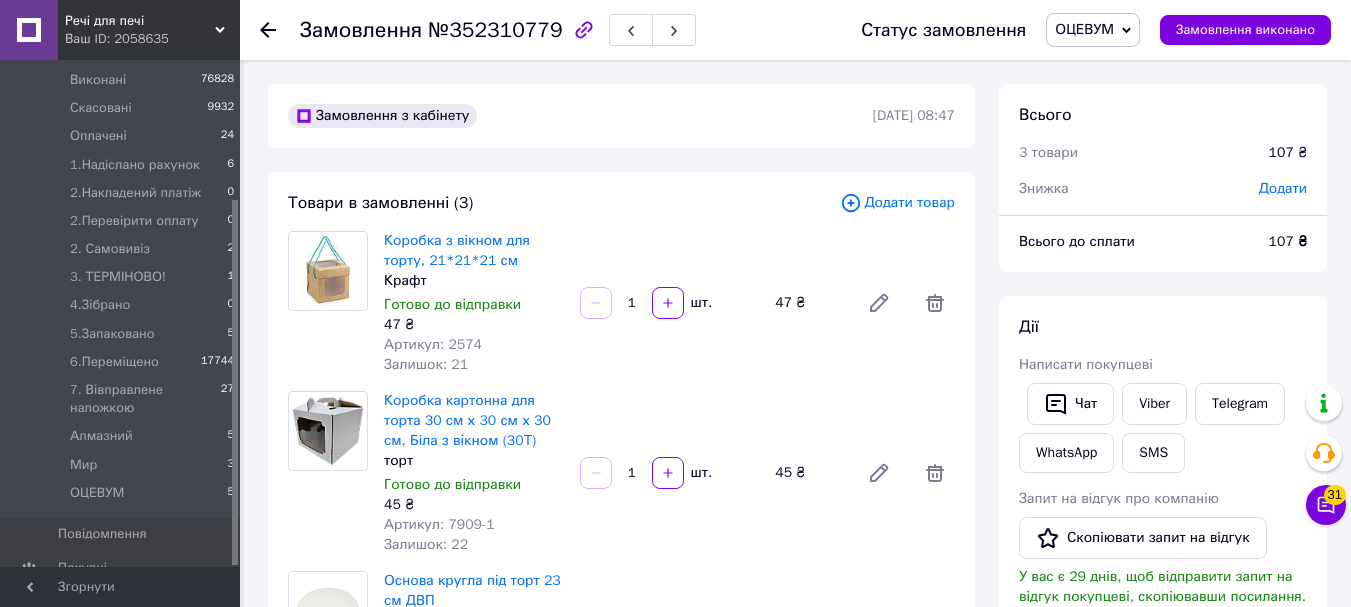 click 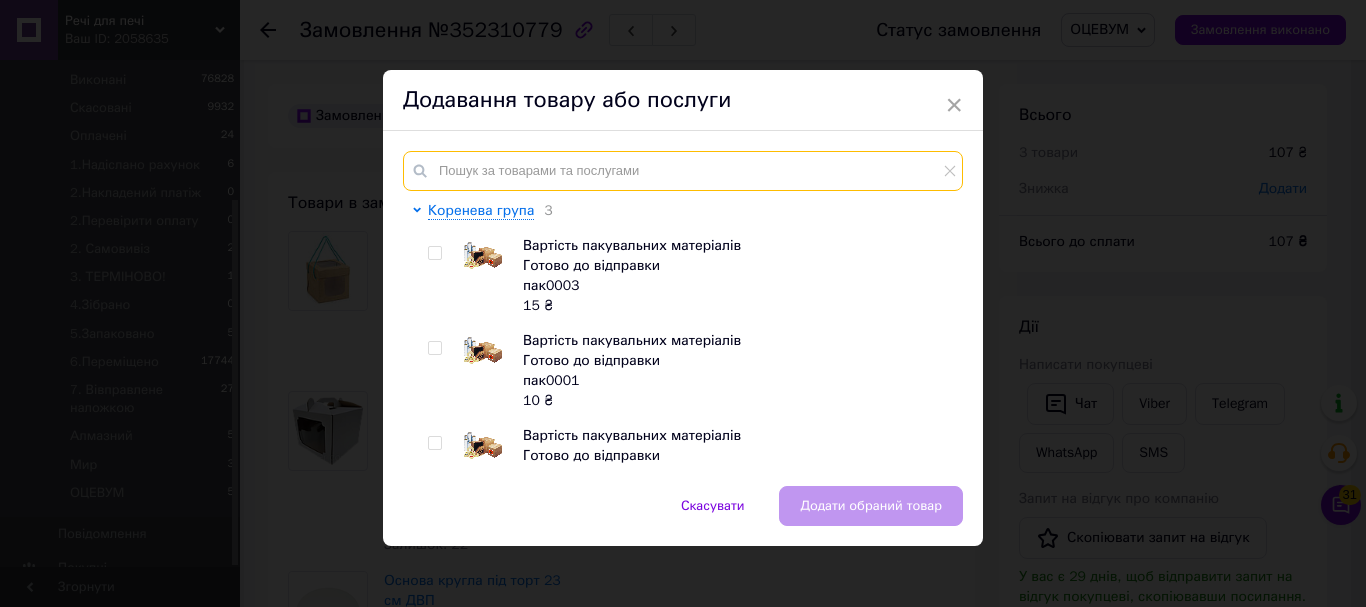 drag, startPoint x: 680, startPoint y: 170, endPoint x: 693, endPoint y: 182, distance: 17.691807 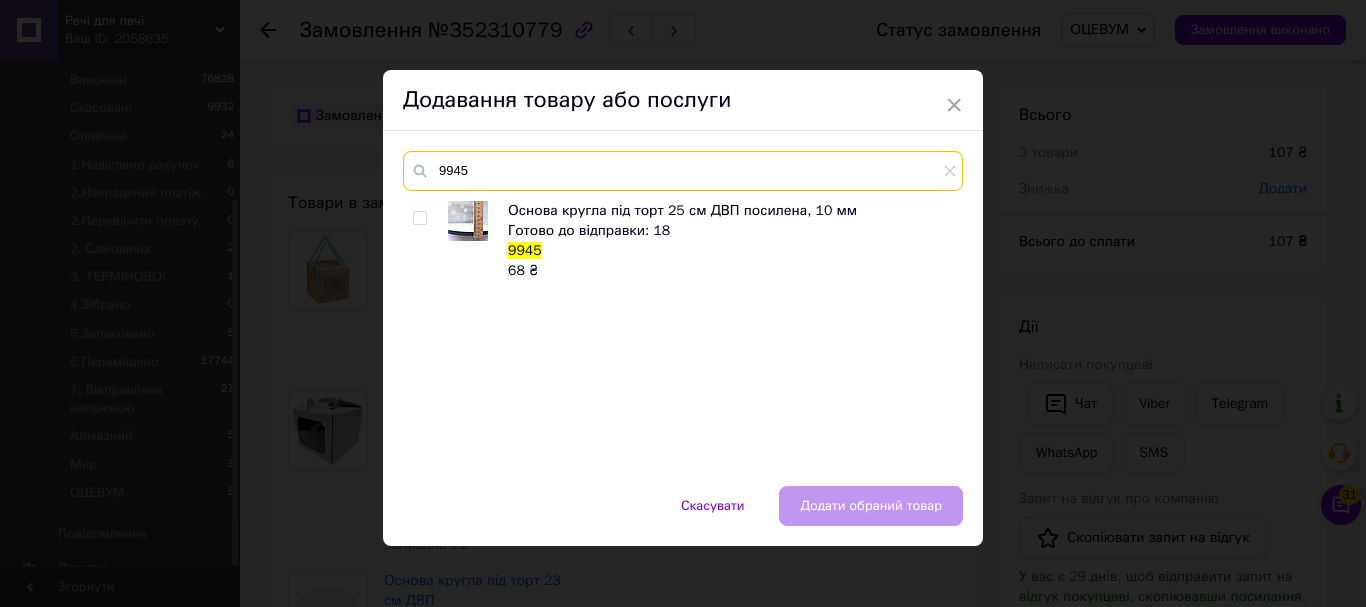 type on "9945" 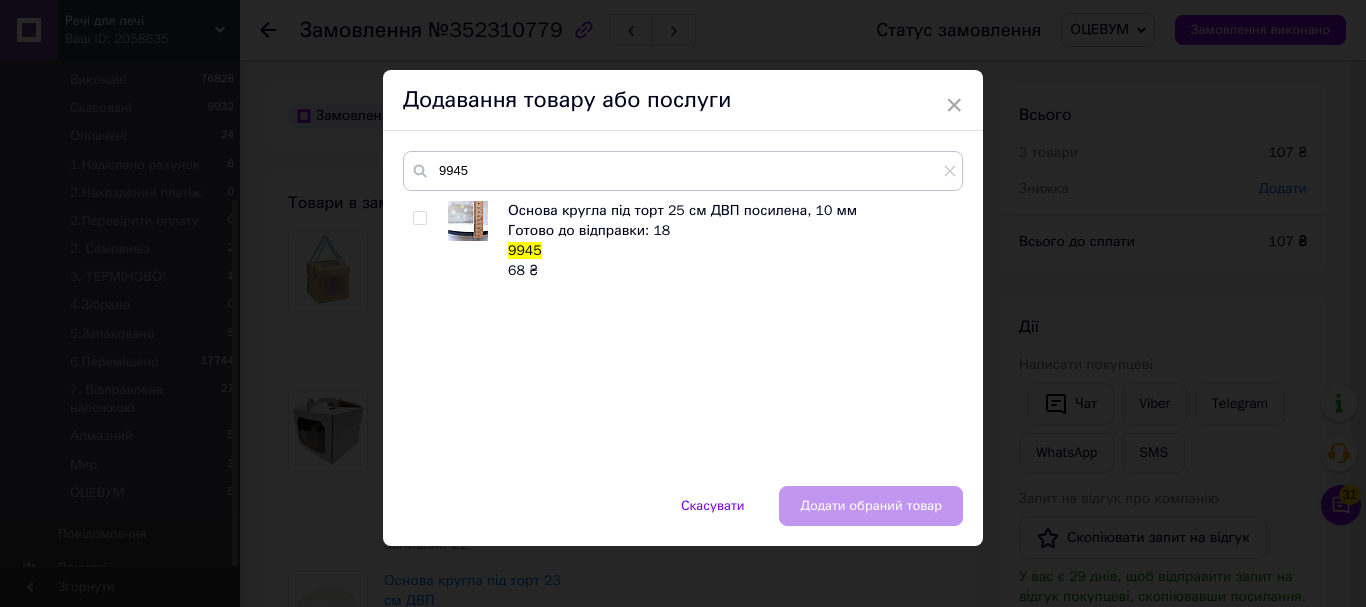 click at bounding box center (419, 218) 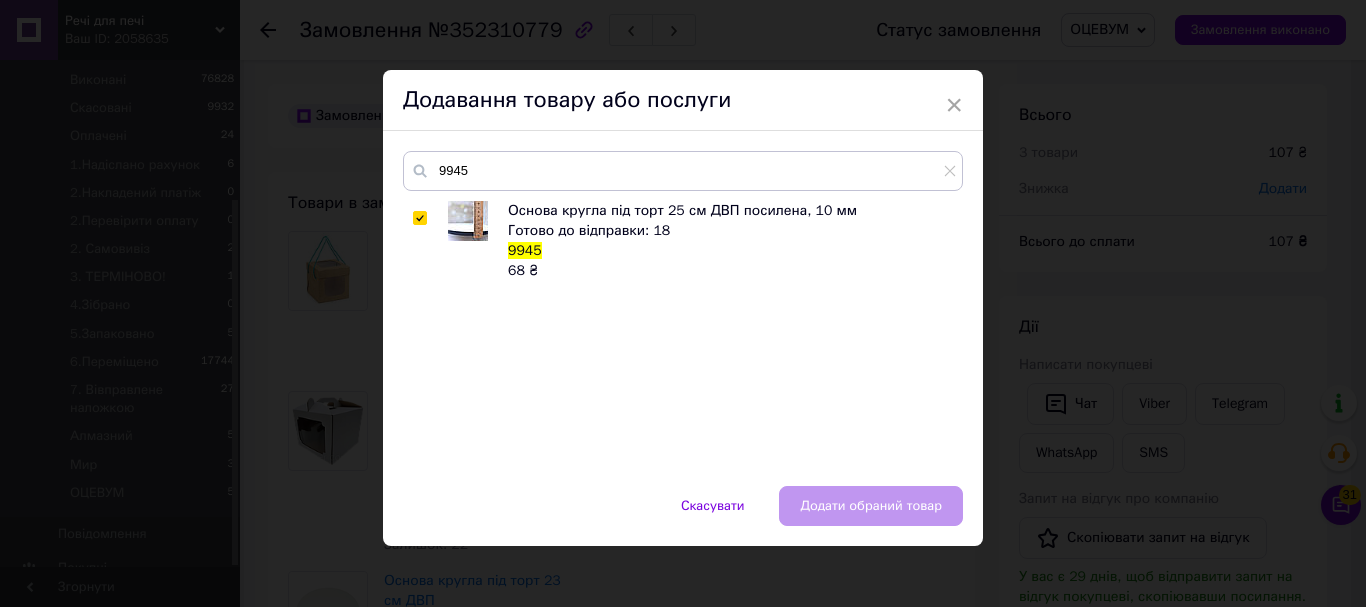 checkbox on "true" 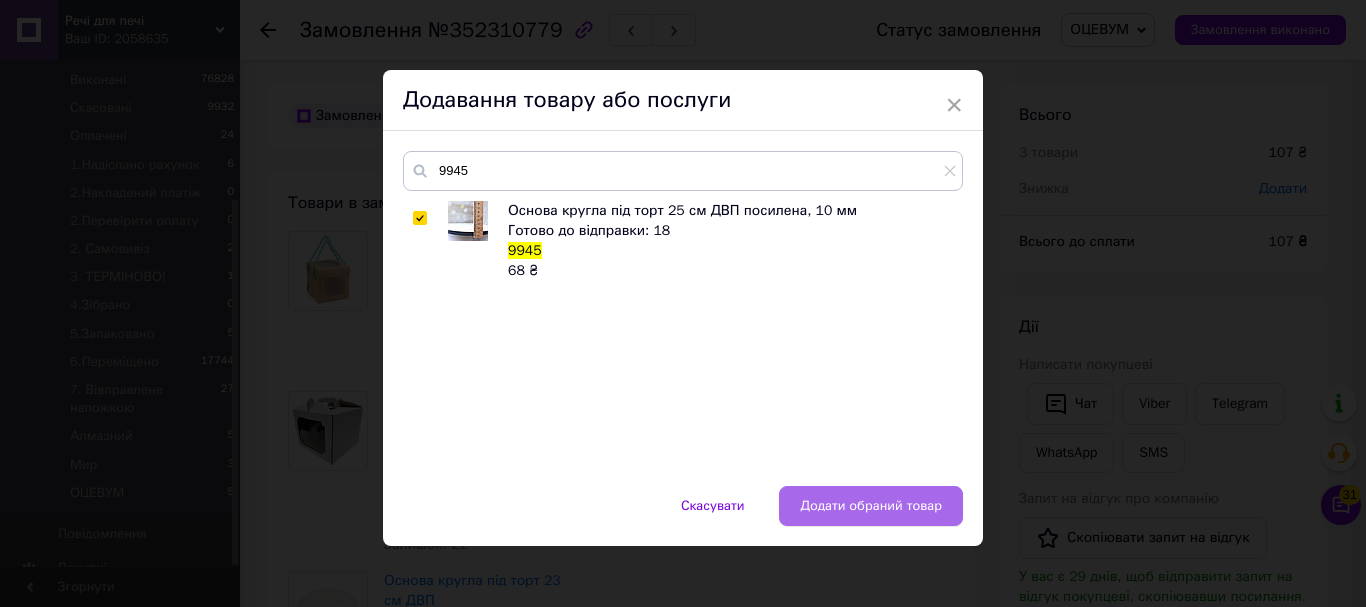 click on "Додати обраний товар" at bounding box center [871, 506] 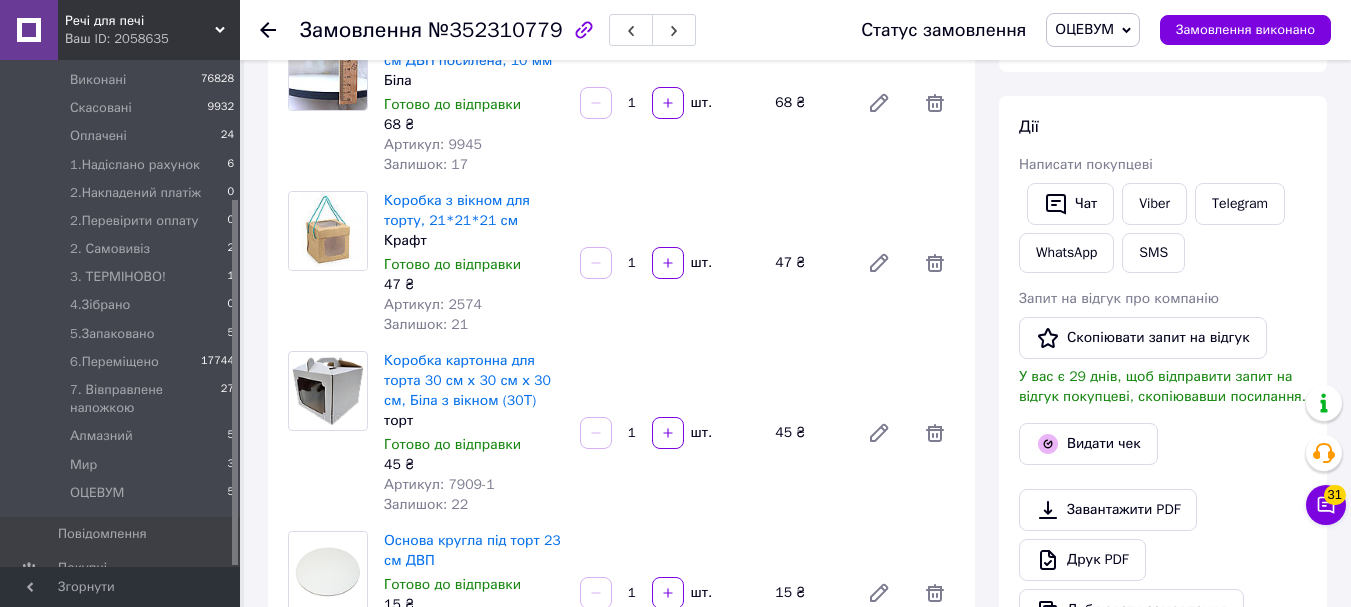 scroll, scrollTop: 0, scrollLeft: 0, axis: both 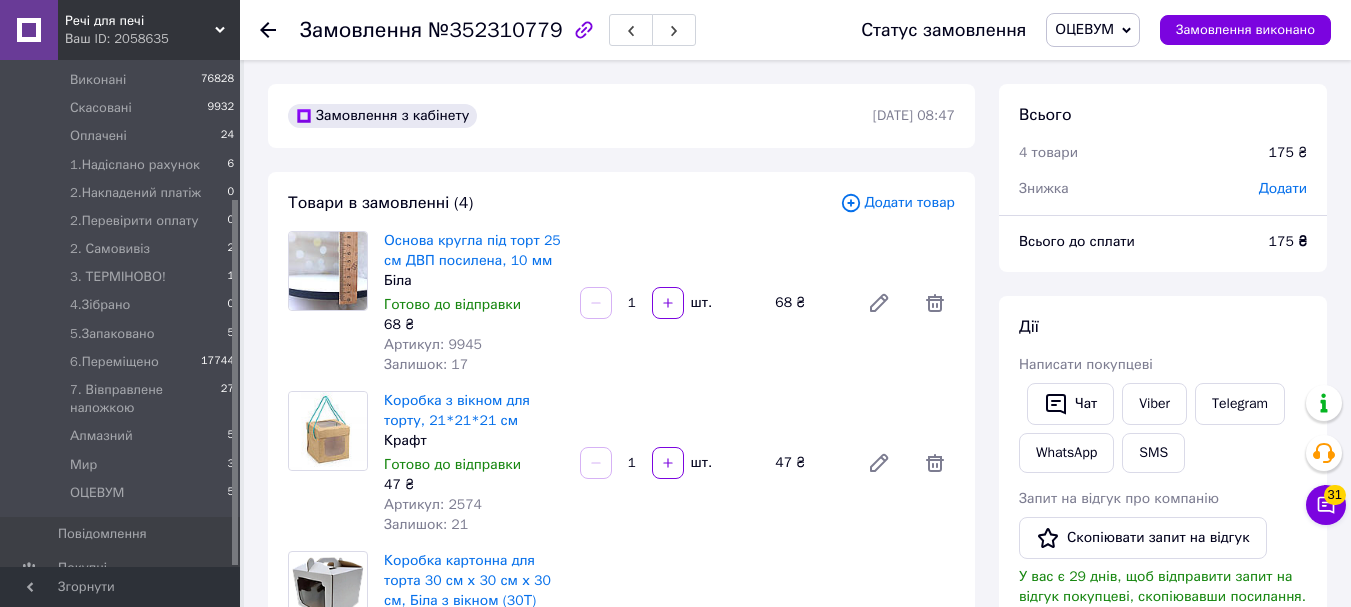 click 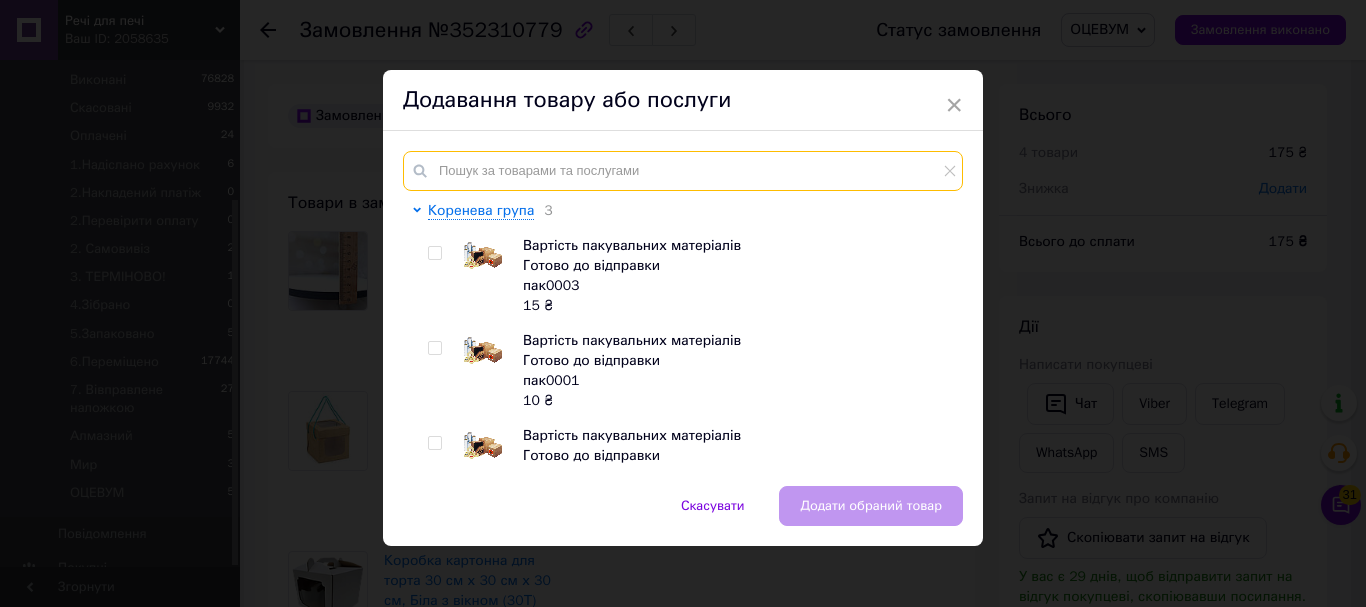 click at bounding box center [683, 171] 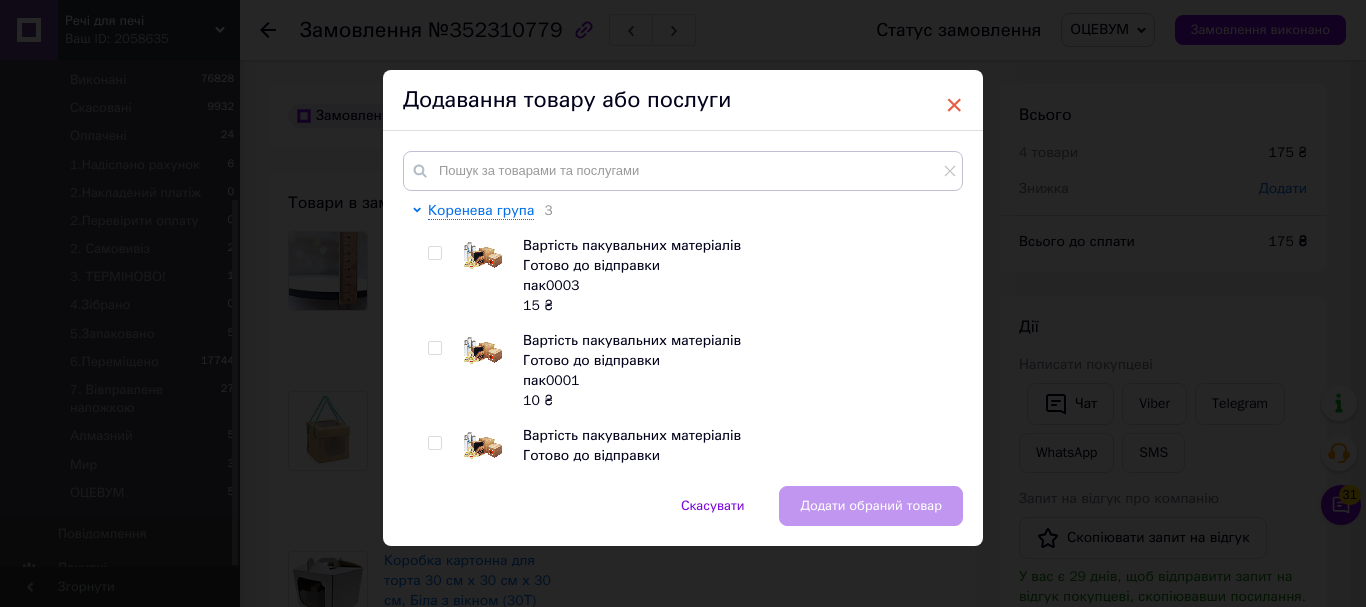 click on "×" at bounding box center (954, 105) 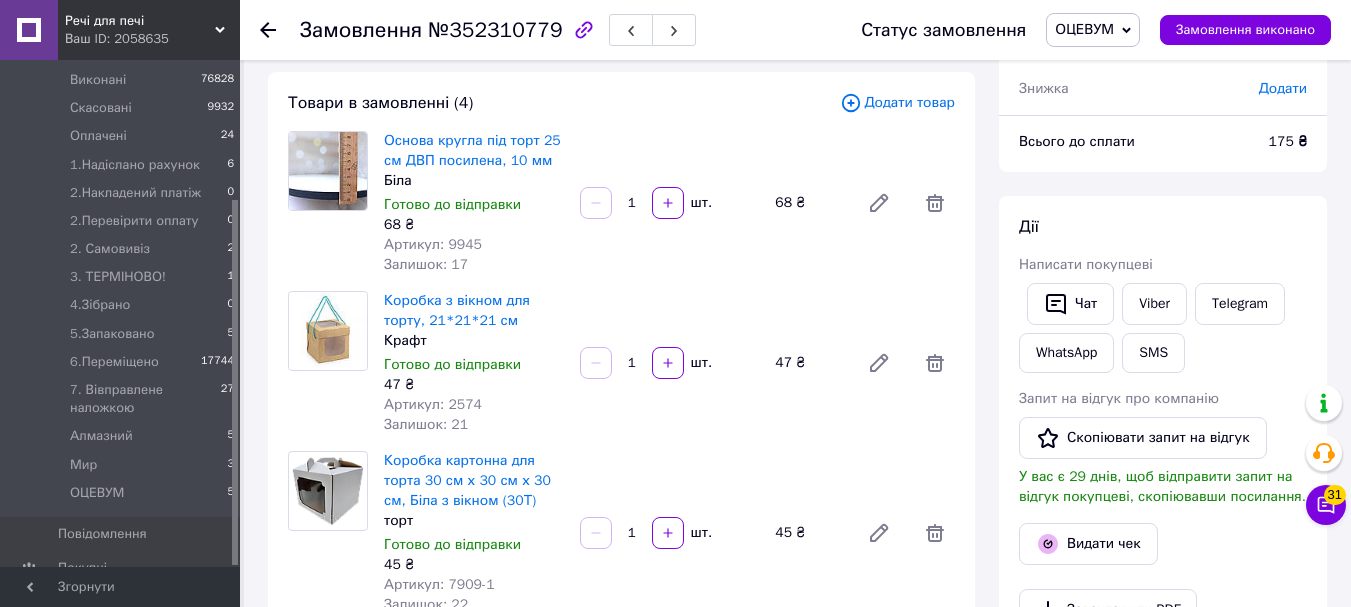 scroll, scrollTop: 0, scrollLeft: 0, axis: both 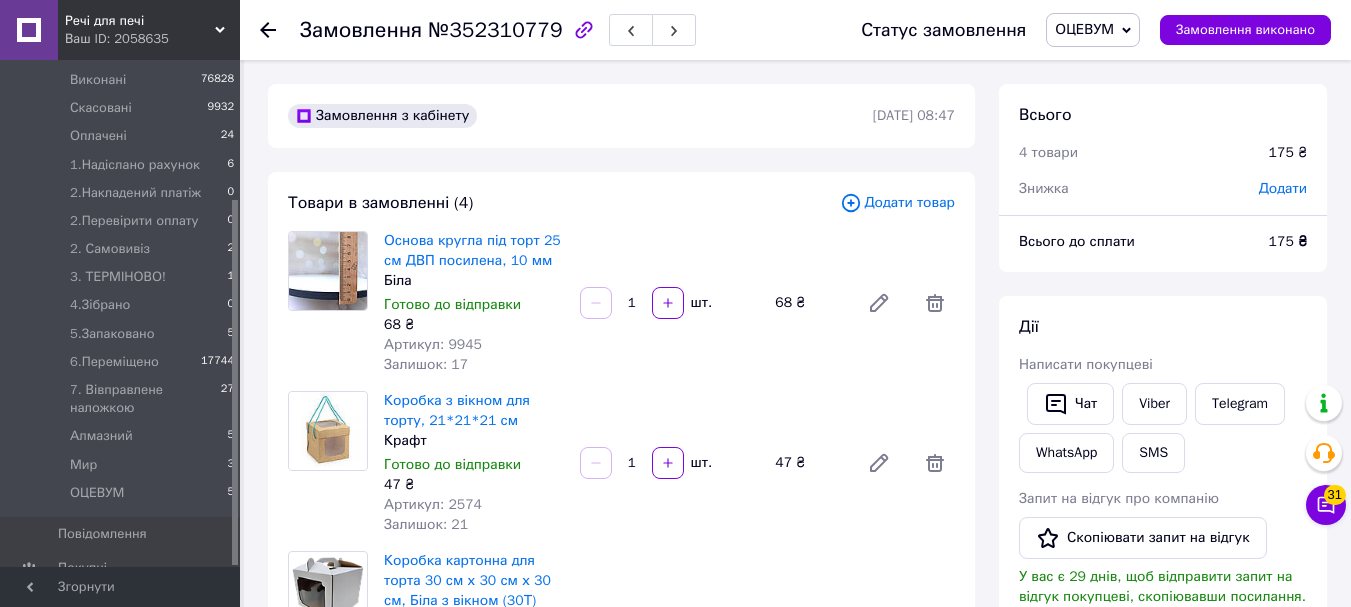 click 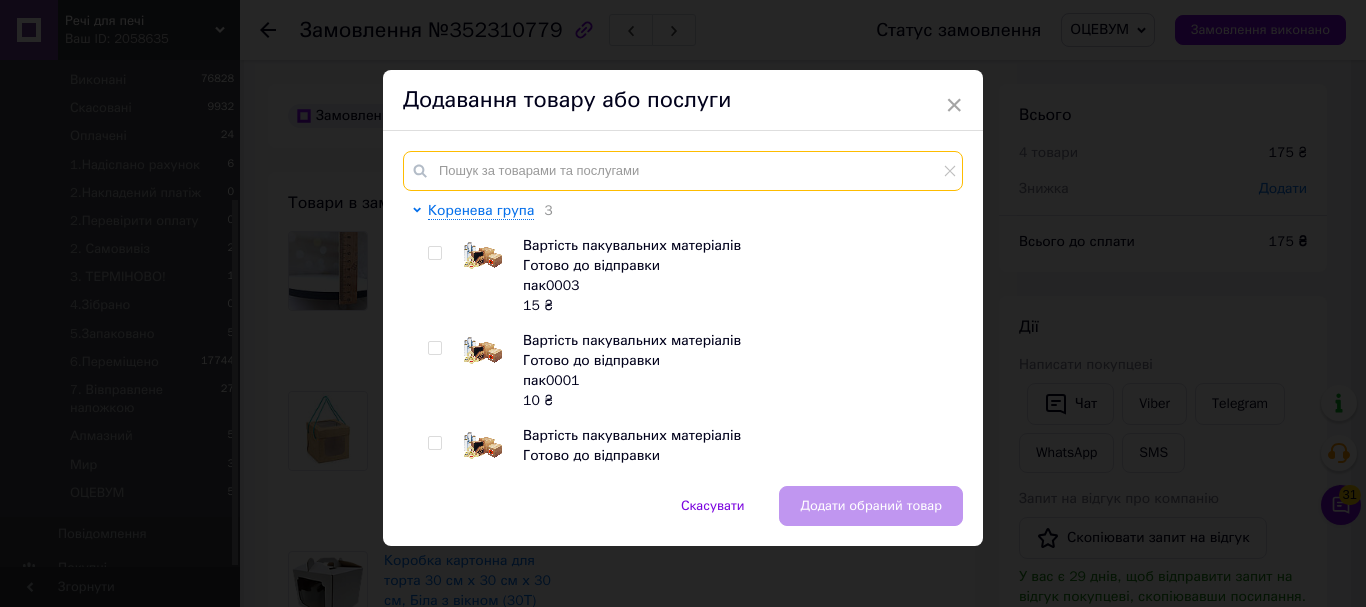 click at bounding box center (683, 171) 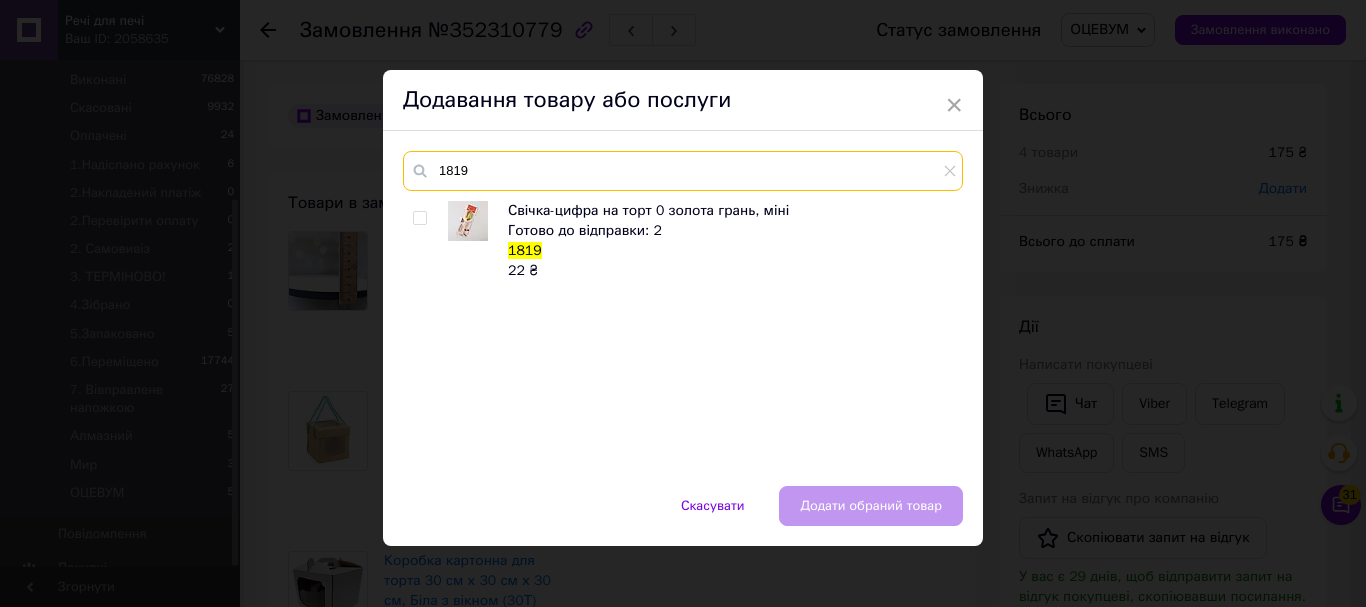 type on "1819" 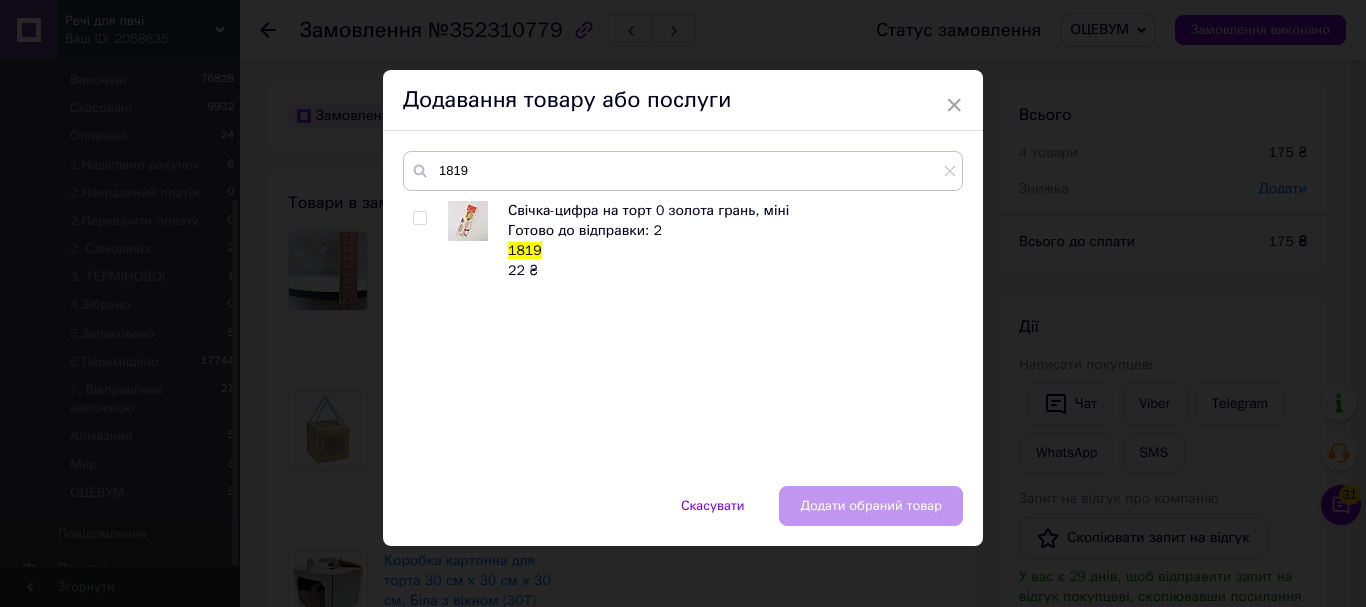 click at bounding box center (419, 218) 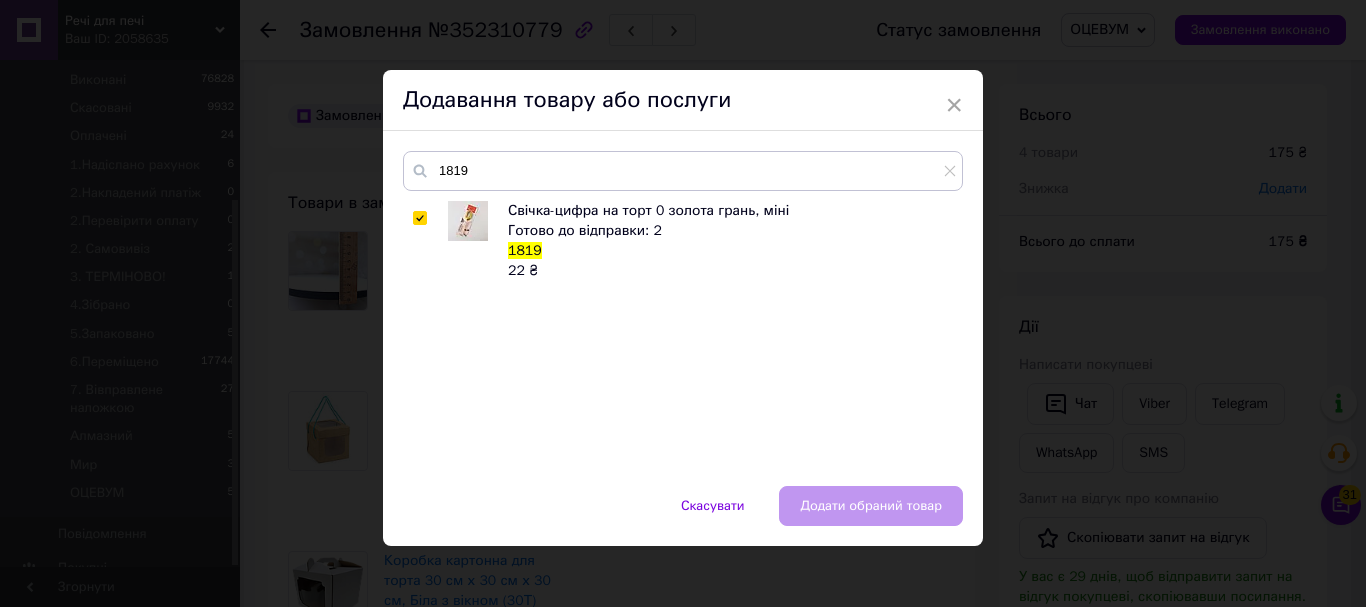 checkbox on "true" 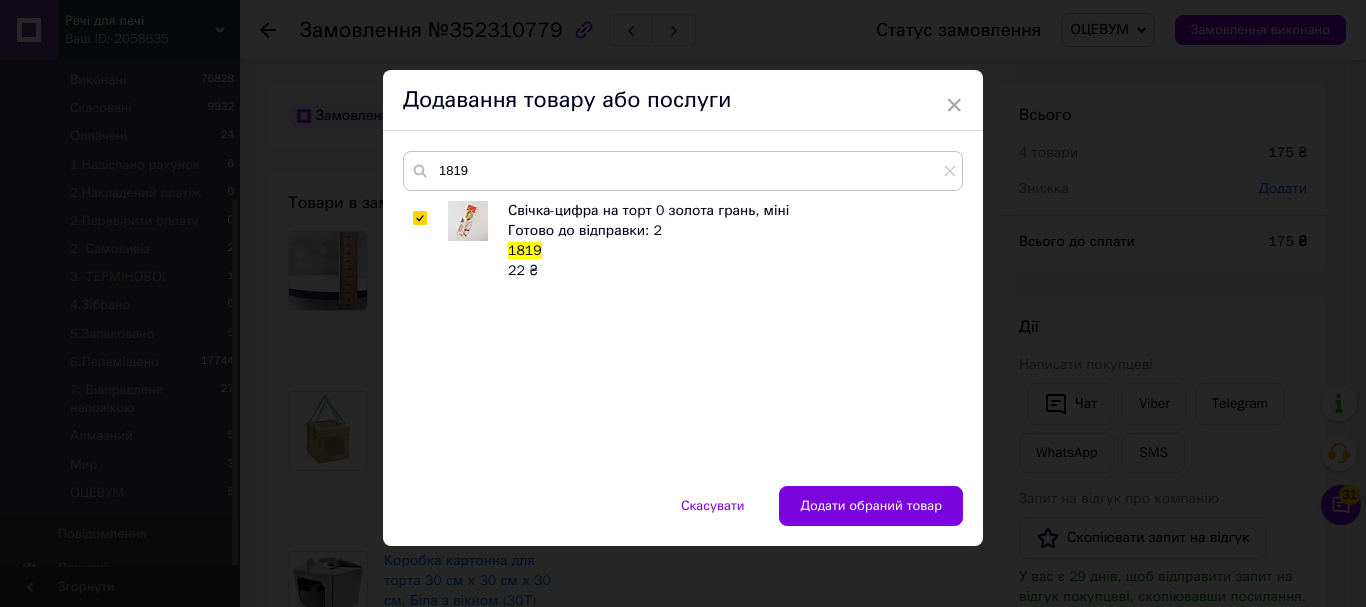 drag, startPoint x: 927, startPoint y: 505, endPoint x: 935, endPoint y: 447, distance: 58.549126 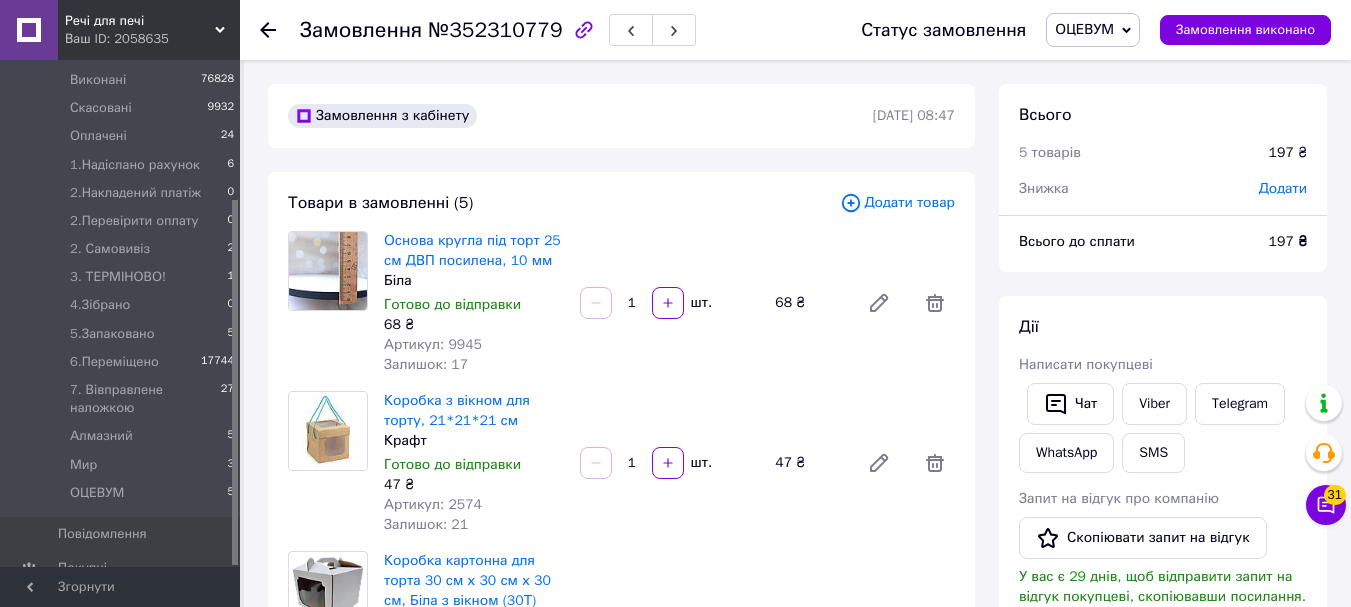 scroll, scrollTop: 500, scrollLeft: 0, axis: vertical 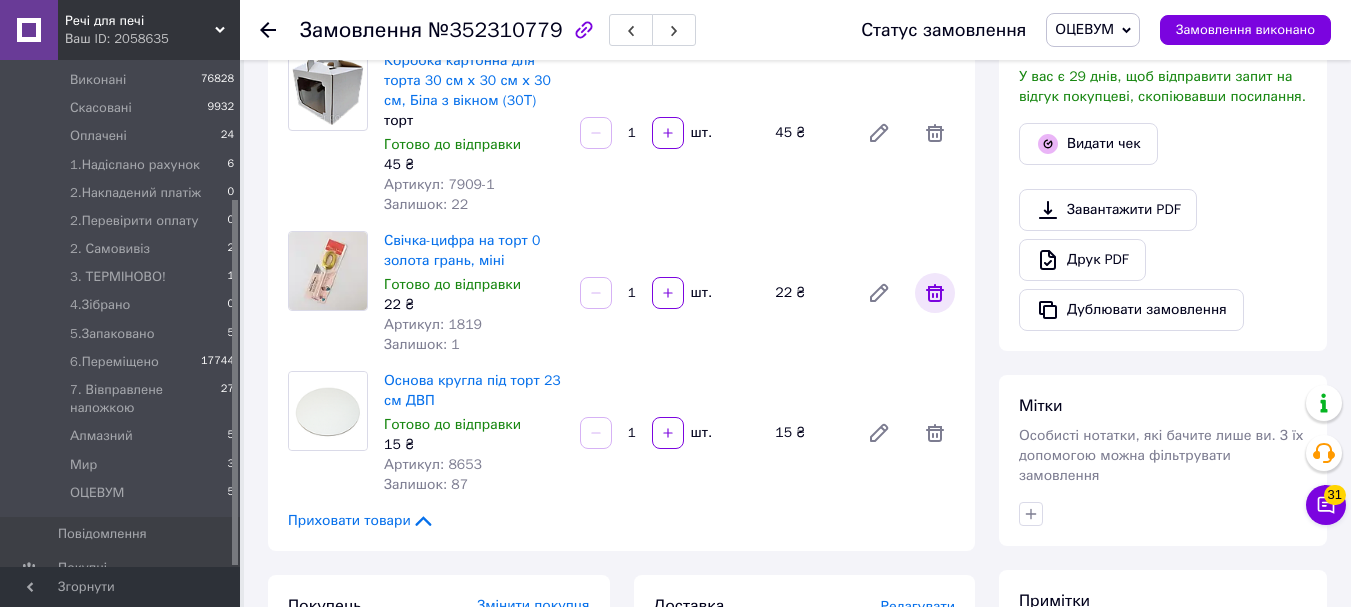 click 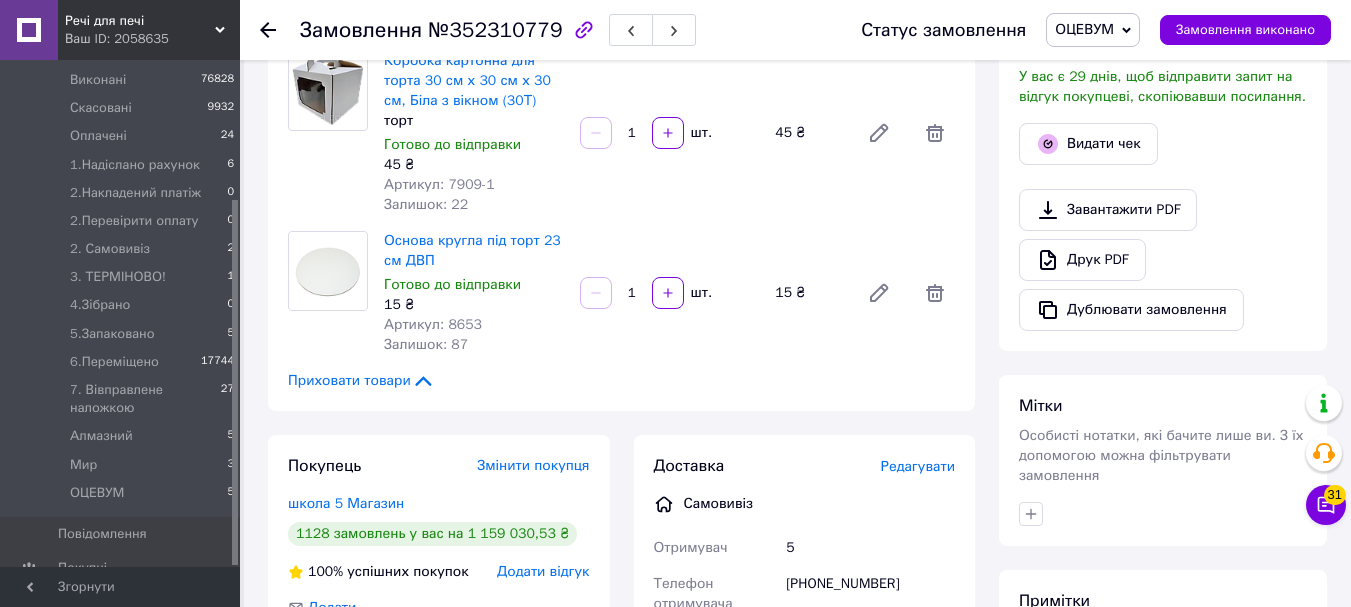 click 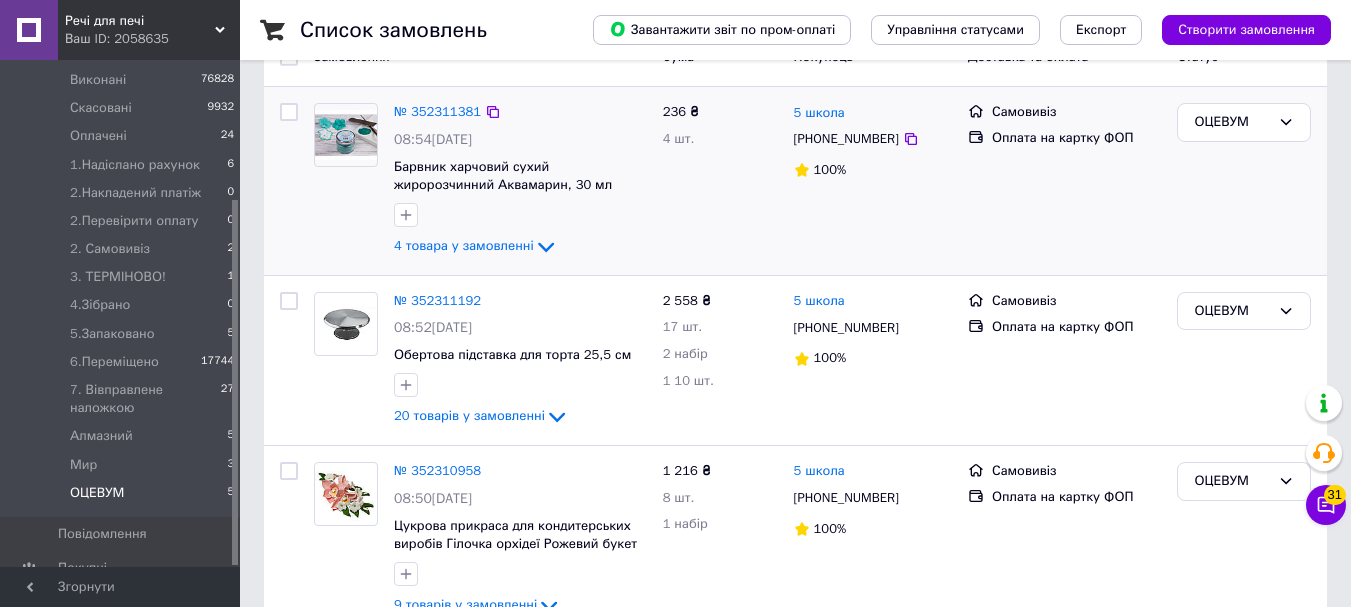 scroll, scrollTop: 300, scrollLeft: 0, axis: vertical 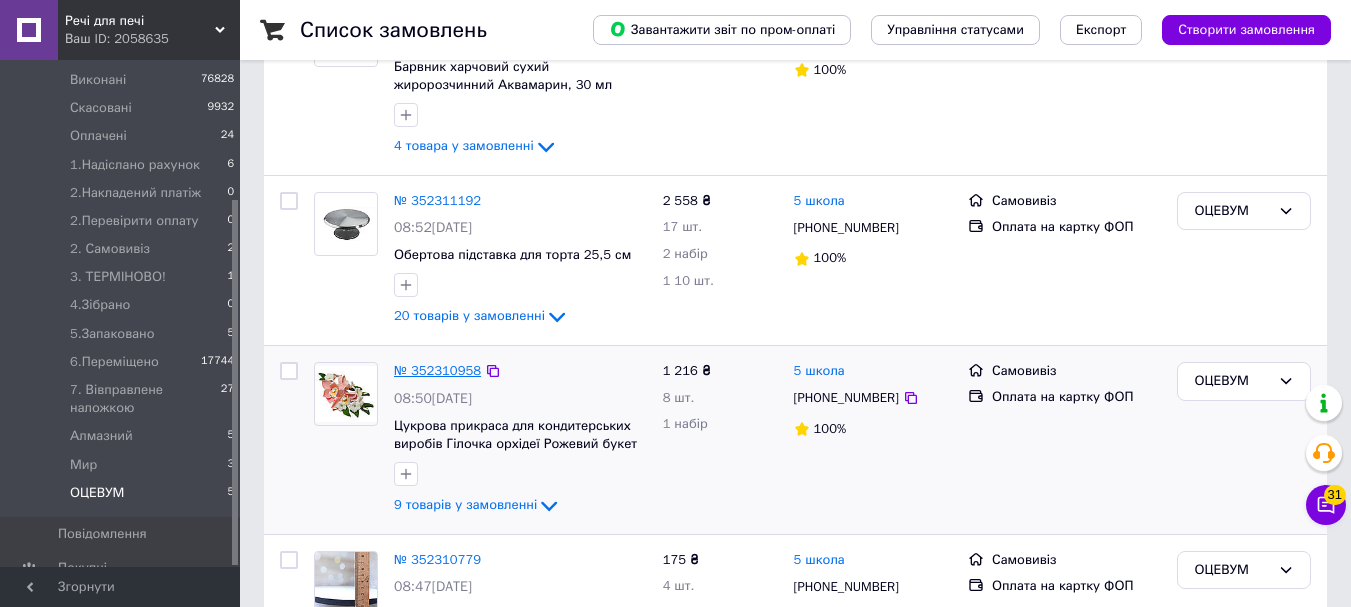 click on "№ 352310958" at bounding box center [437, 370] 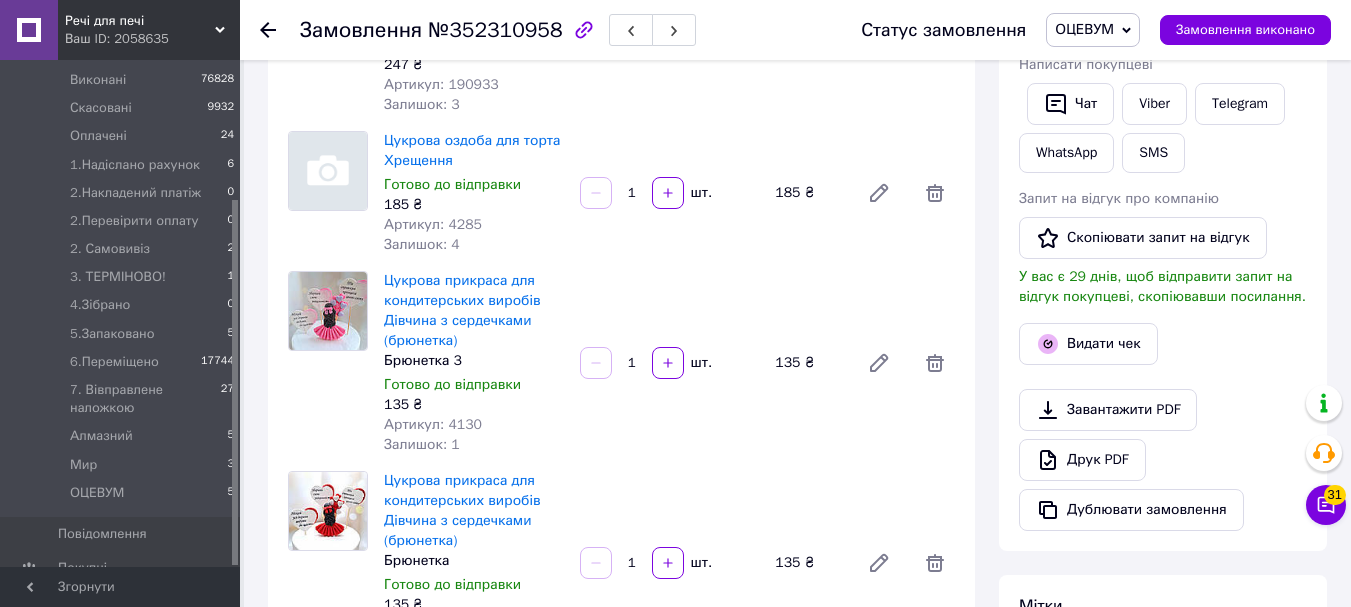 scroll, scrollTop: 20, scrollLeft: 0, axis: vertical 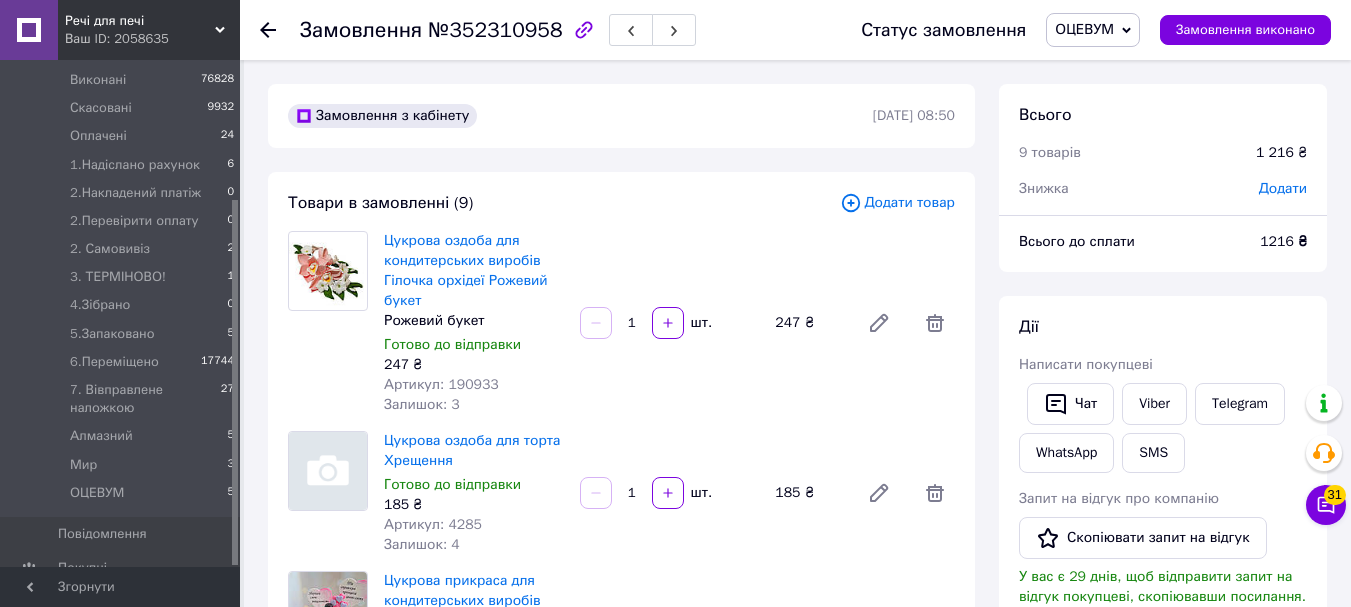 click 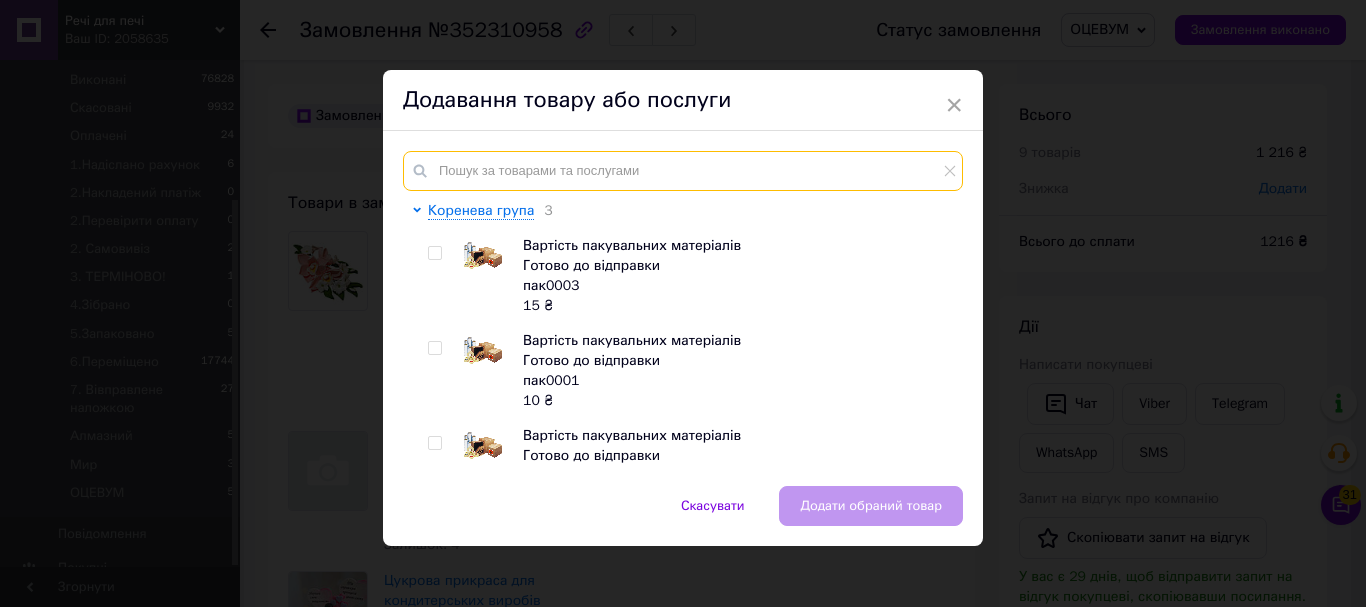 click at bounding box center (683, 171) 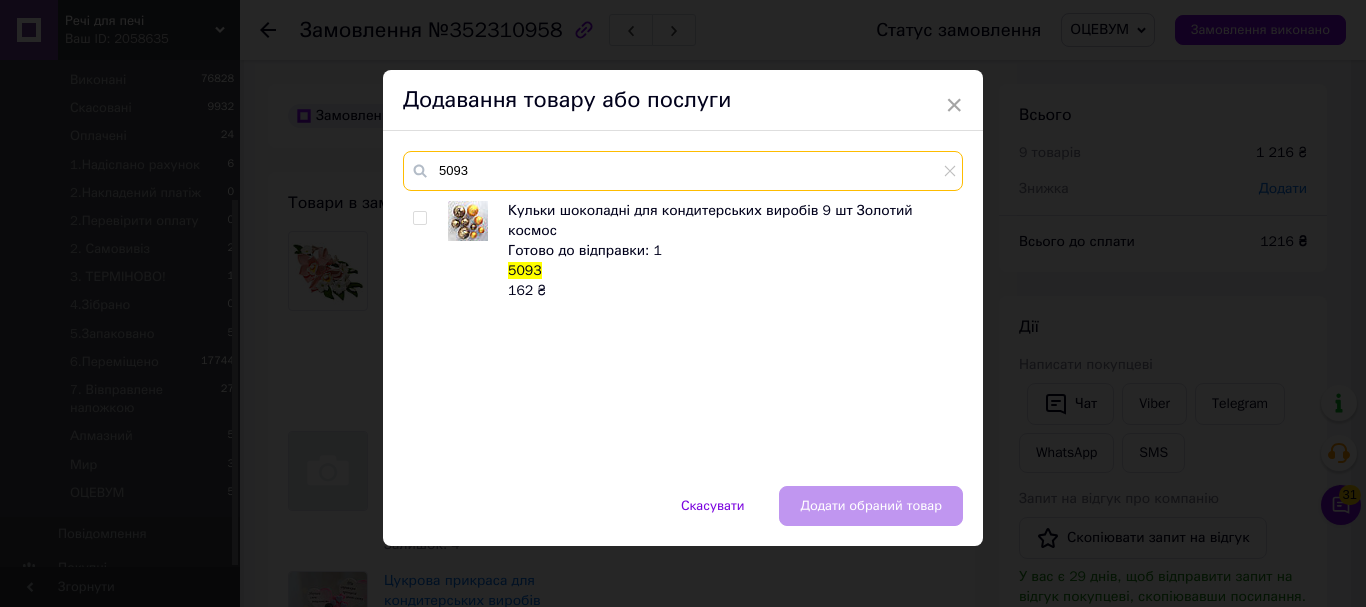 type on "5093" 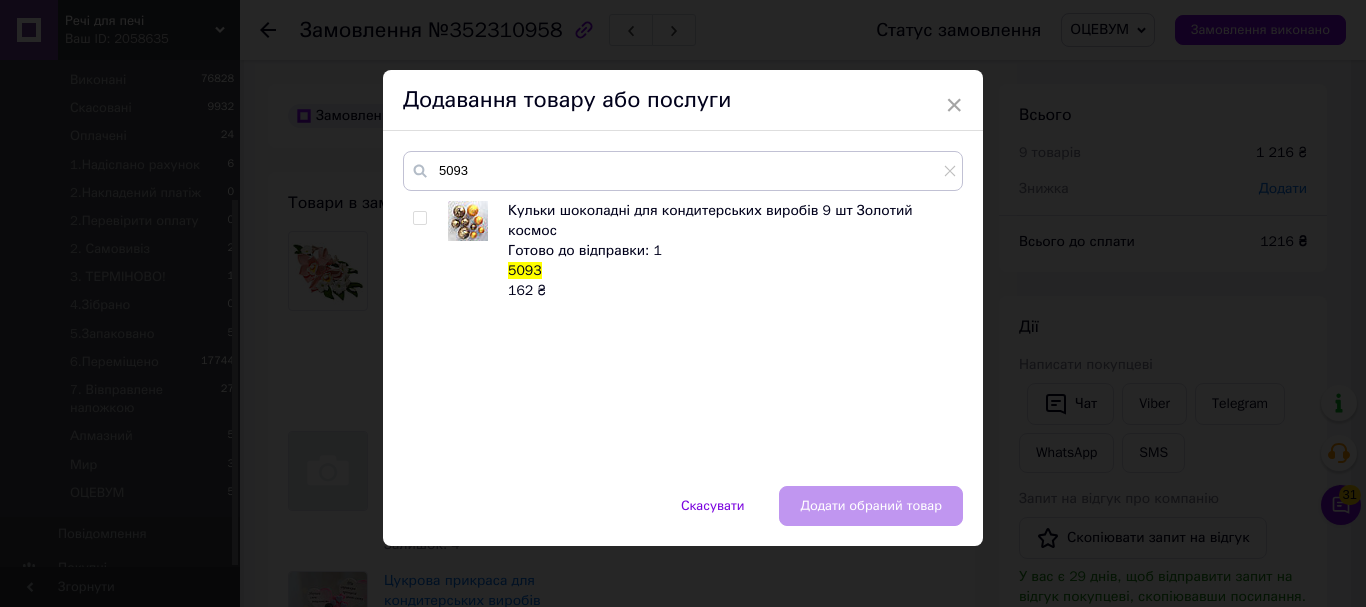 click at bounding box center (419, 218) 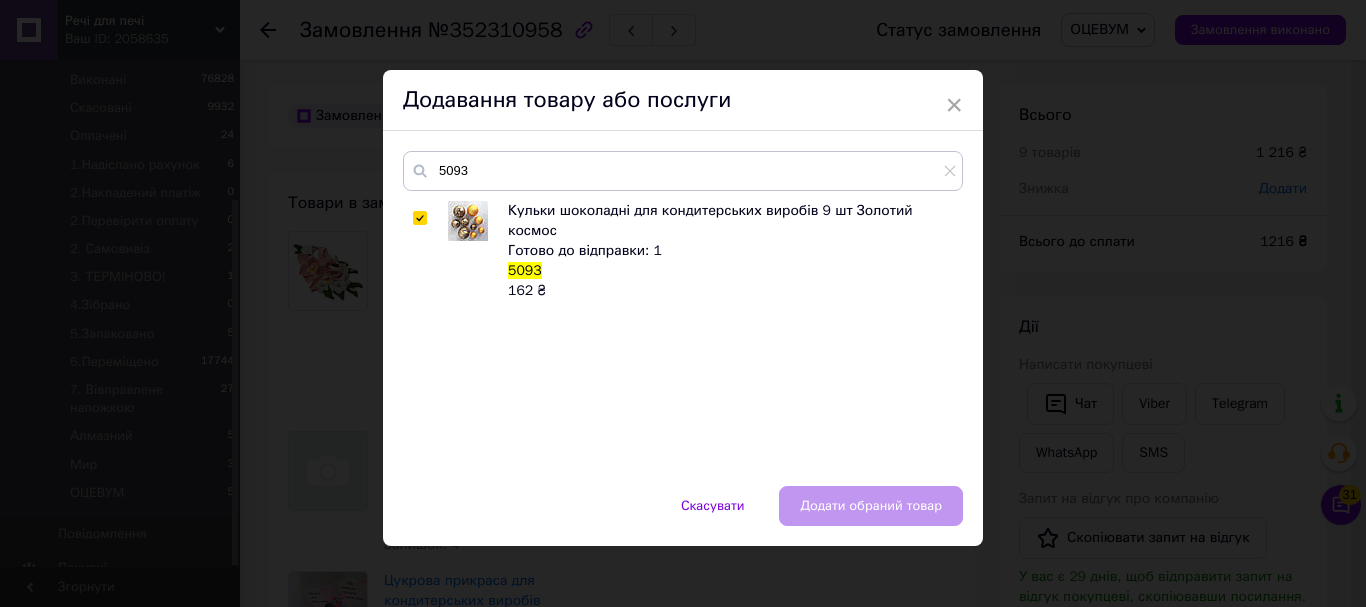checkbox on "true" 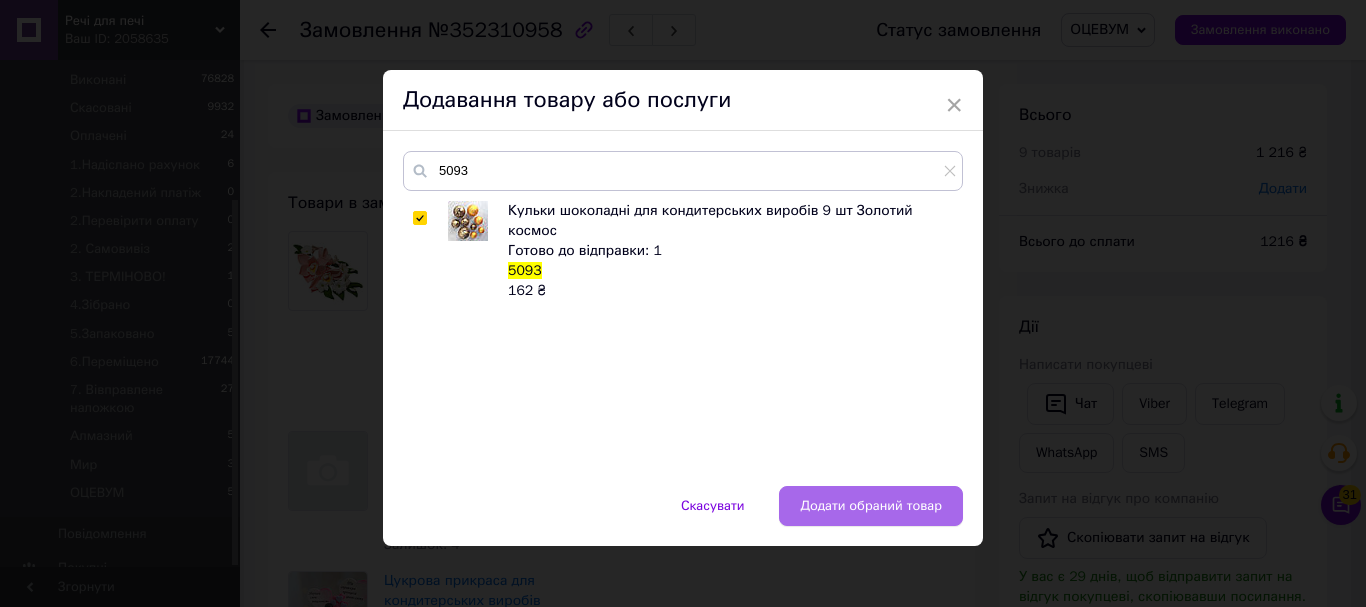 click on "Додати обраний товар" at bounding box center (871, 506) 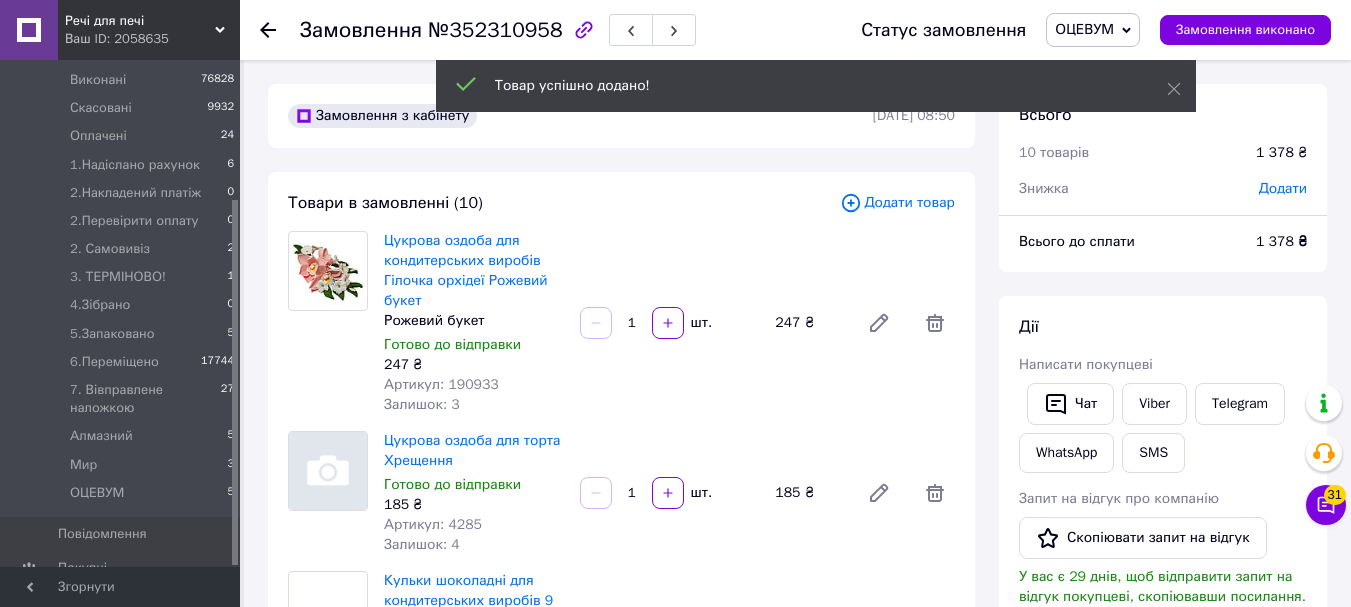 scroll, scrollTop: 88, scrollLeft: 0, axis: vertical 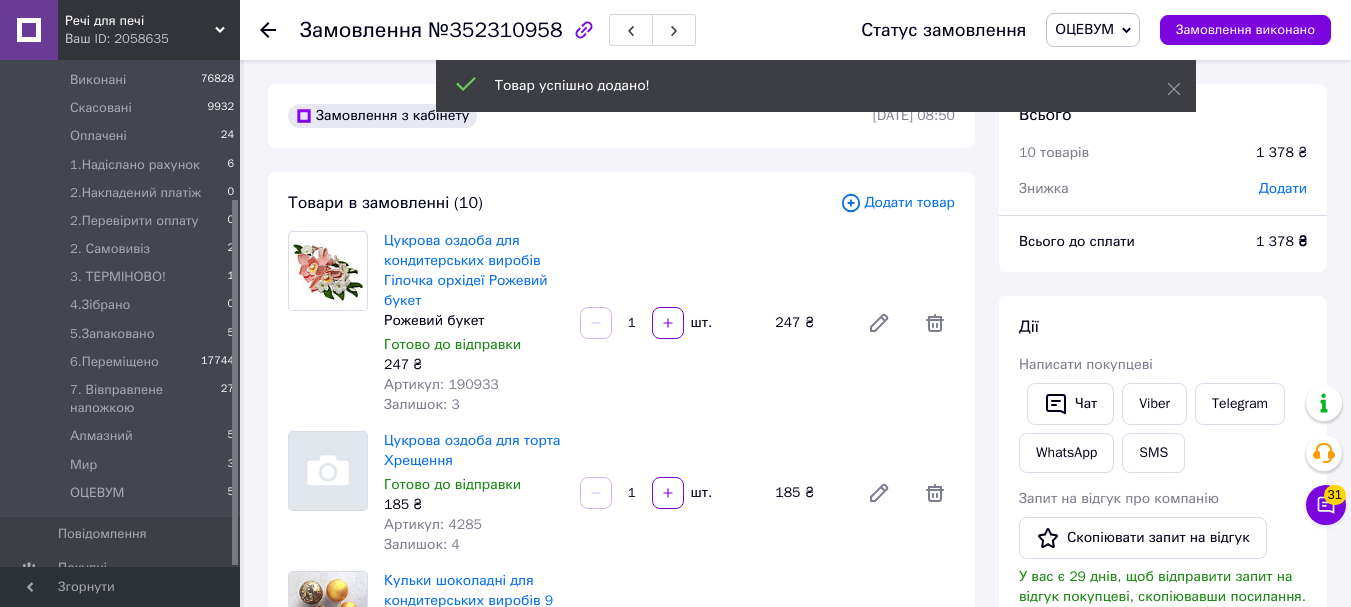 click 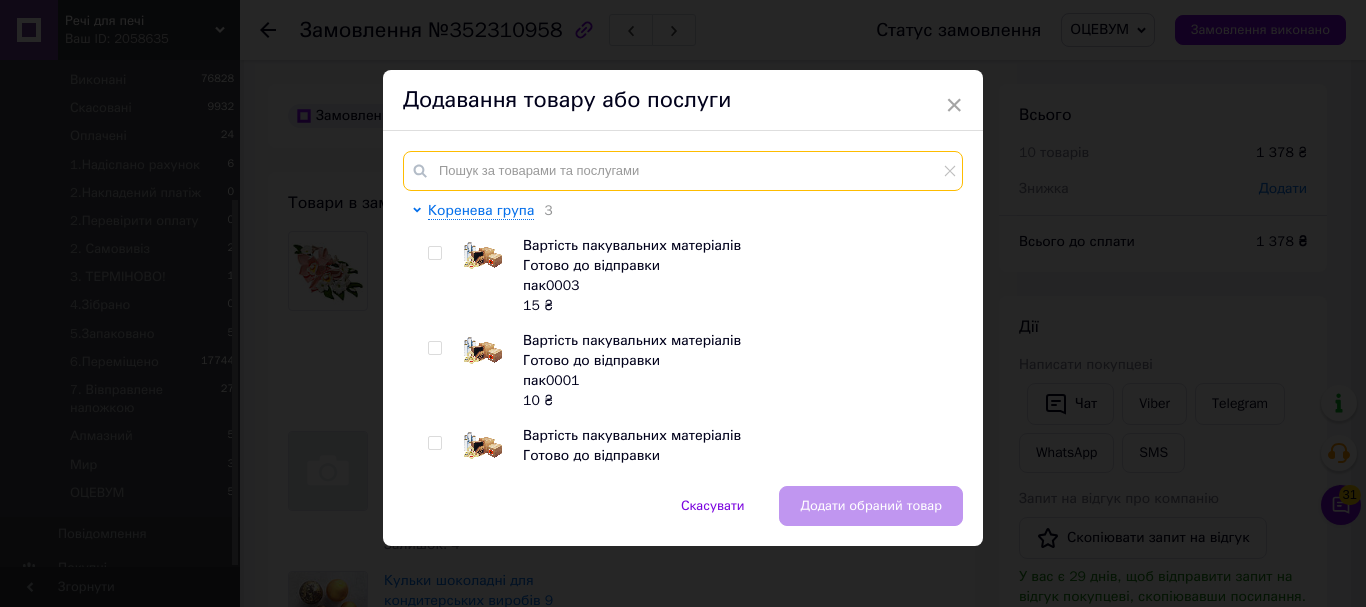 click at bounding box center [683, 171] 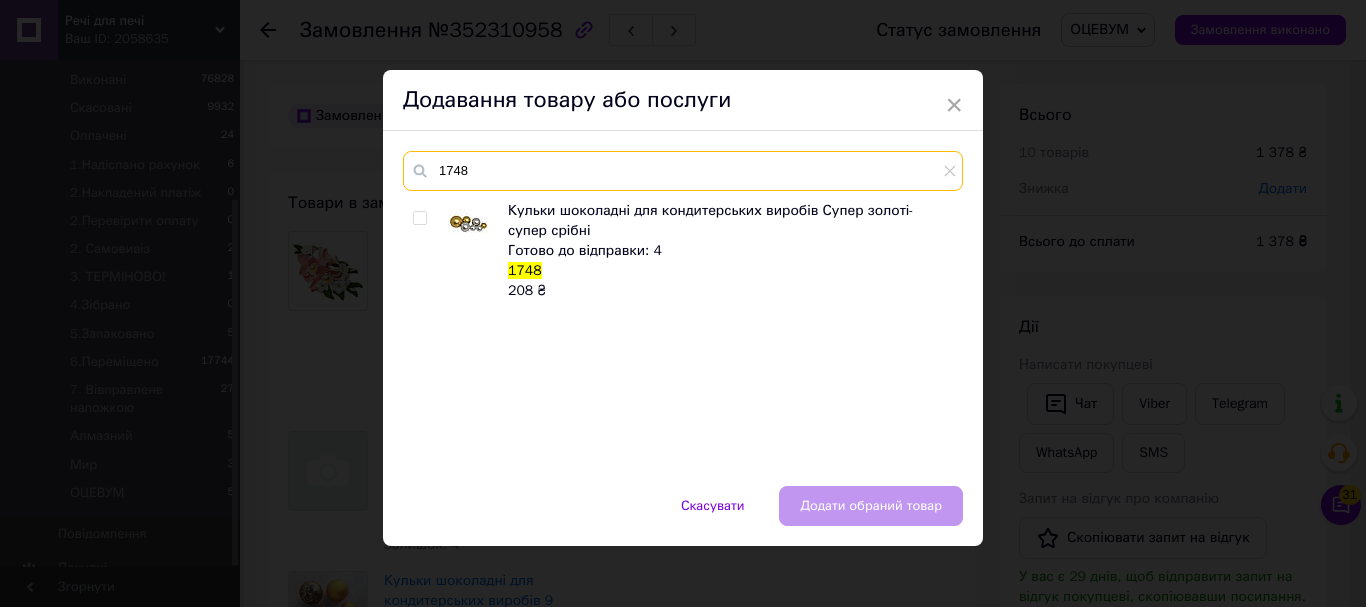 type on "1748" 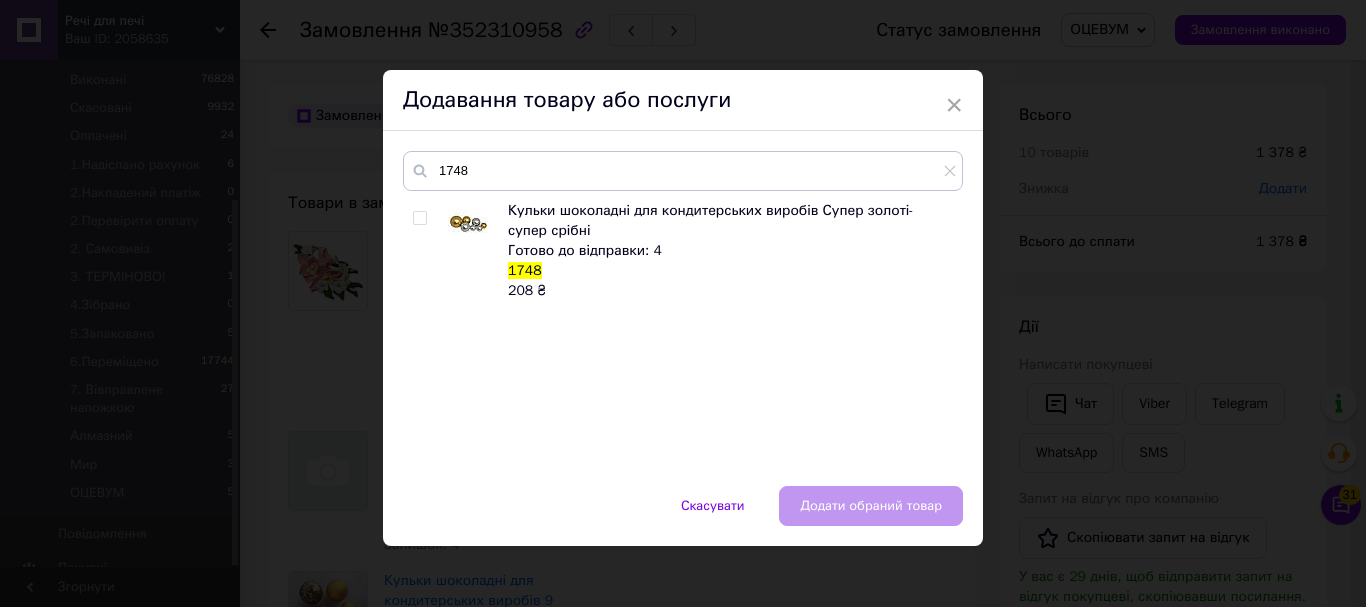 click at bounding box center [419, 218] 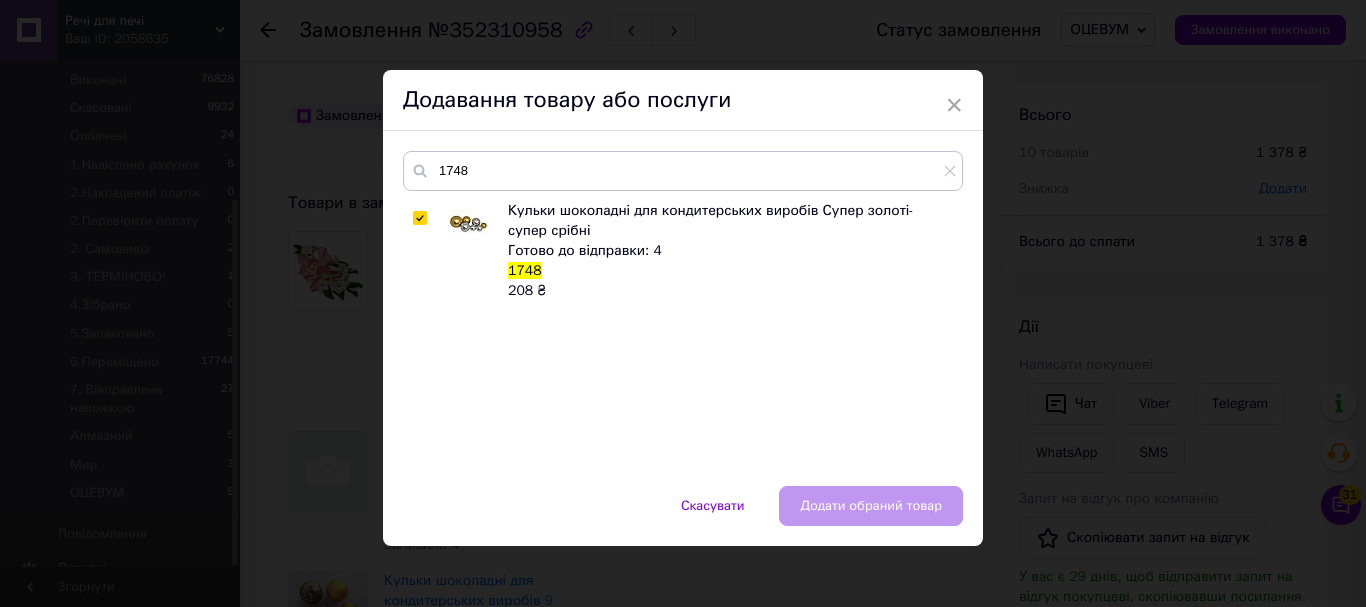 checkbox on "true" 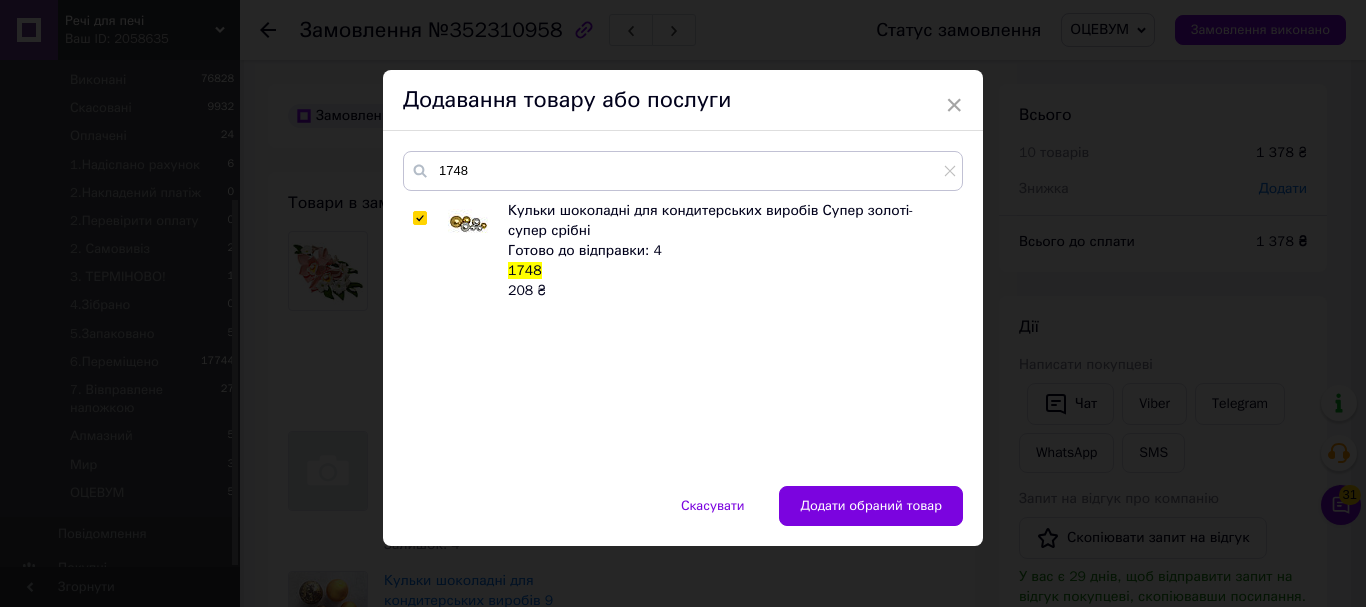 drag, startPoint x: 842, startPoint y: 495, endPoint x: 829, endPoint y: 474, distance: 24.698177 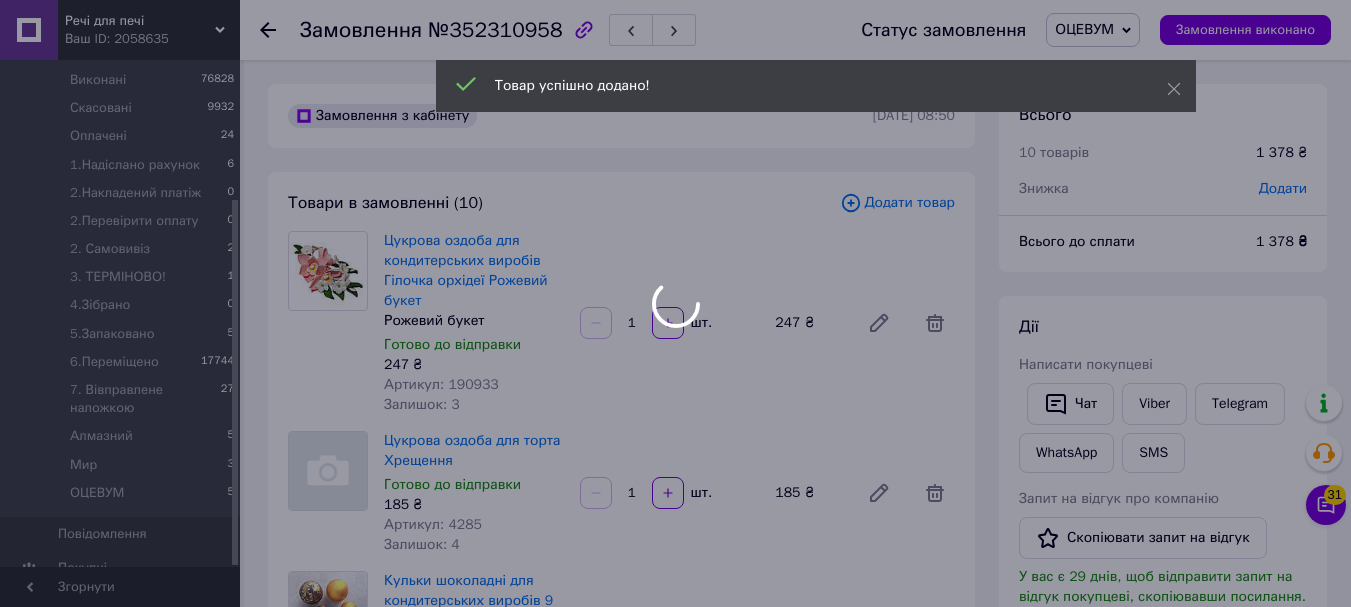scroll, scrollTop: 156, scrollLeft: 0, axis: vertical 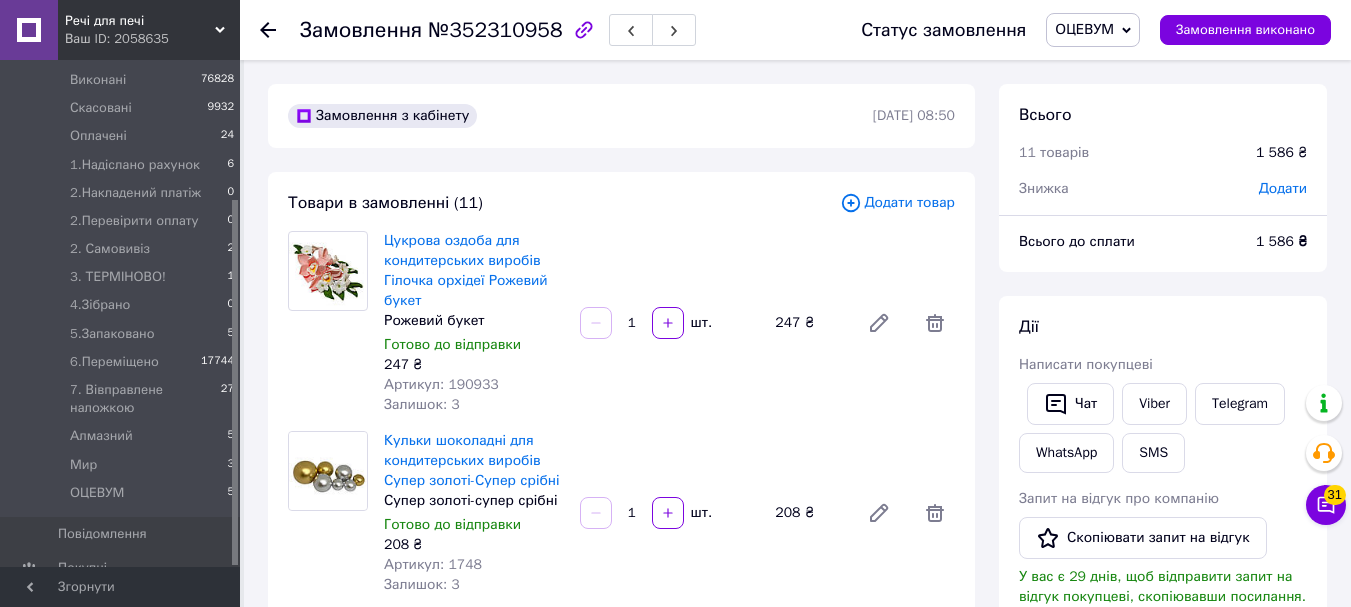 click 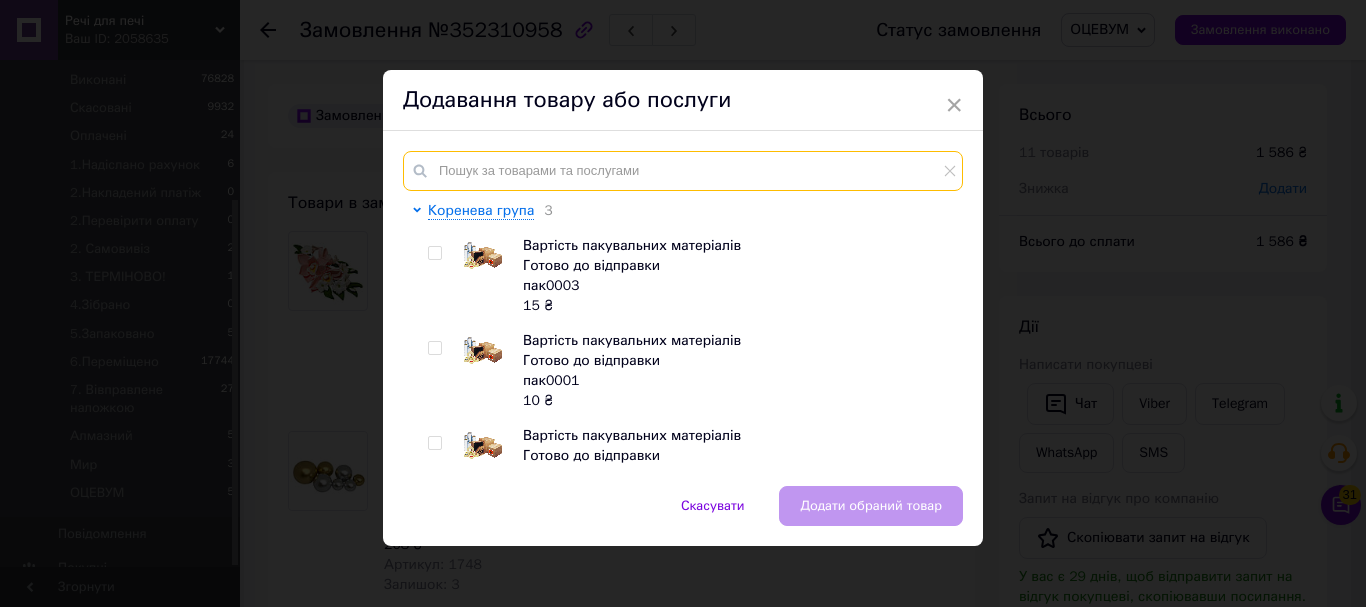click at bounding box center [683, 171] 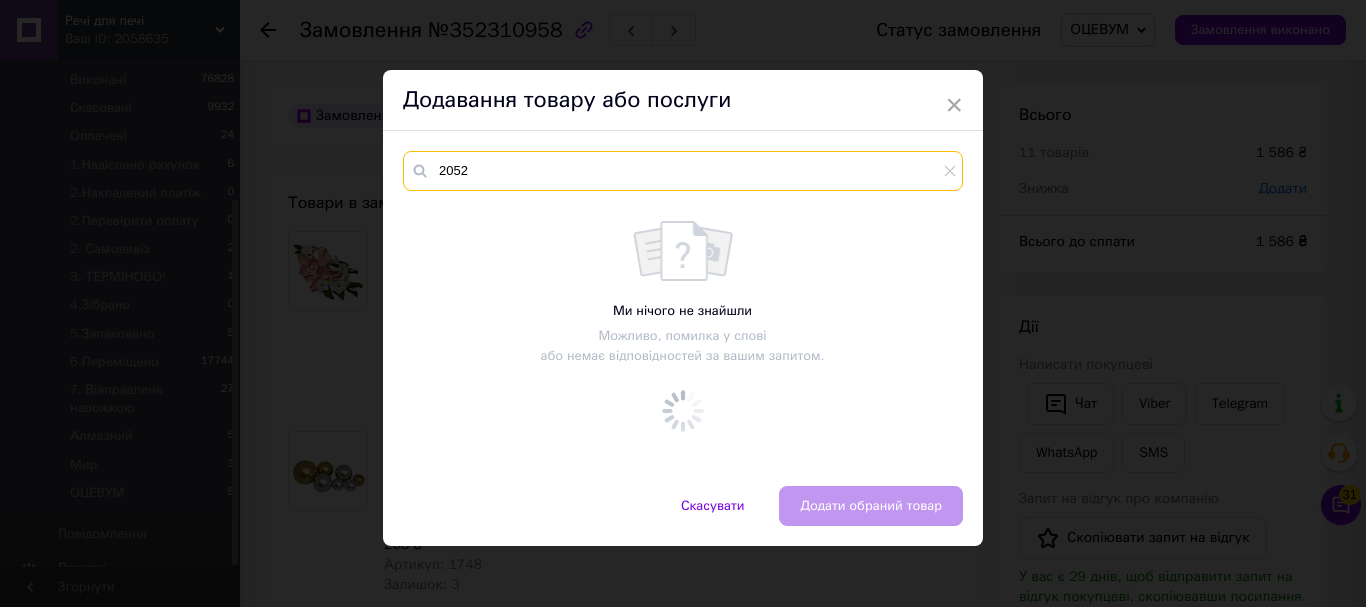 type on "2052" 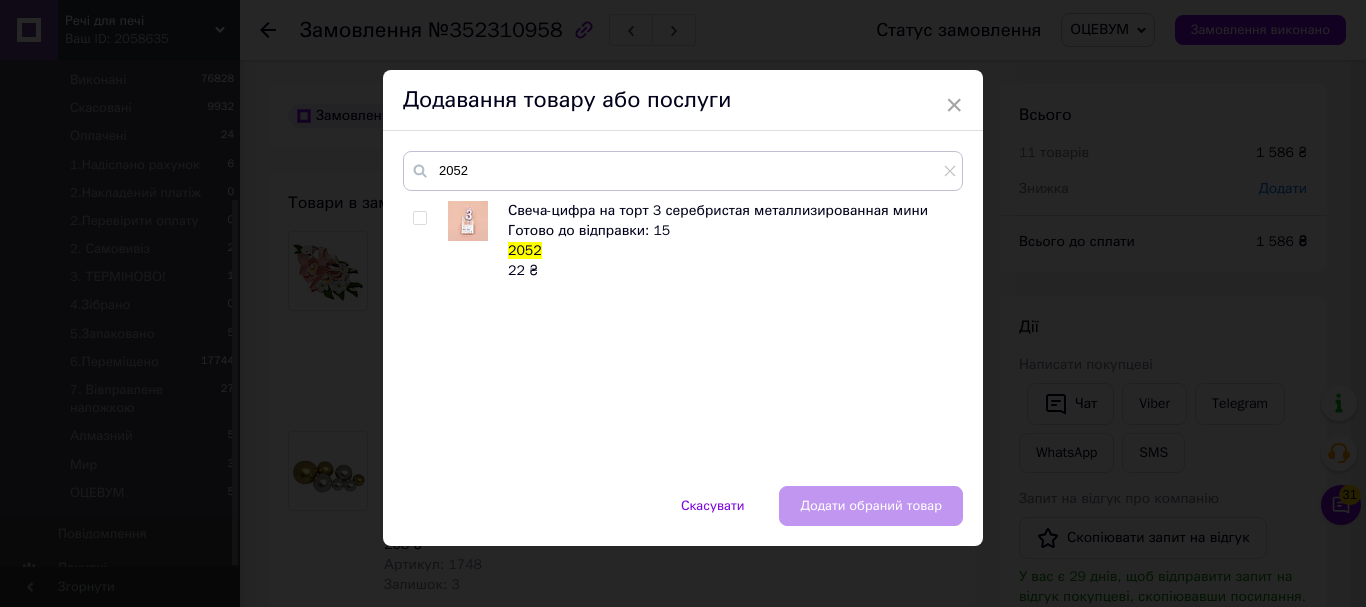 click at bounding box center (419, 218) 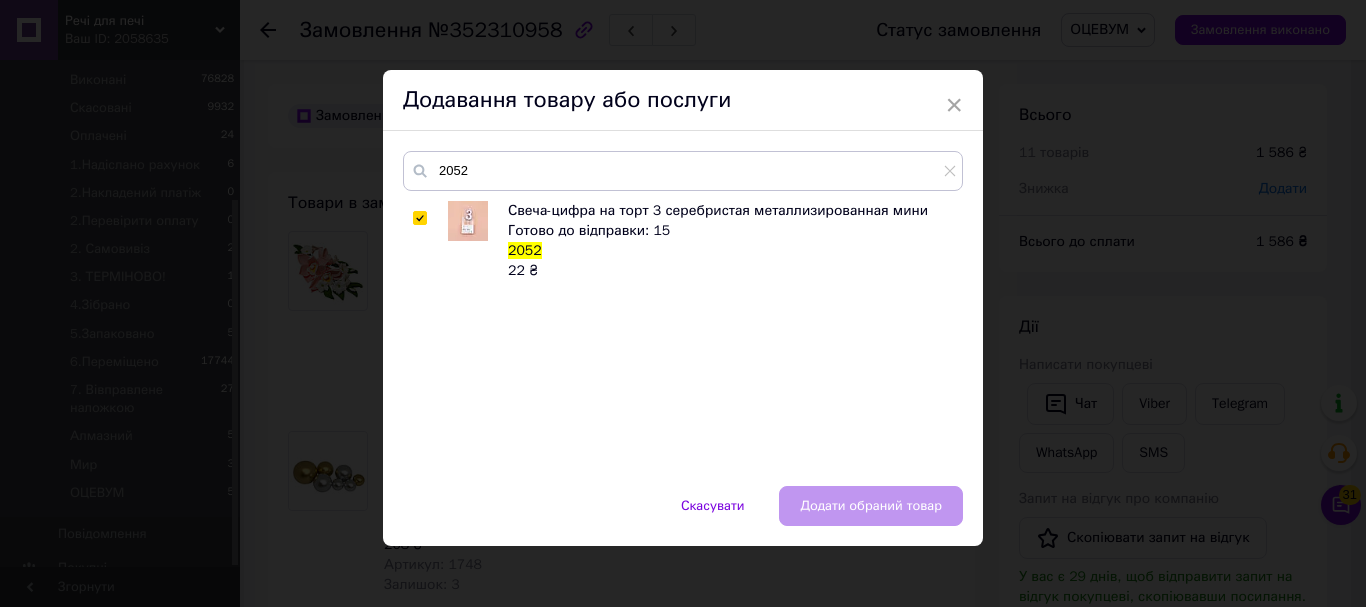checkbox on "true" 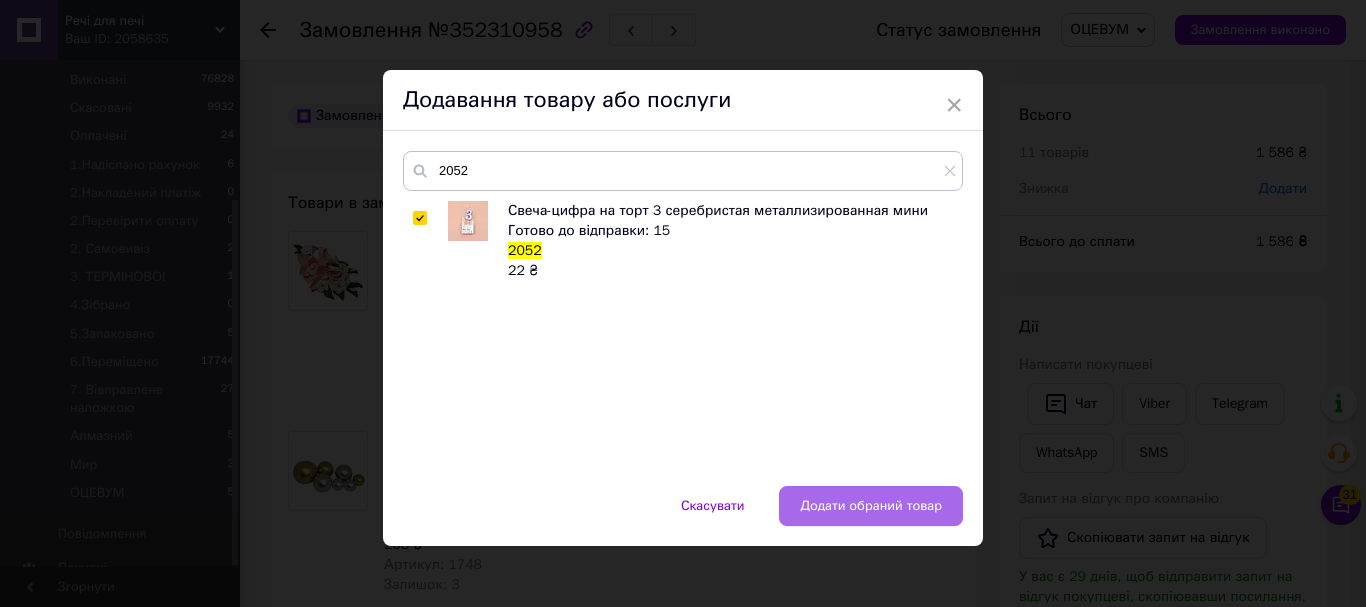 click on "Додати обраний товар" at bounding box center [871, 506] 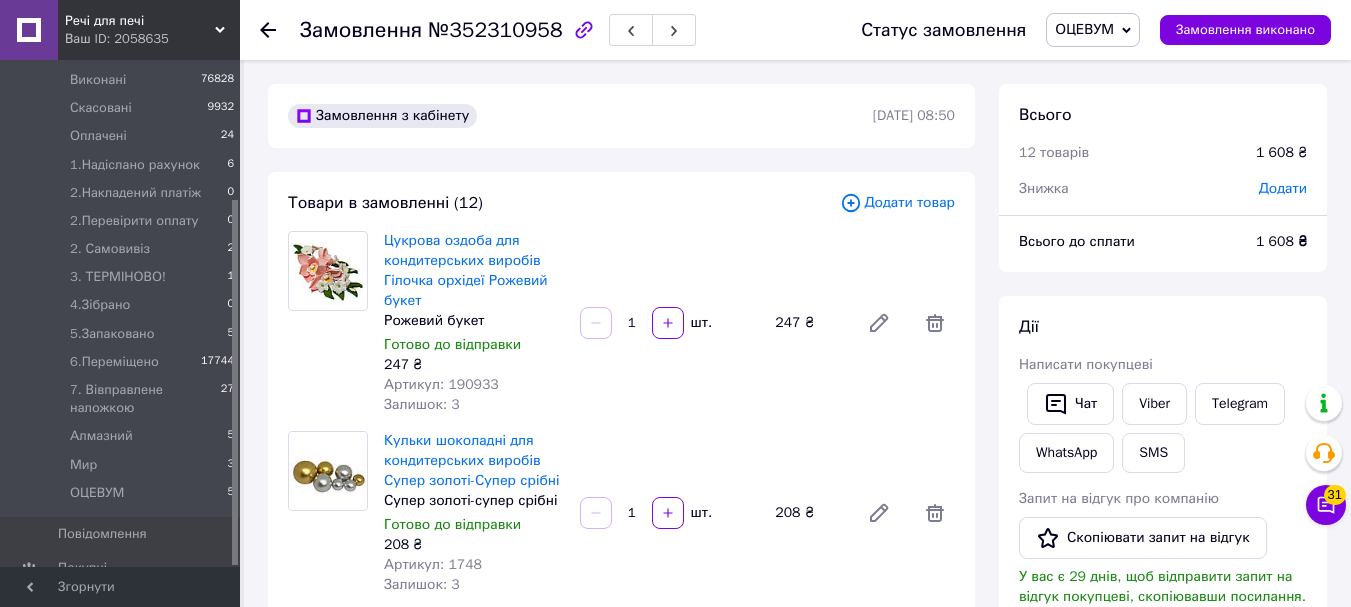 scroll, scrollTop: 204, scrollLeft: 0, axis: vertical 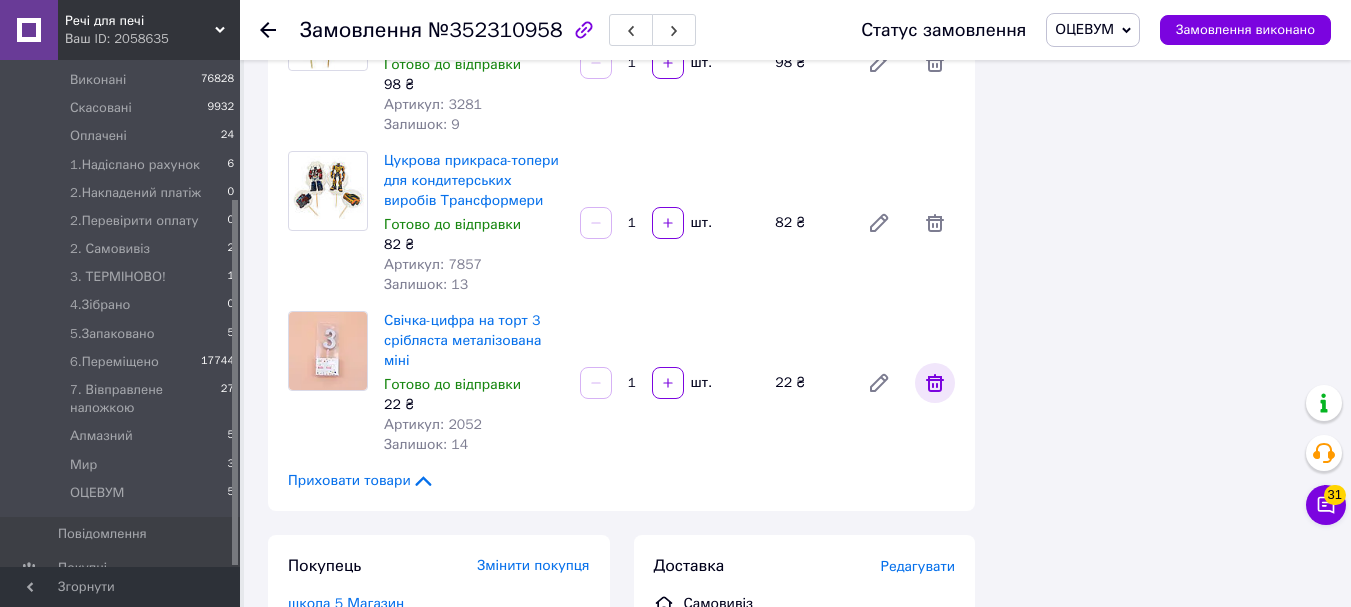 click 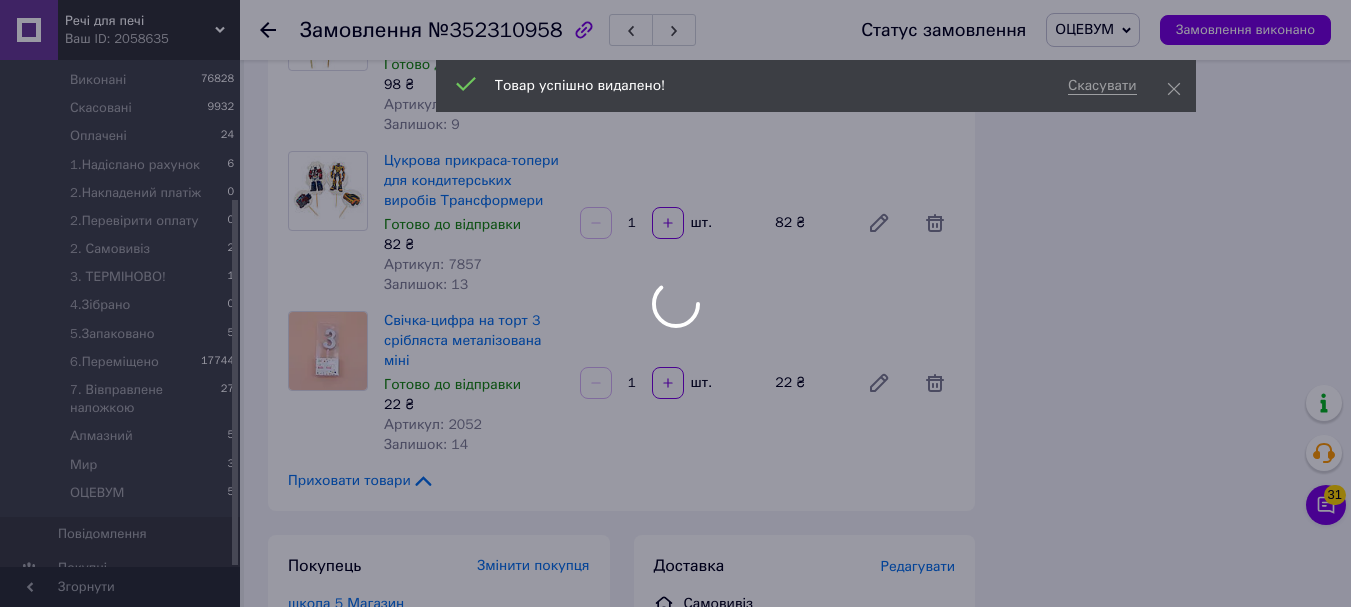 scroll, scrollTop: 252, scrollLeft: 0, axis: vertical 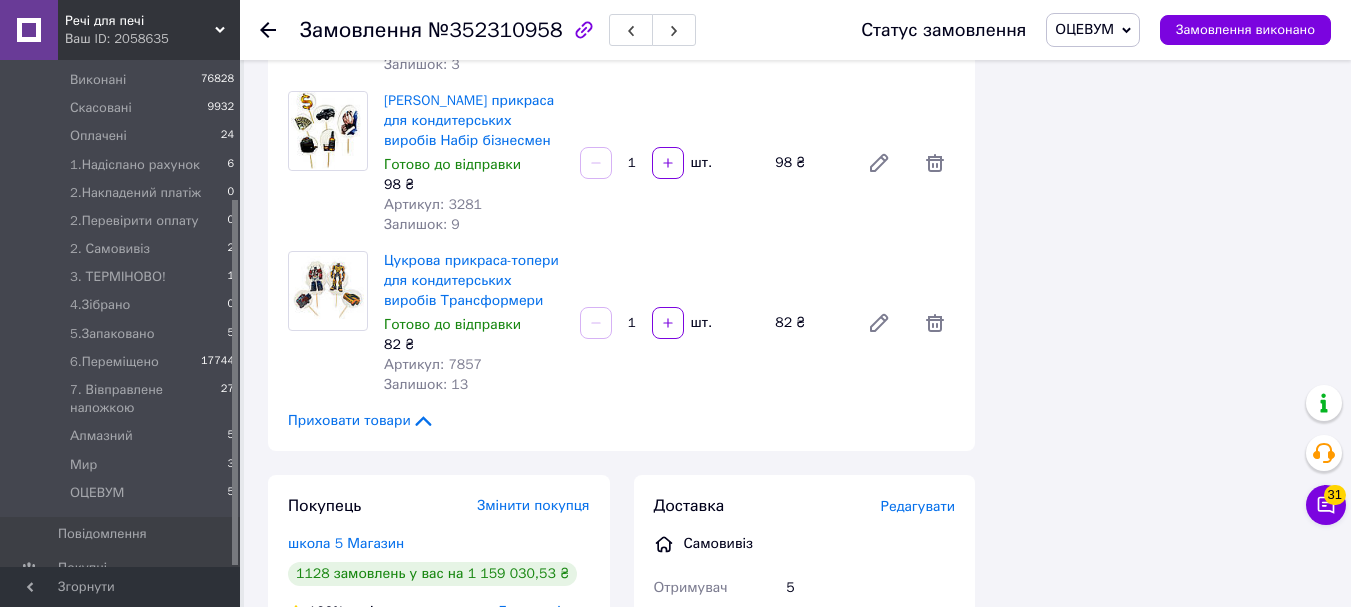 click 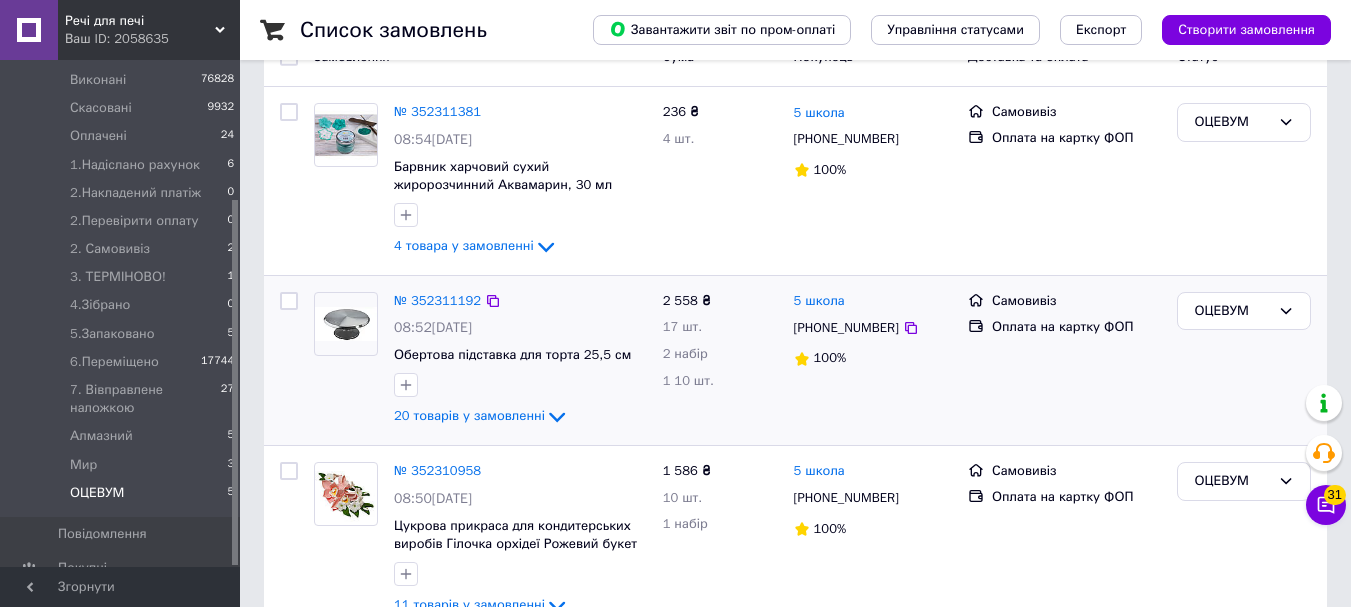 scroll, scrollTop: 300, scrollLeft: 0, axis: vertical 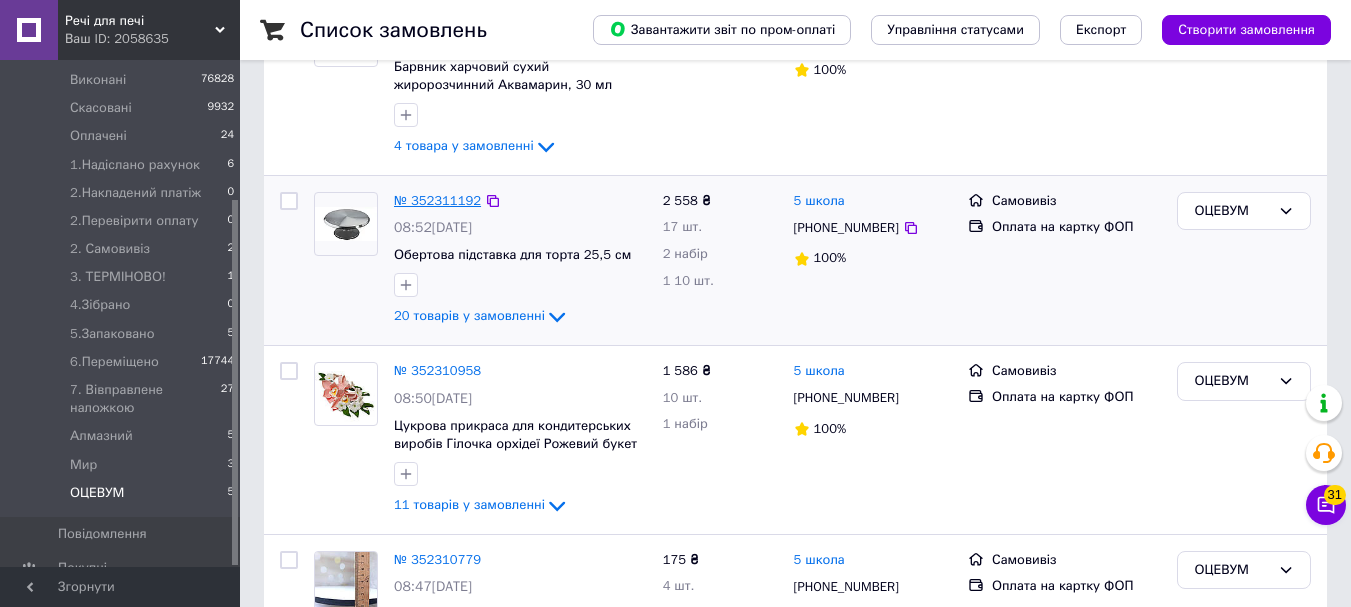 click on "№ 352311192" at bounding box center (437, 200) 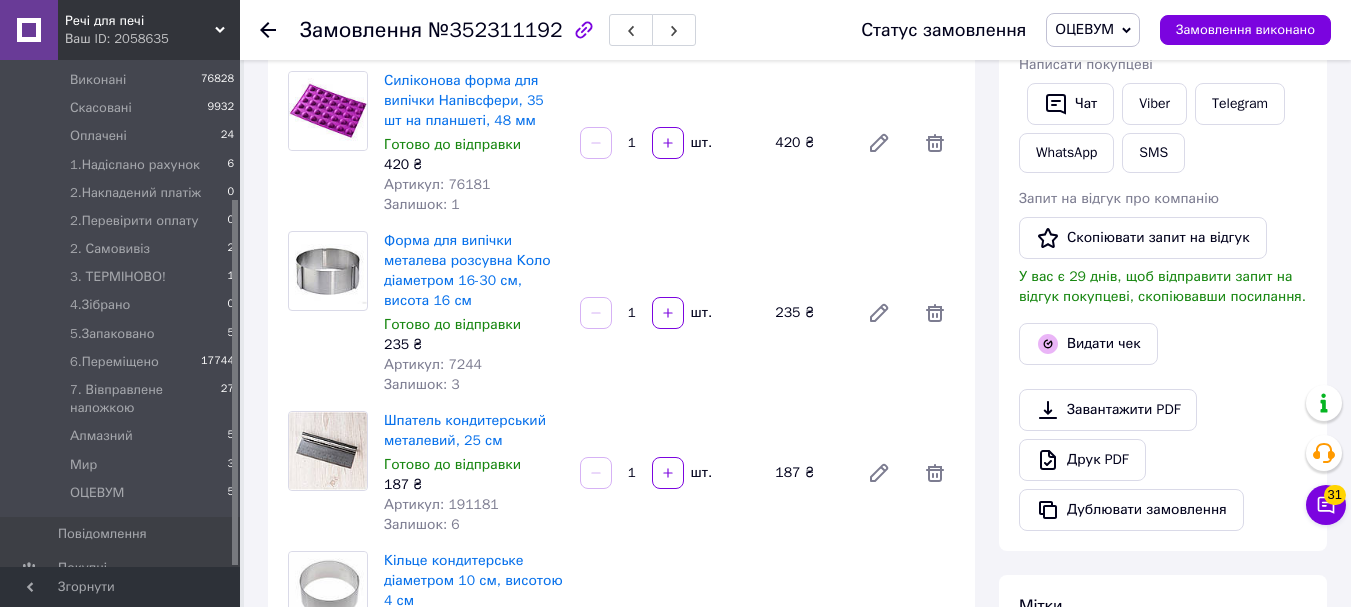 scroll, scrollTop: 588, scrollLeft: 0, axis: vertical 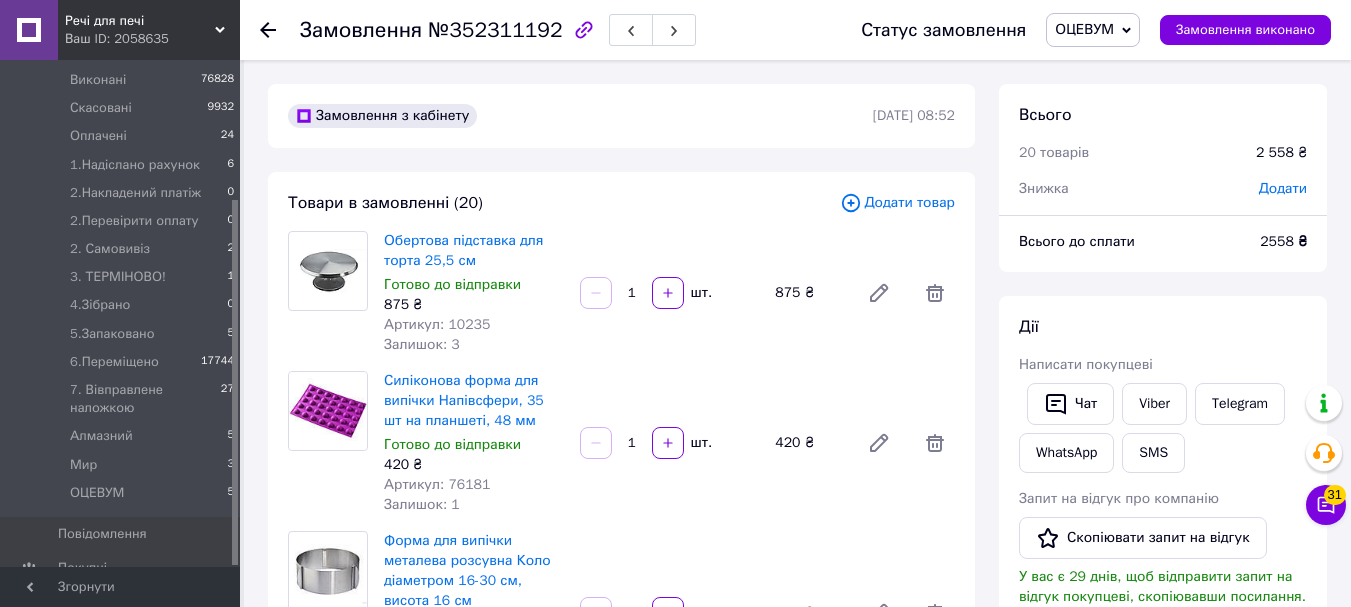 click 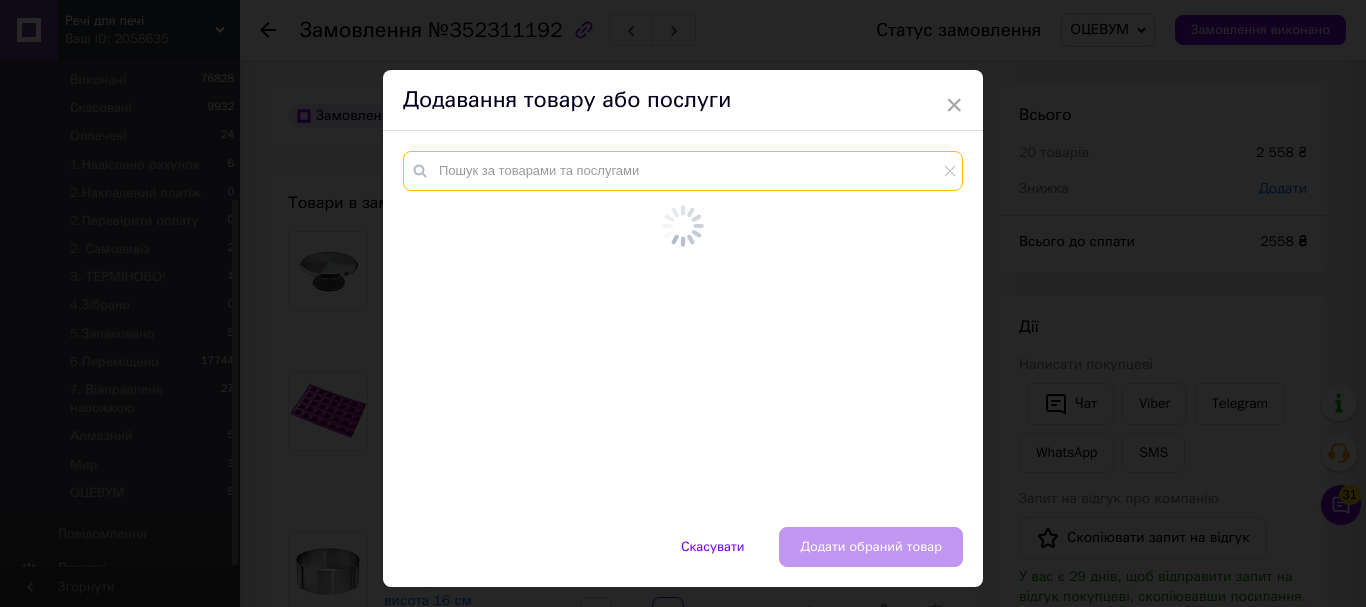 click at bounding box center (683, 171) 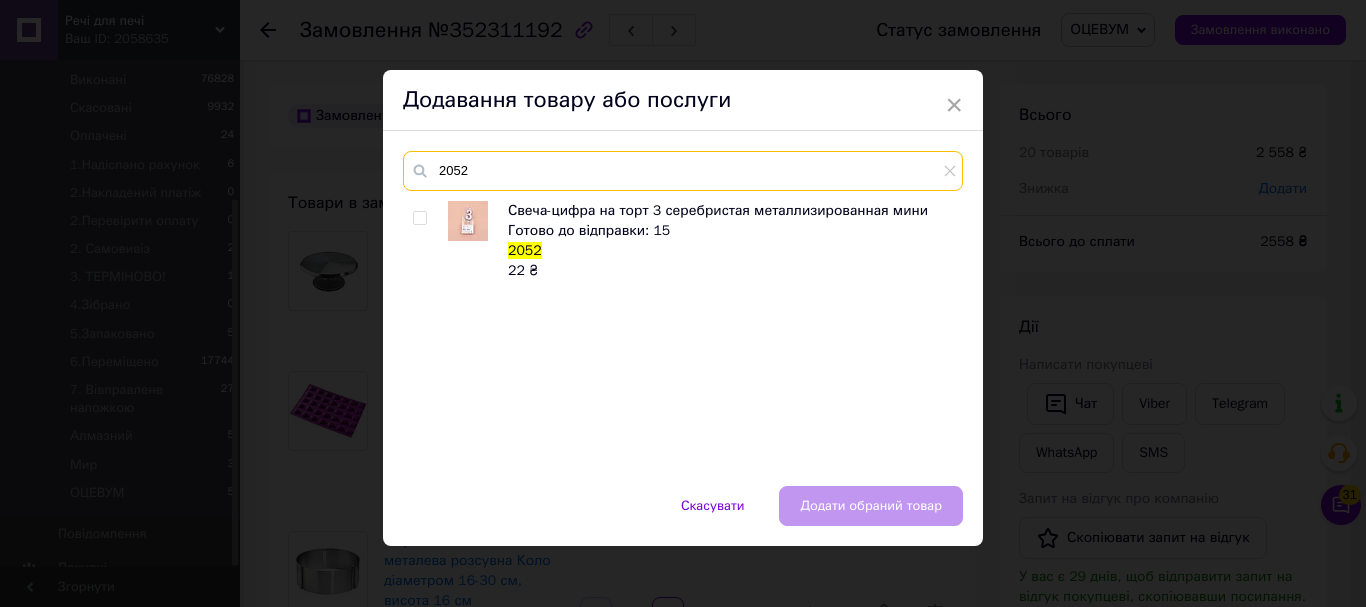 type on "2052" 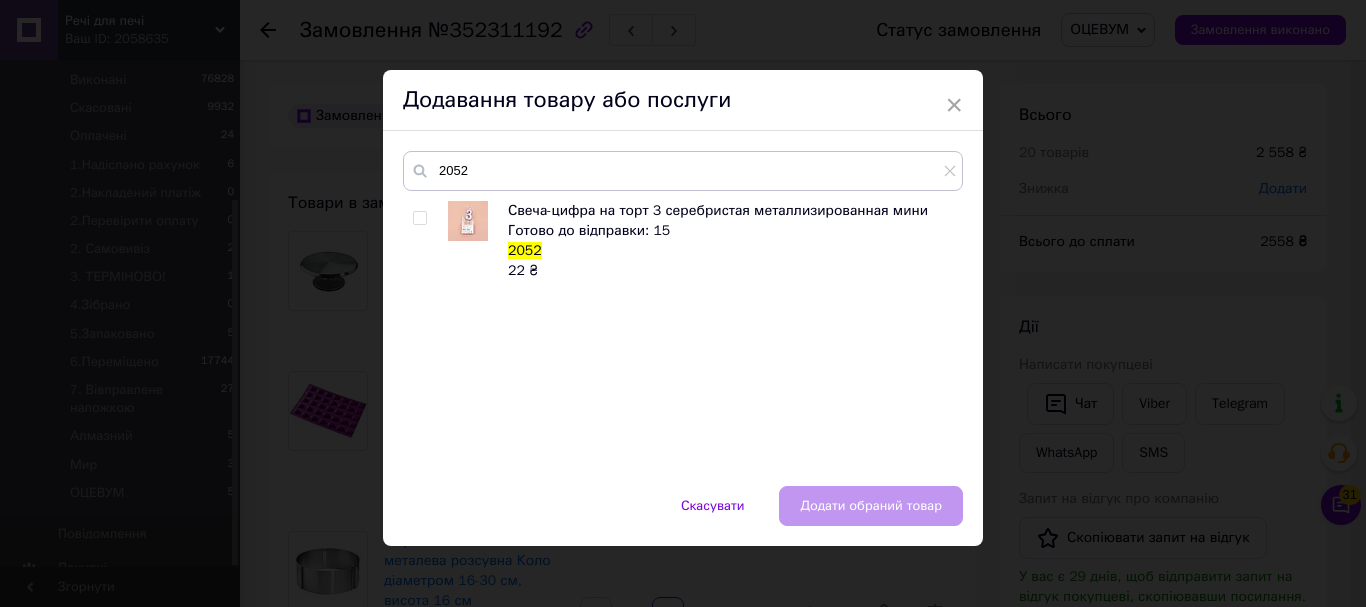click at bounding box center [419, 218] 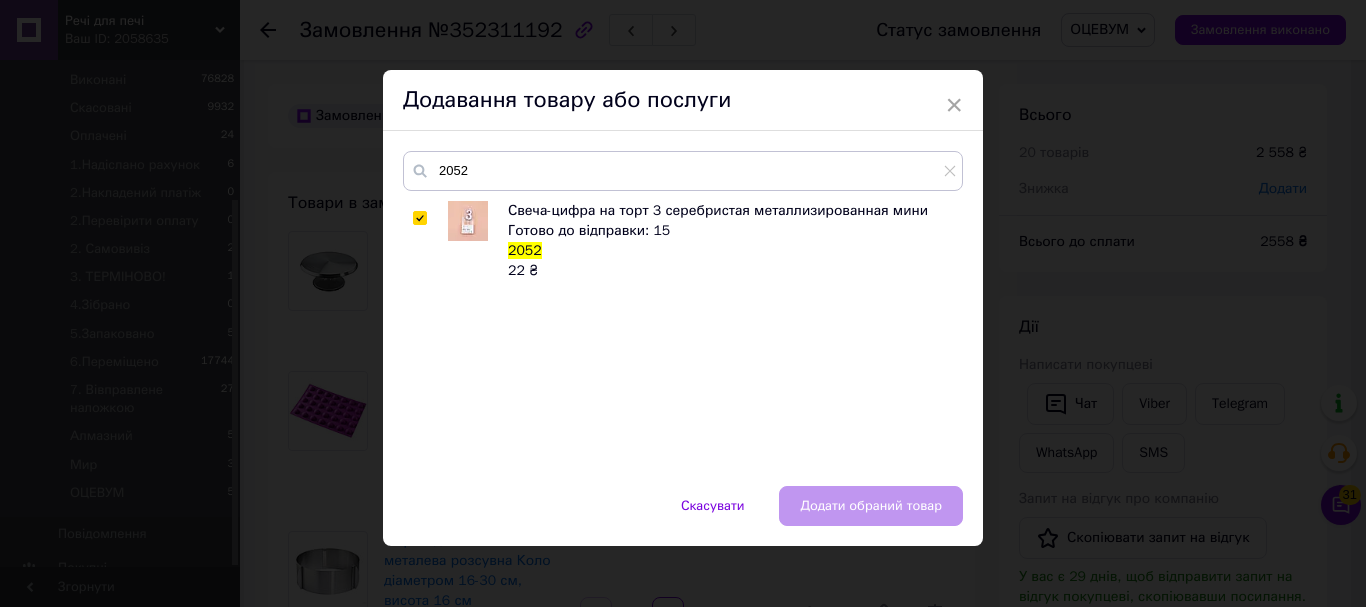 checkbox on "true" 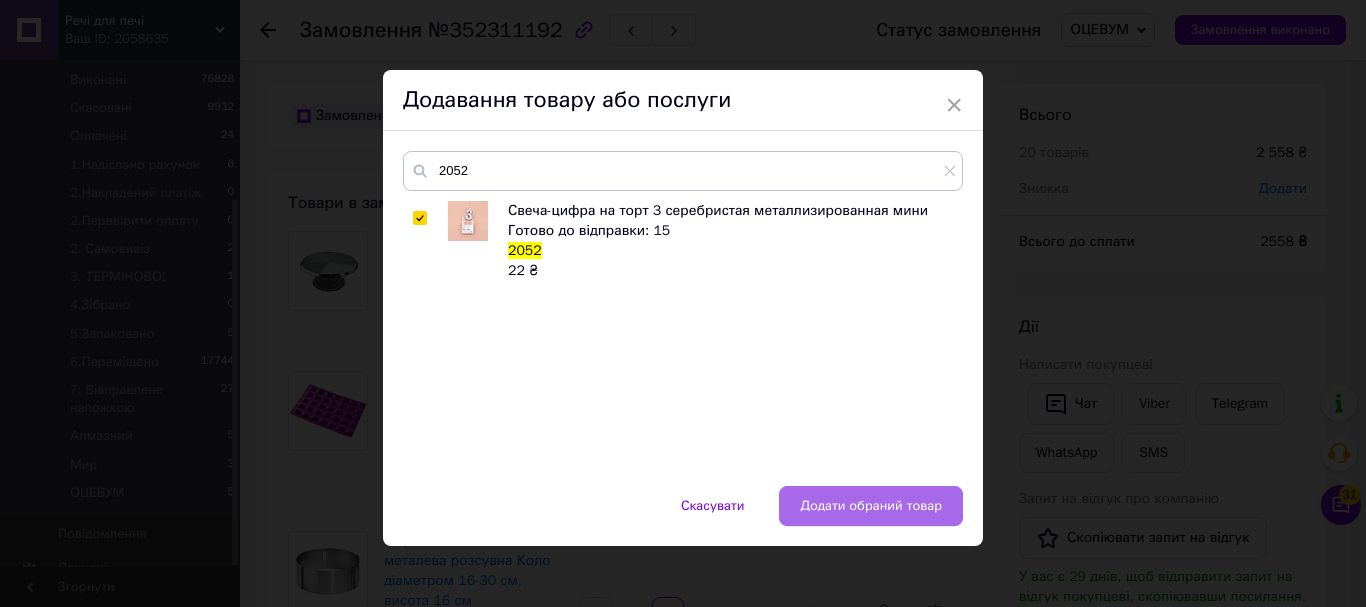click on "Додати обраний товар" at bounding box center (871, 506) 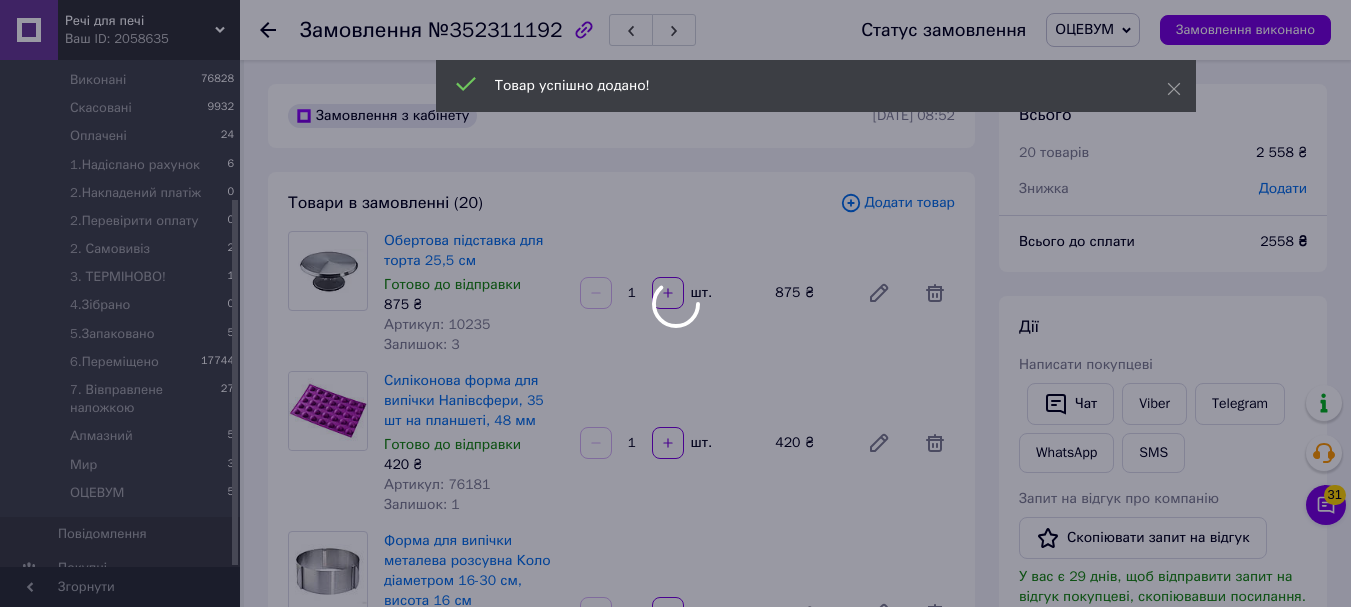 click 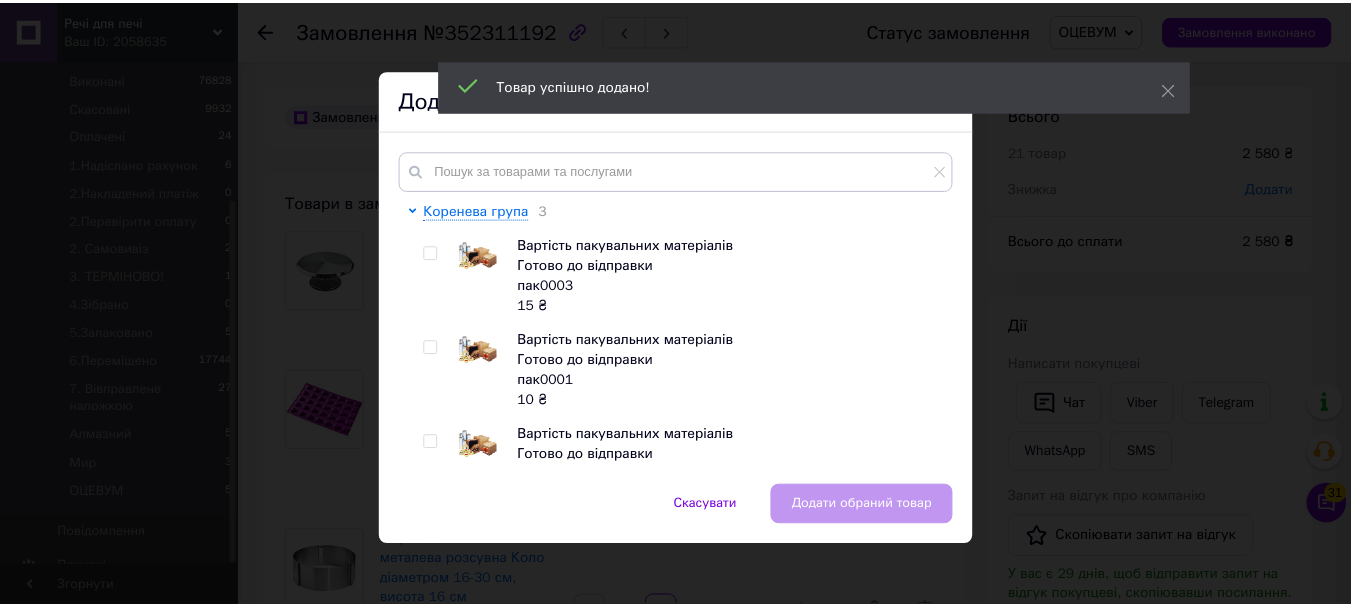 scroll, scrollTop: 636, scrollLeft: 0, axis: vertical 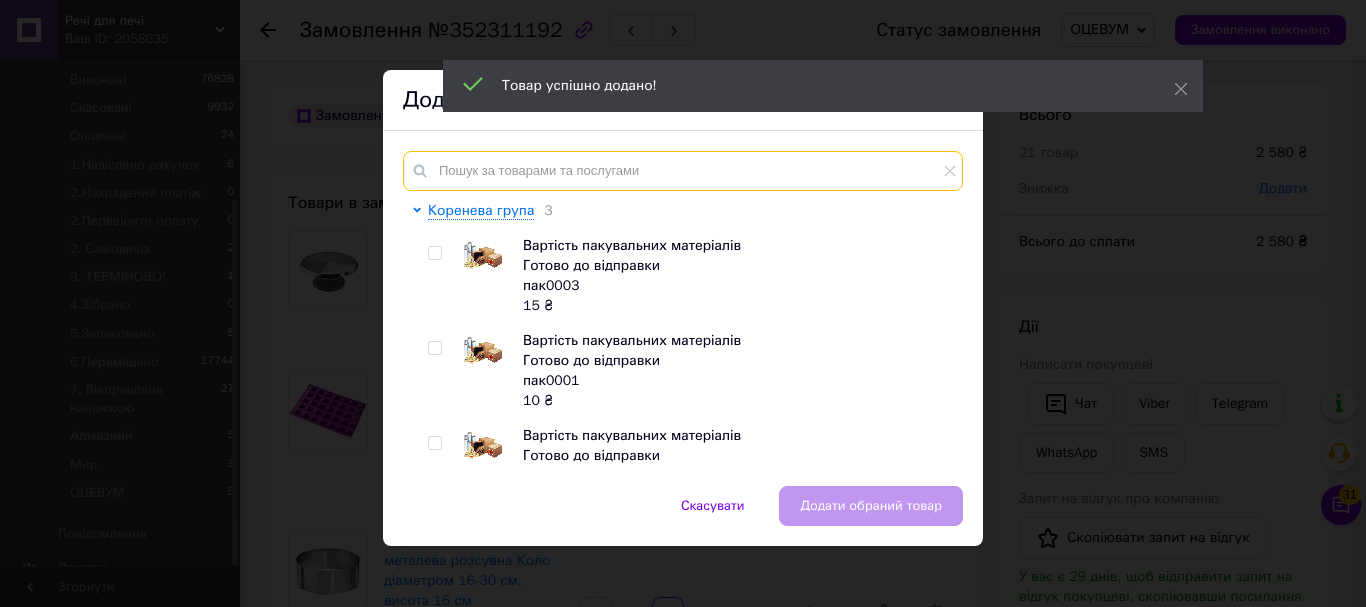 click at bounding box center (683, 171) 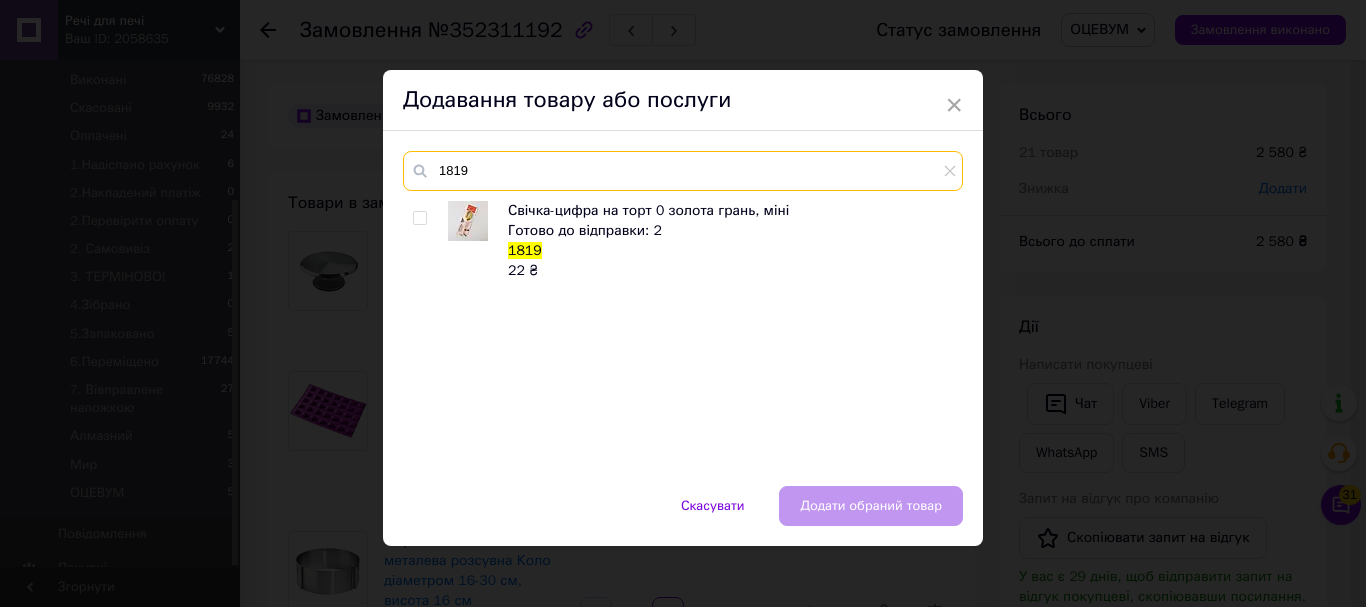 type on "1819" 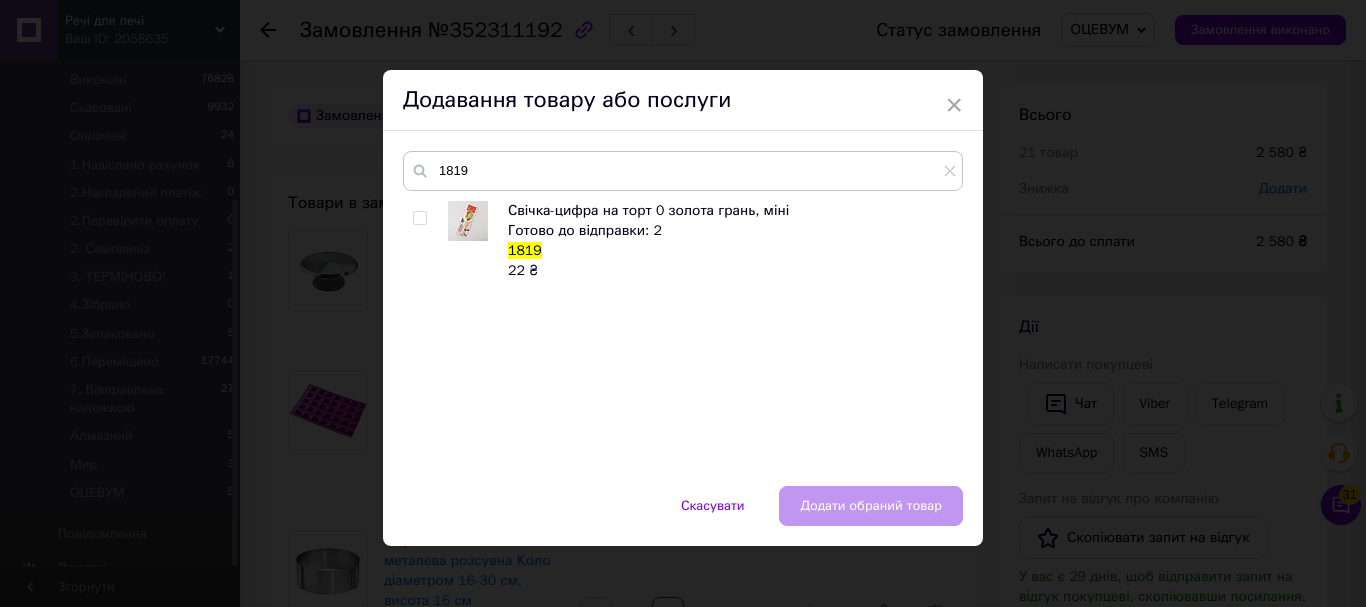 click at bounding box center (419, 218) 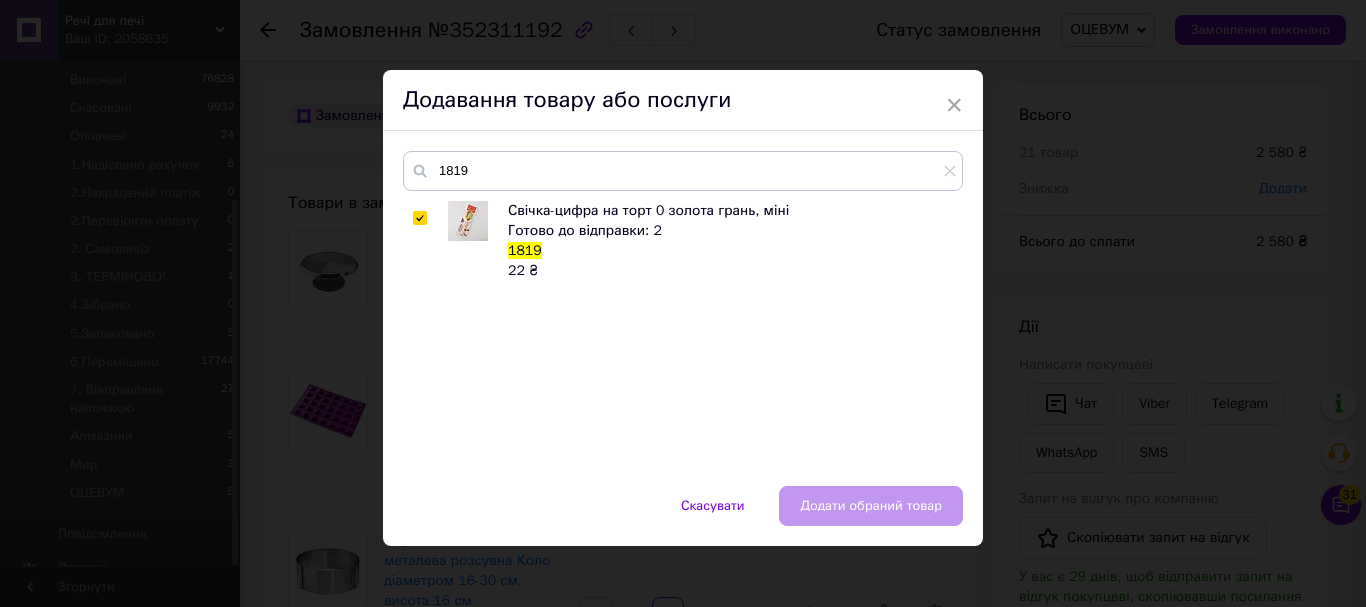checkbox on "true" 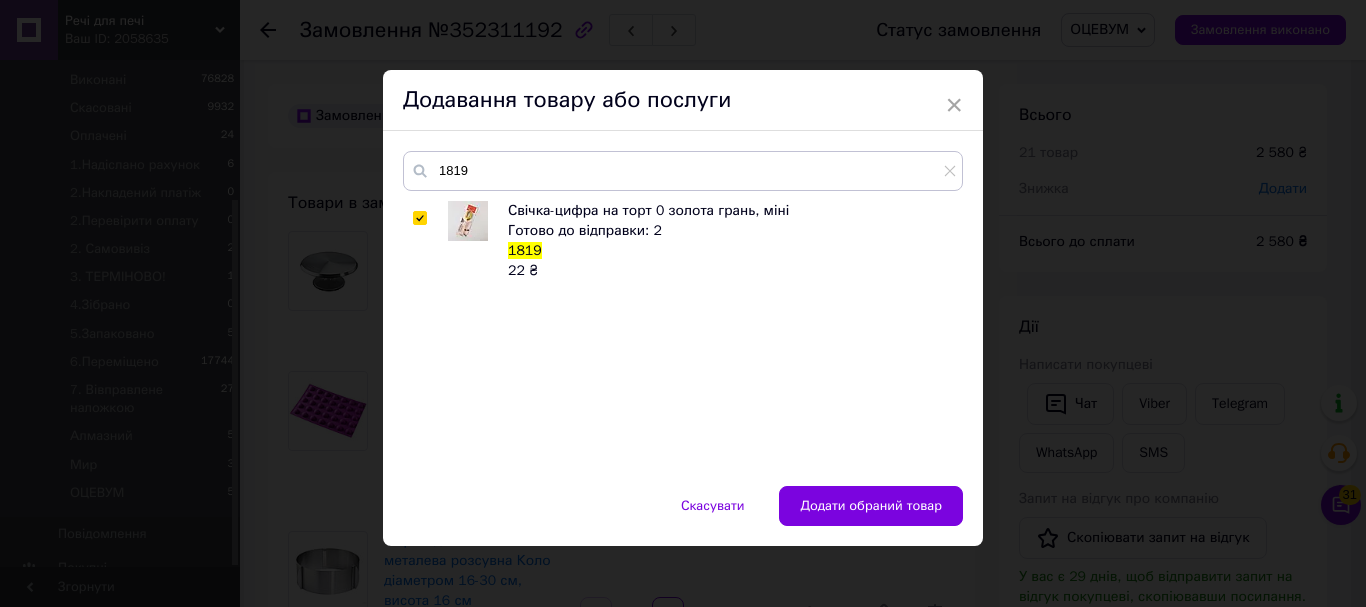 drag, startPoint x: 815, startPoint y: 498, endPoint x: 816, endPoint y: 355, distance: 143.0035 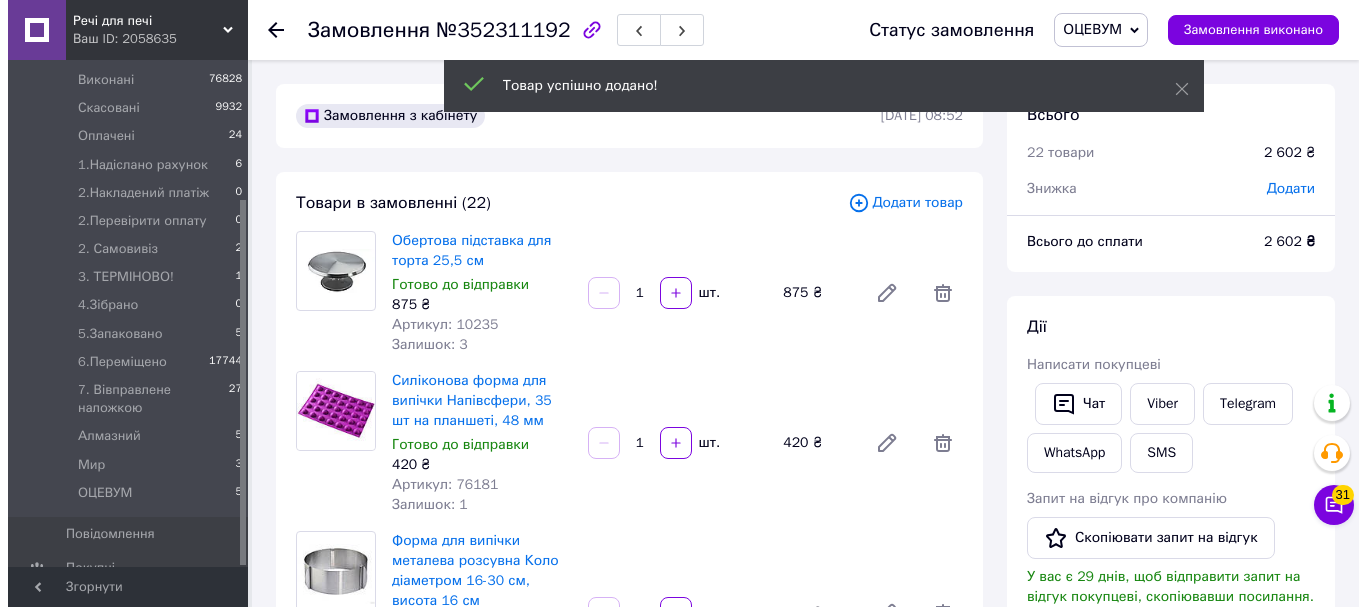 scroll, scrollTop: 684, scrollLeft: 0, axis: vertical 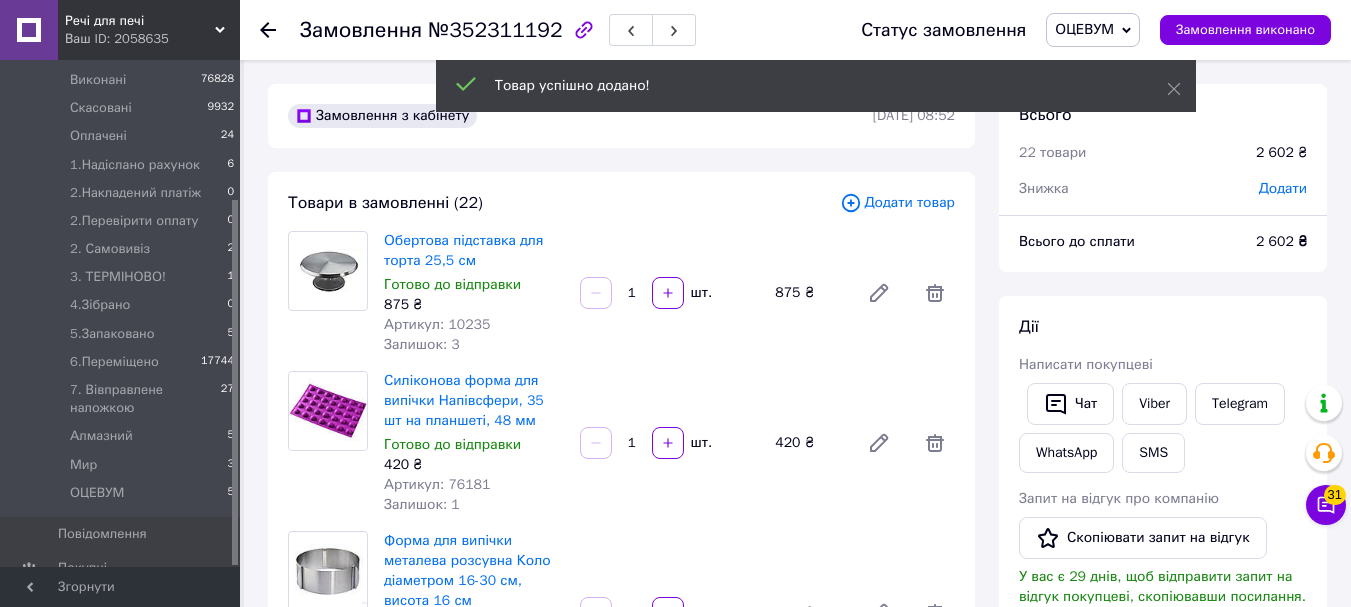 click 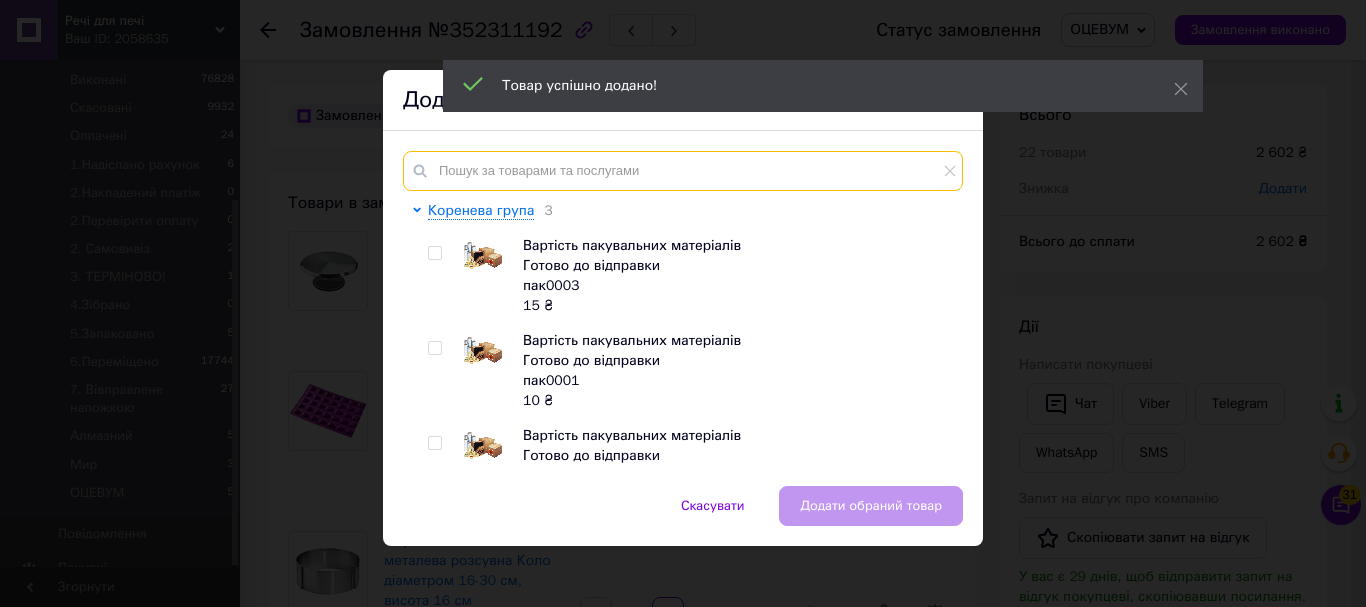 click at bounding box center [683, 171] 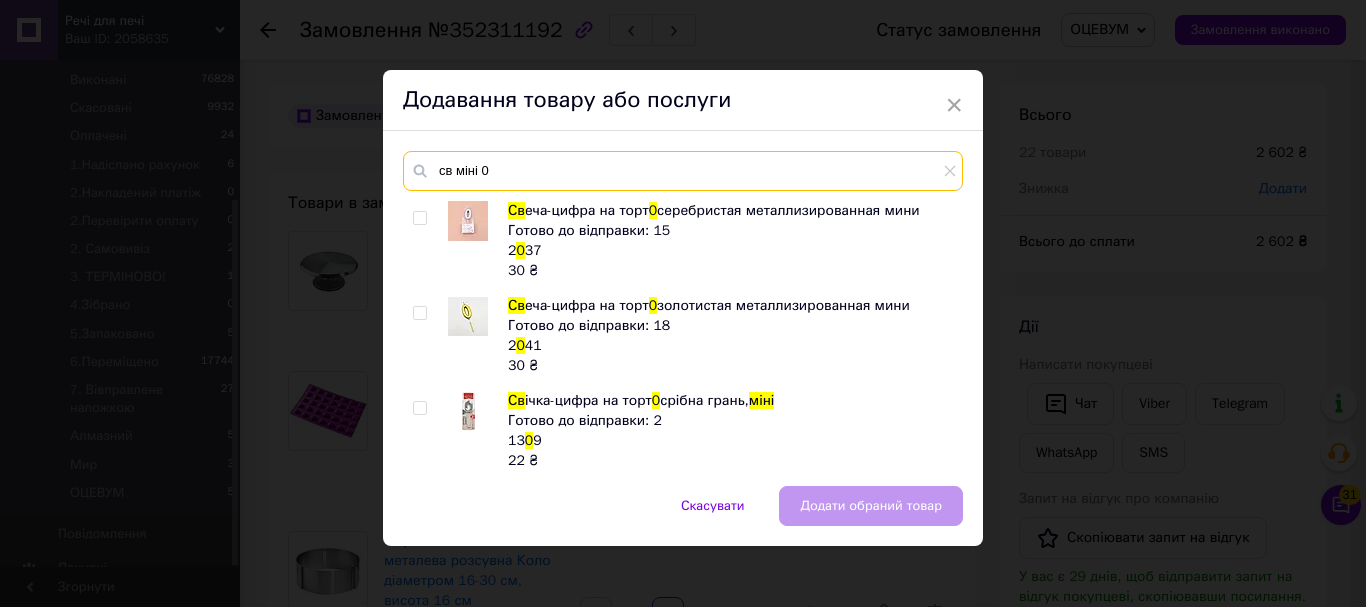 type on "св міні 0" 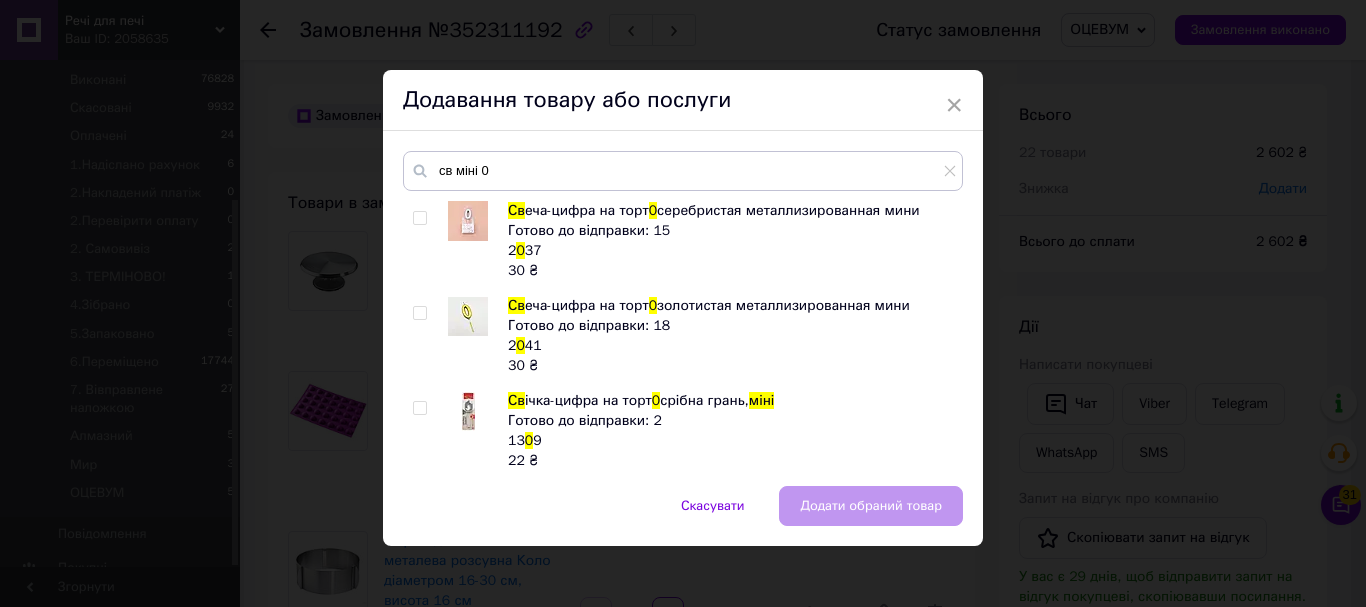 click at bounding box center [419, 313] 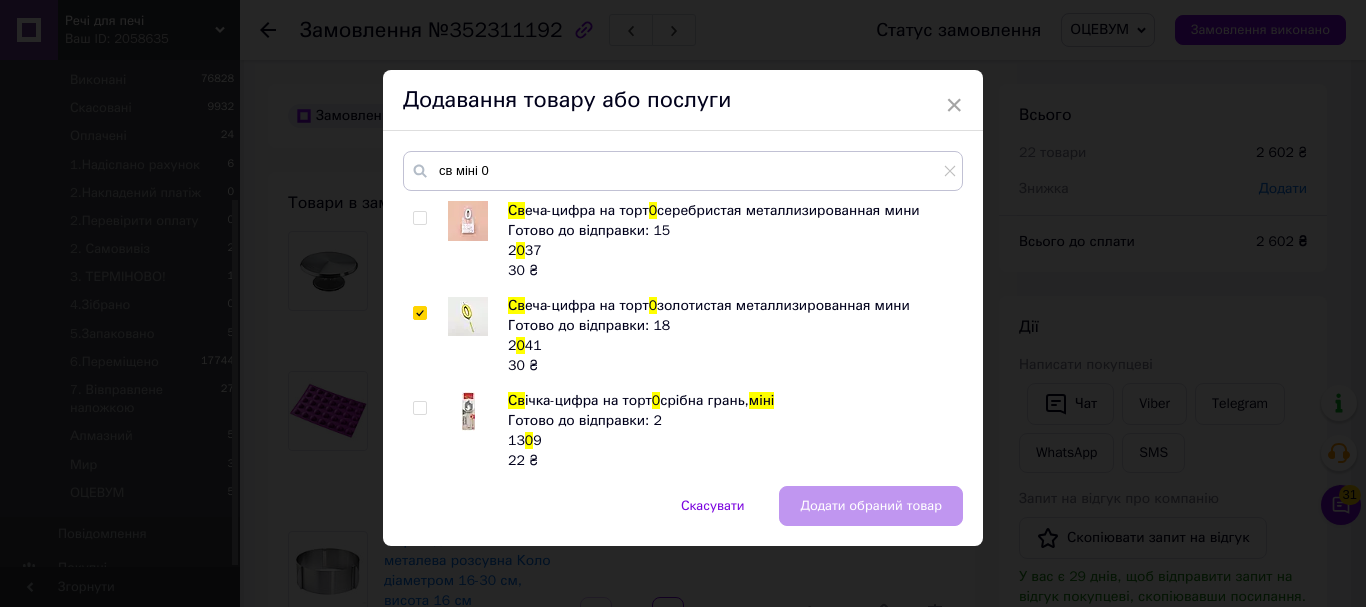 checkbox on "true" 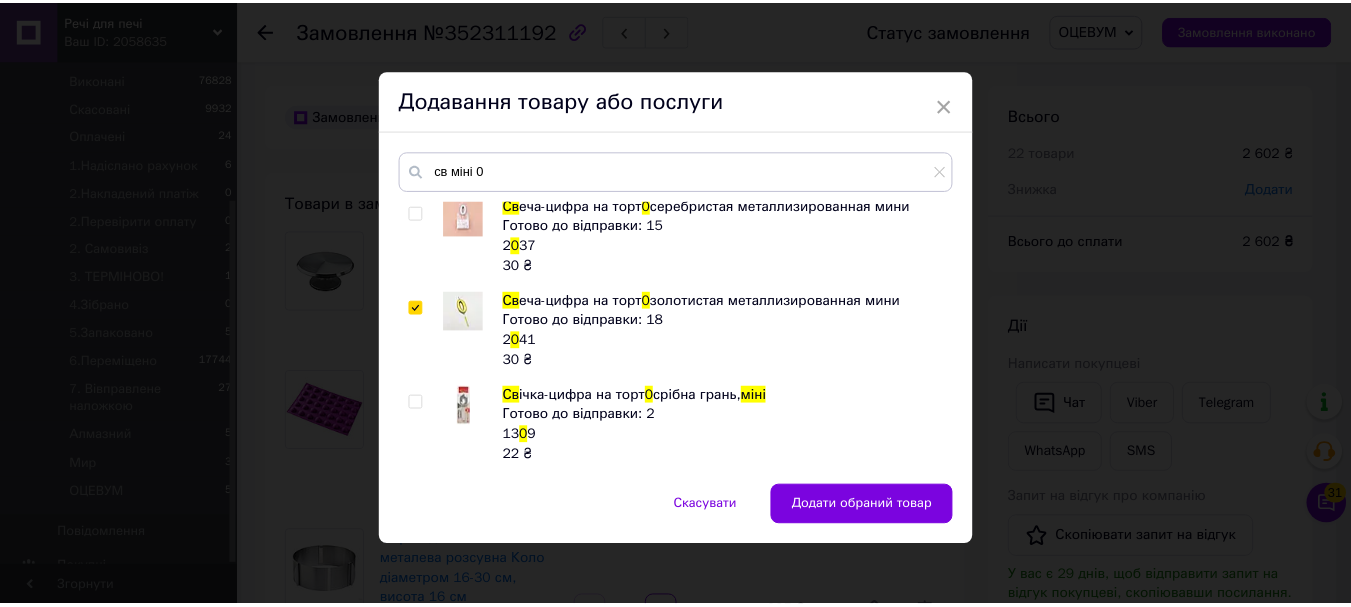scroll, scrollTop: 0, scrollLeft: 0, axis: both 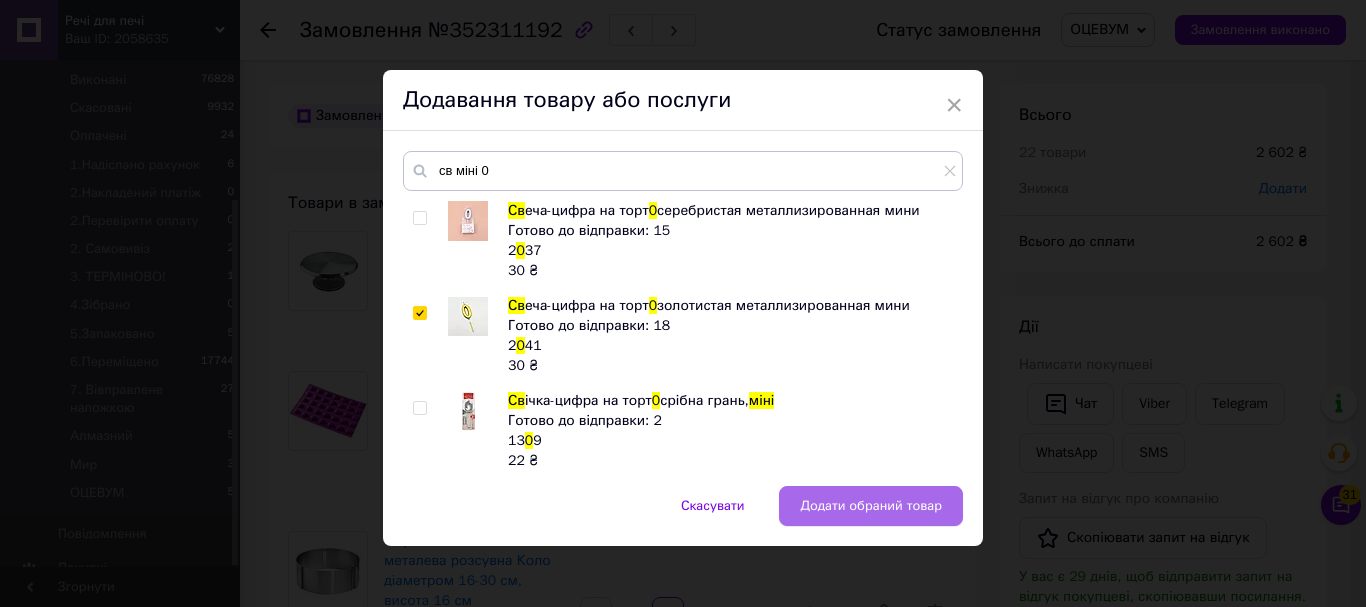 drag, startPoint x: 876, startPoint y: 499, endPoint x: 889, endPoint y: 492, distance: 14.764823 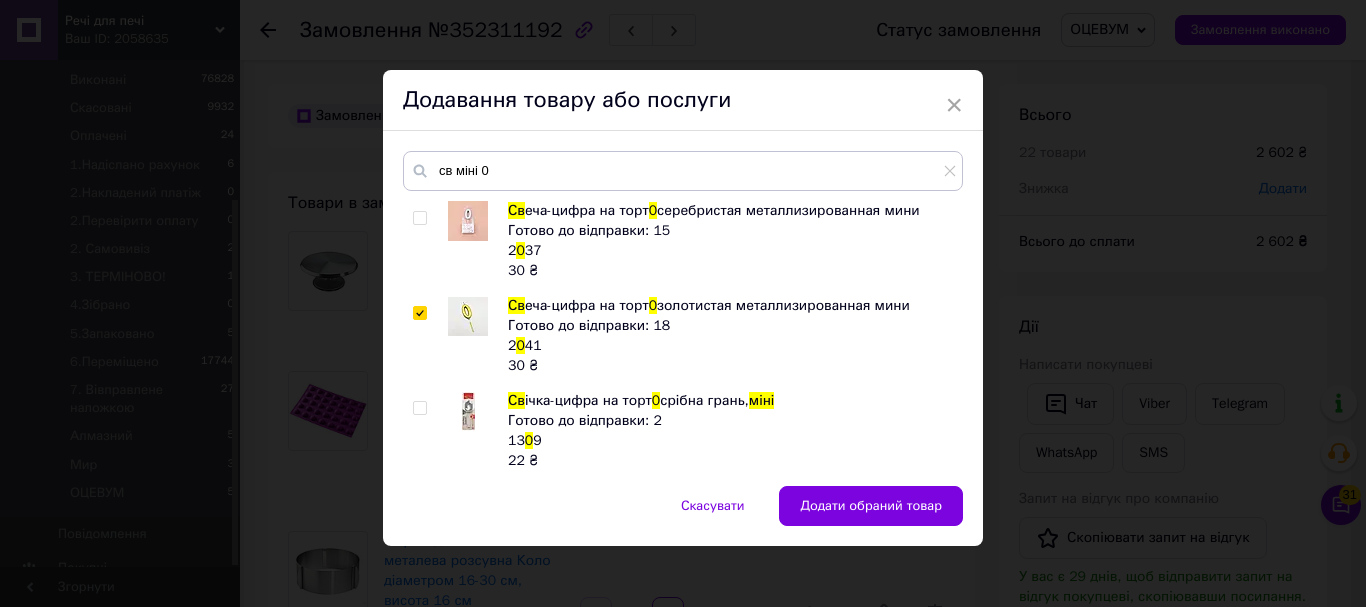 click on "Додати обраний товар" at bounding box center (871, 506) 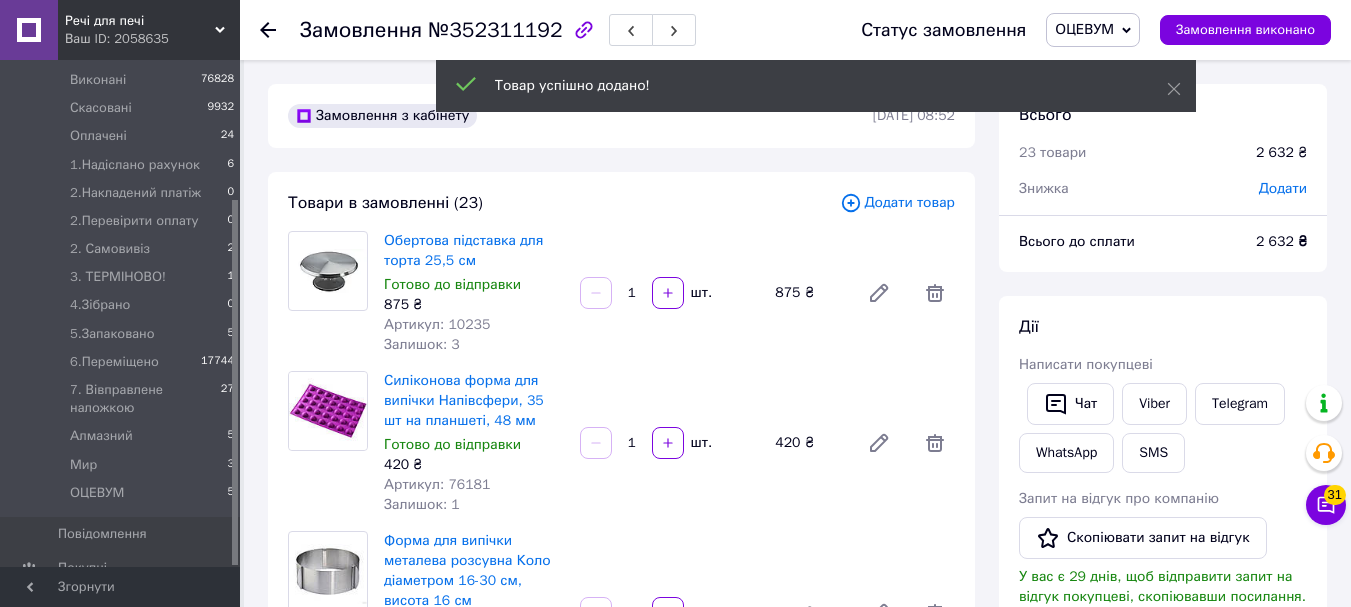 scroll, scrollTop: 732, scrollLeft: 0, axis: vertical 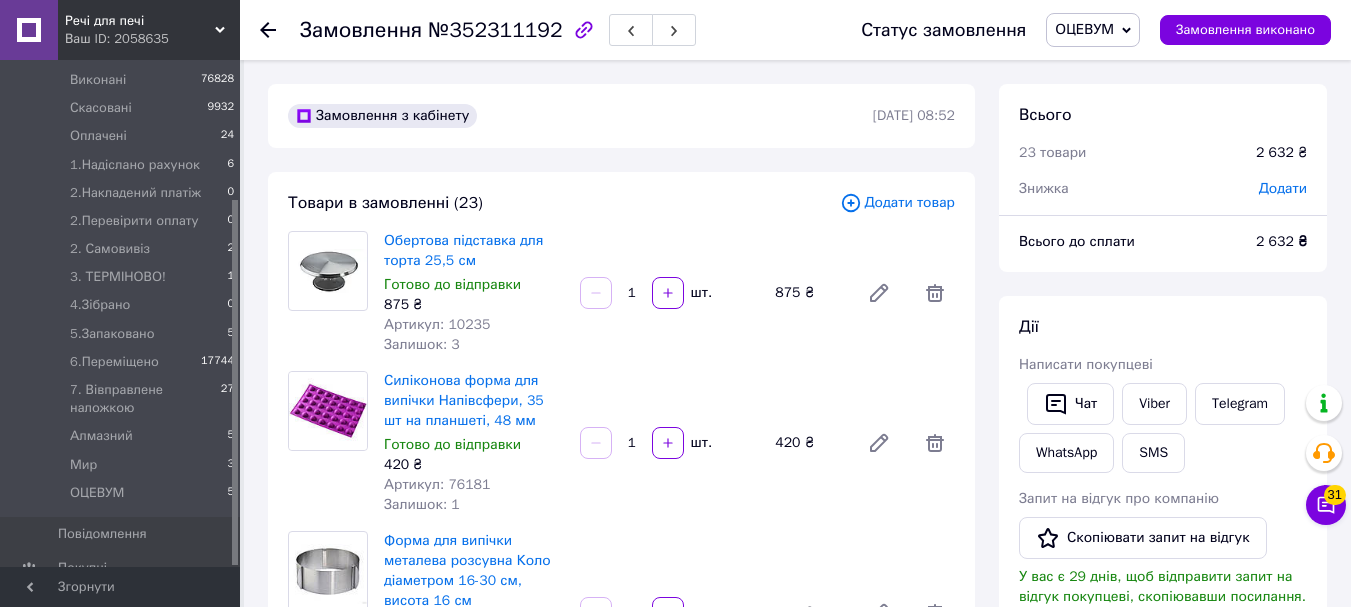 click 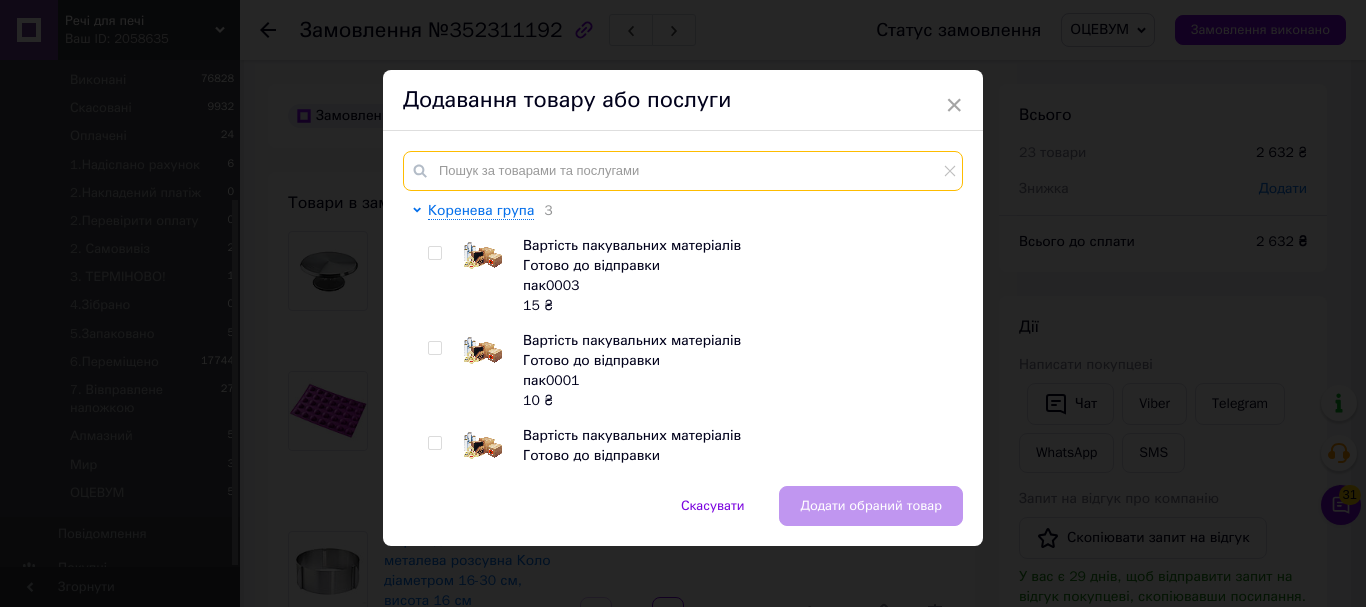 click at bounding box center [683, 171] 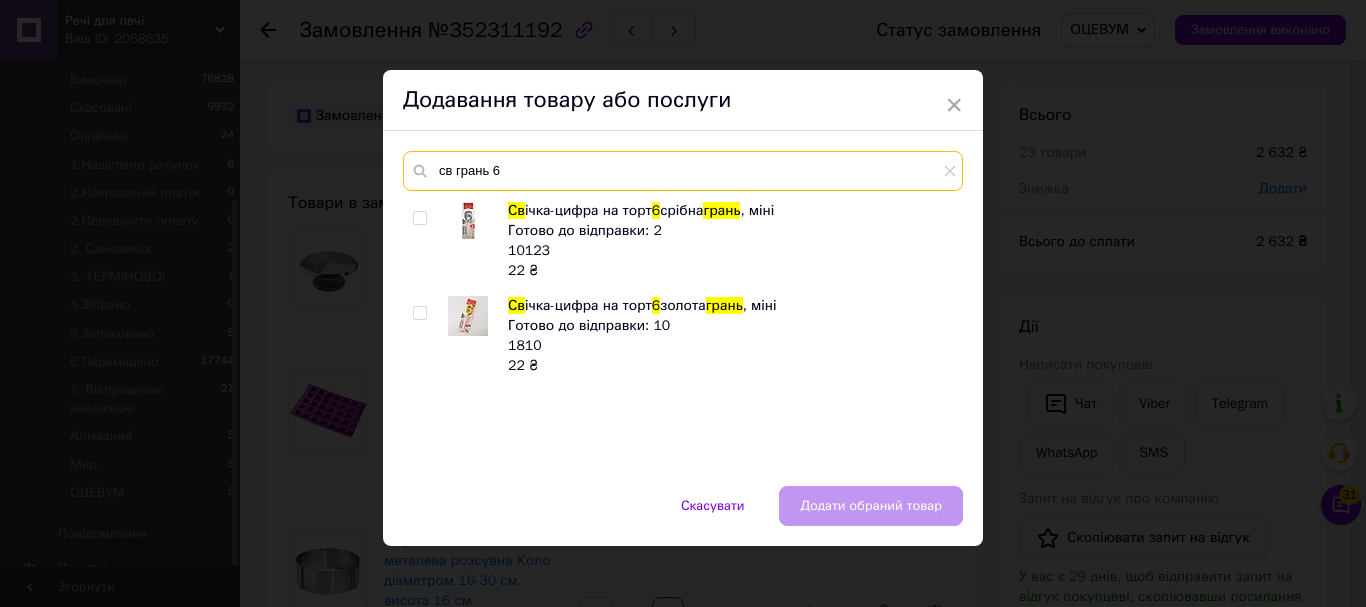 type on "св грань 6" 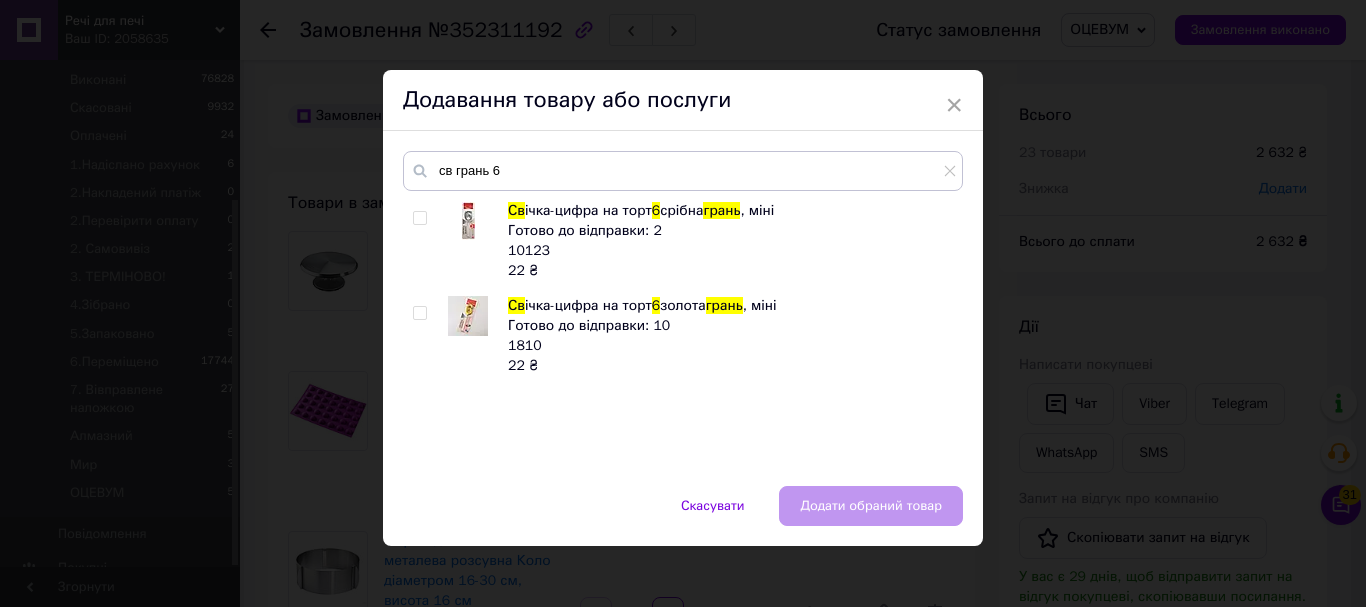 click at bounding box center [419, 313] 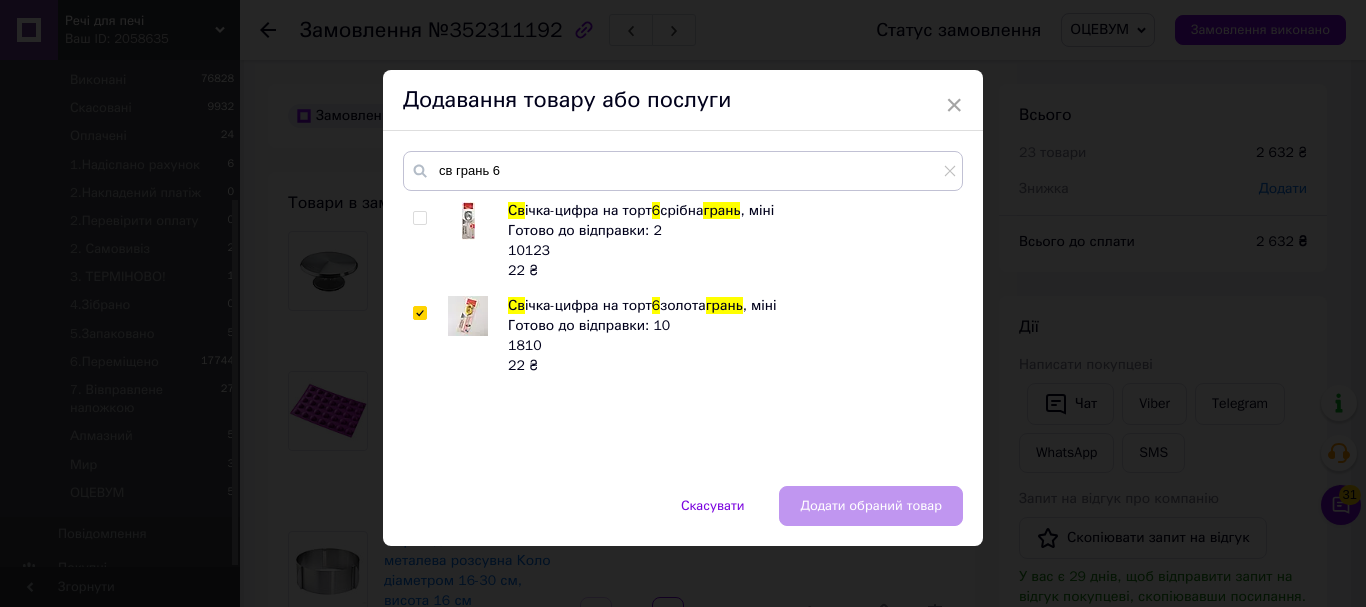 checkbox on "true" 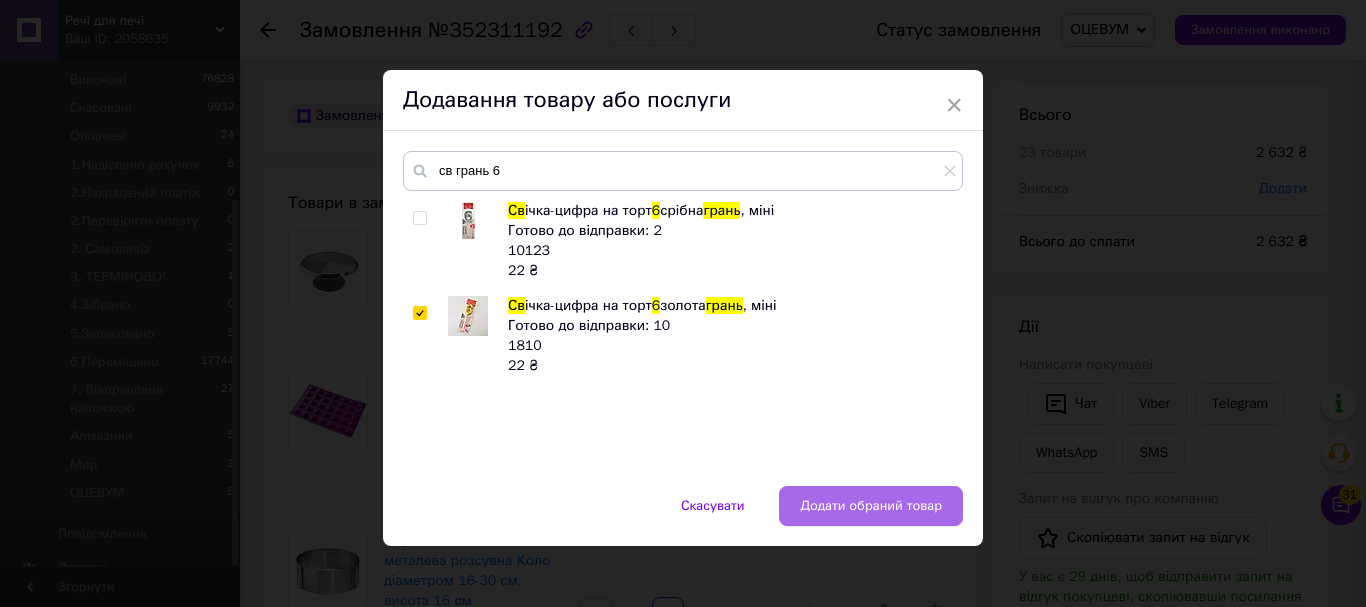 click on "Додати обраний товар" at bounding box center (871, 506) 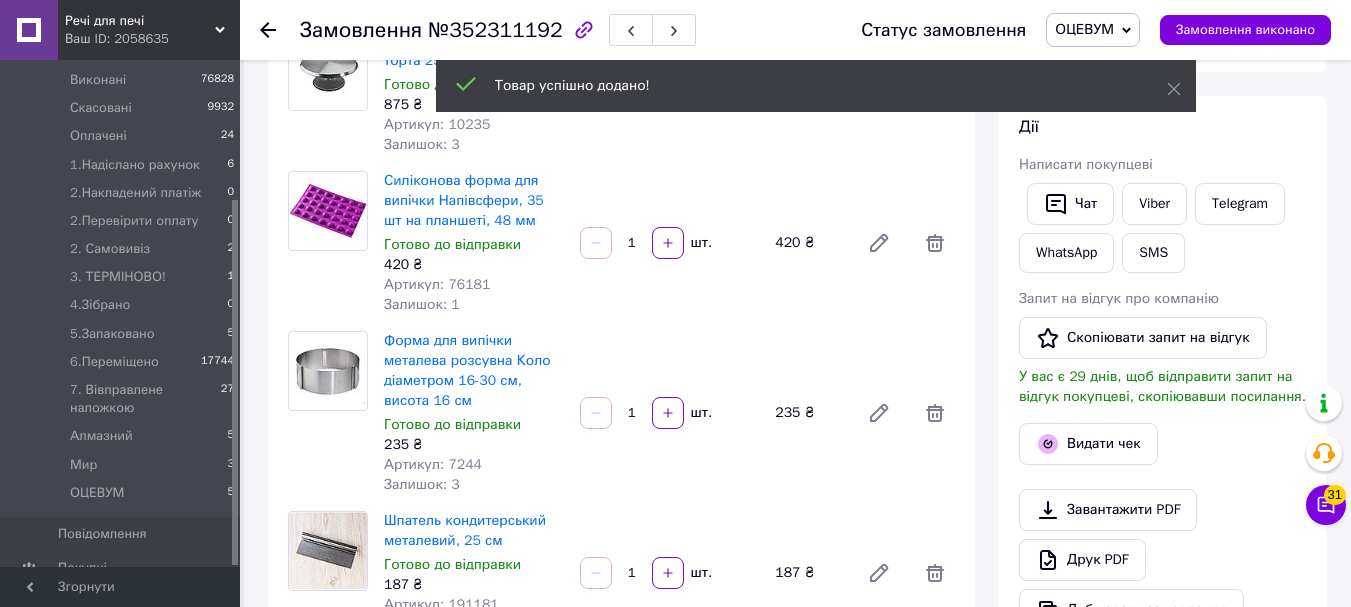 scroll, scrollTop: 400, scrollLeft: 0, axis: vertical 